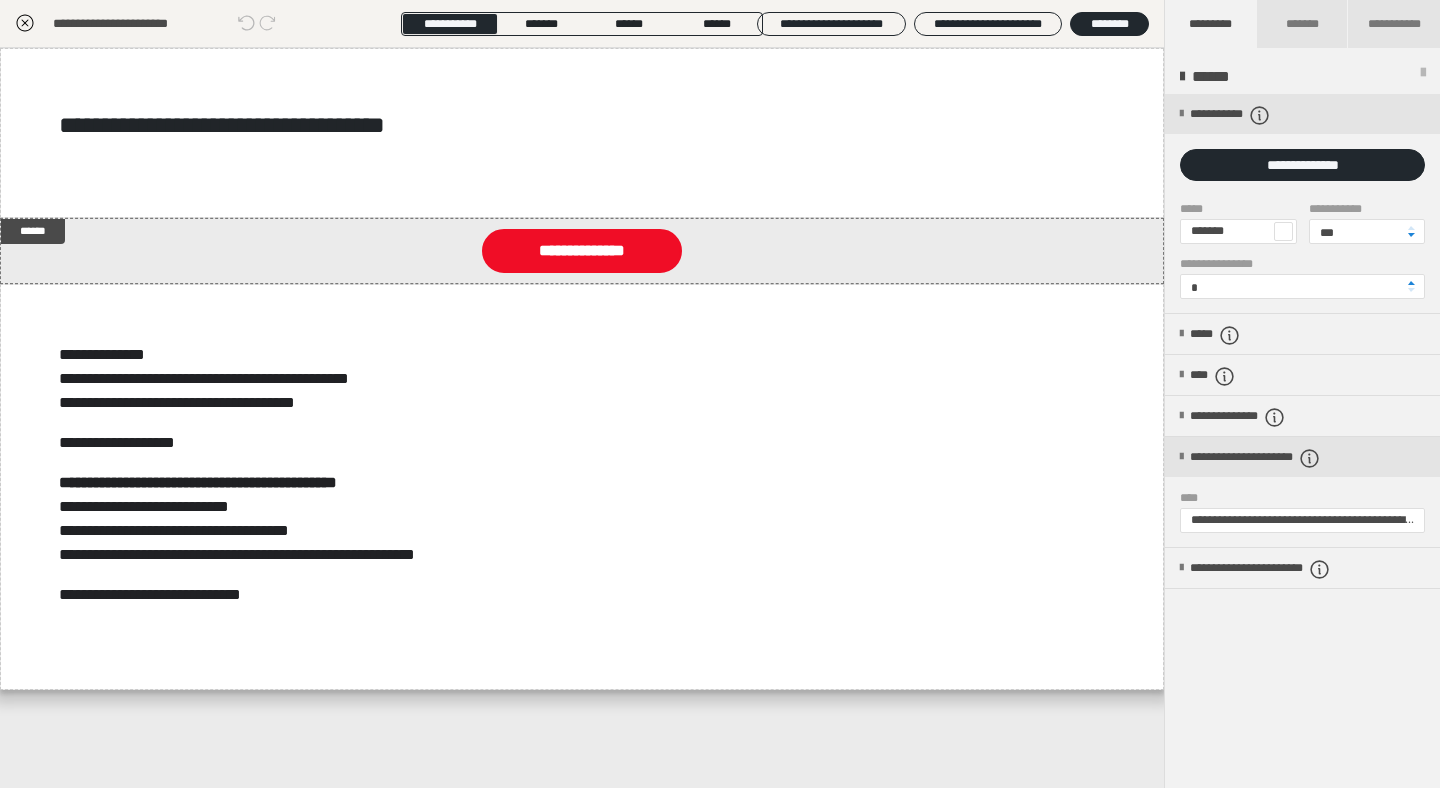 scroll, scrollTop: 349, scrollLeft: 0, axis: vertical 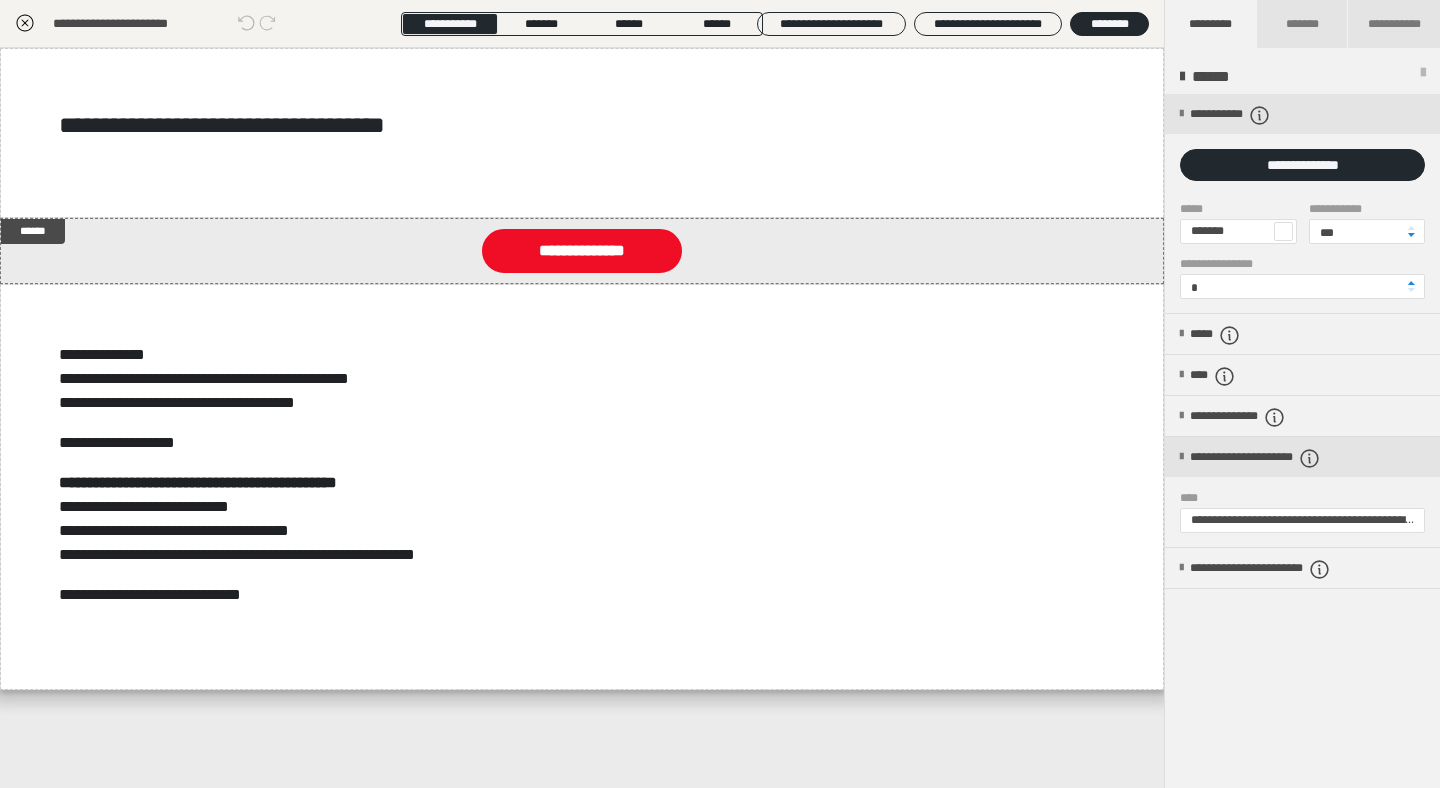 click 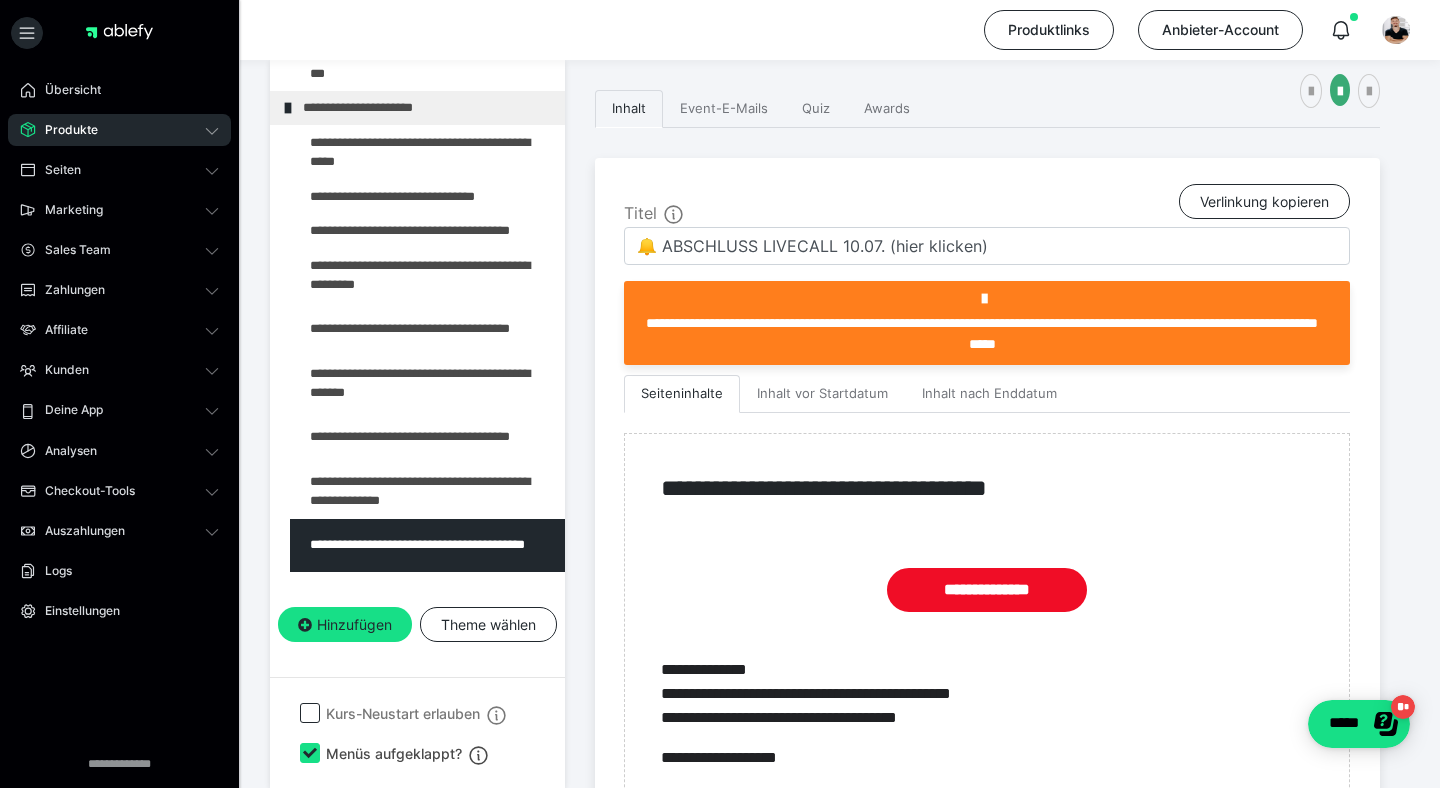 click on "Produkte" at bounding box center [119, 130] 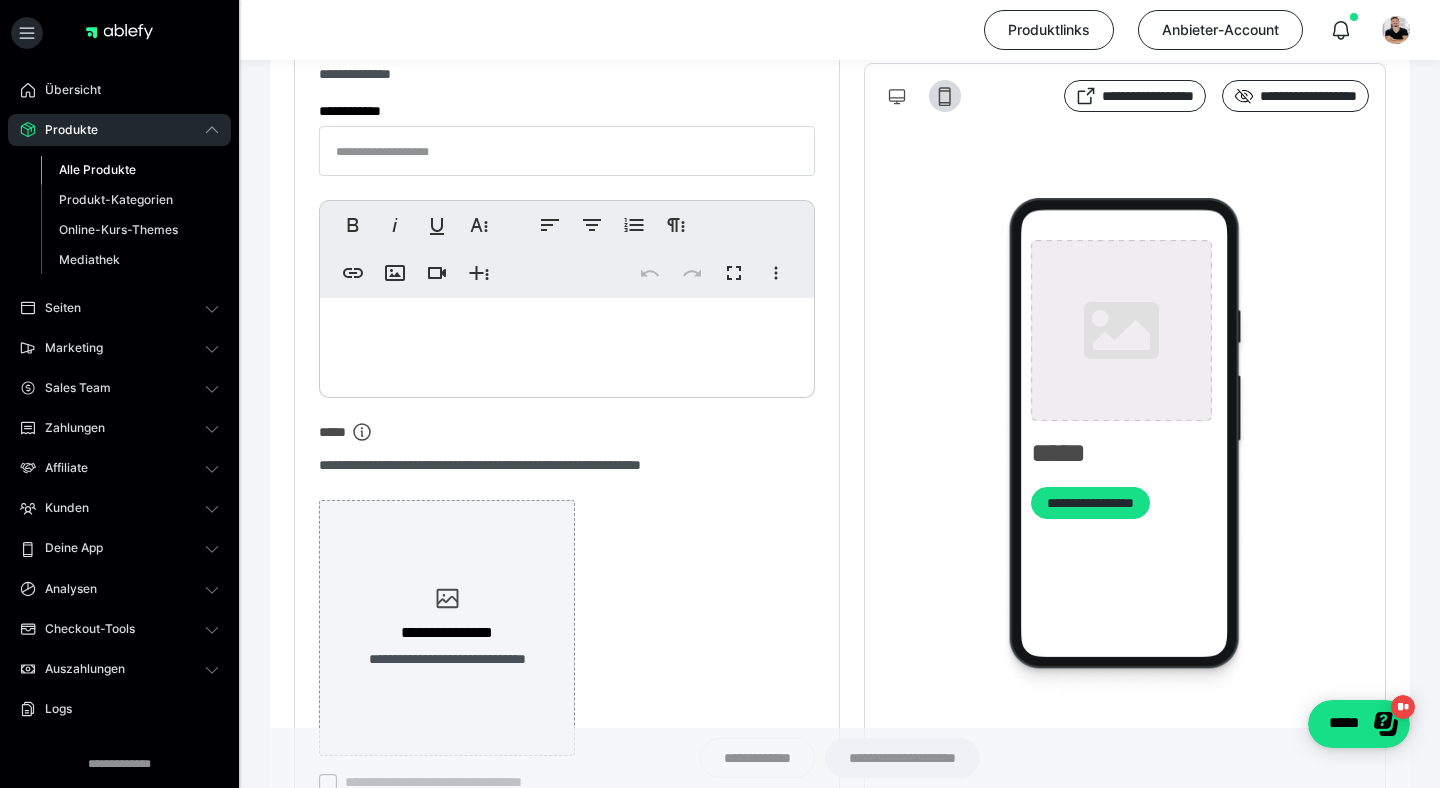 type on "**********" 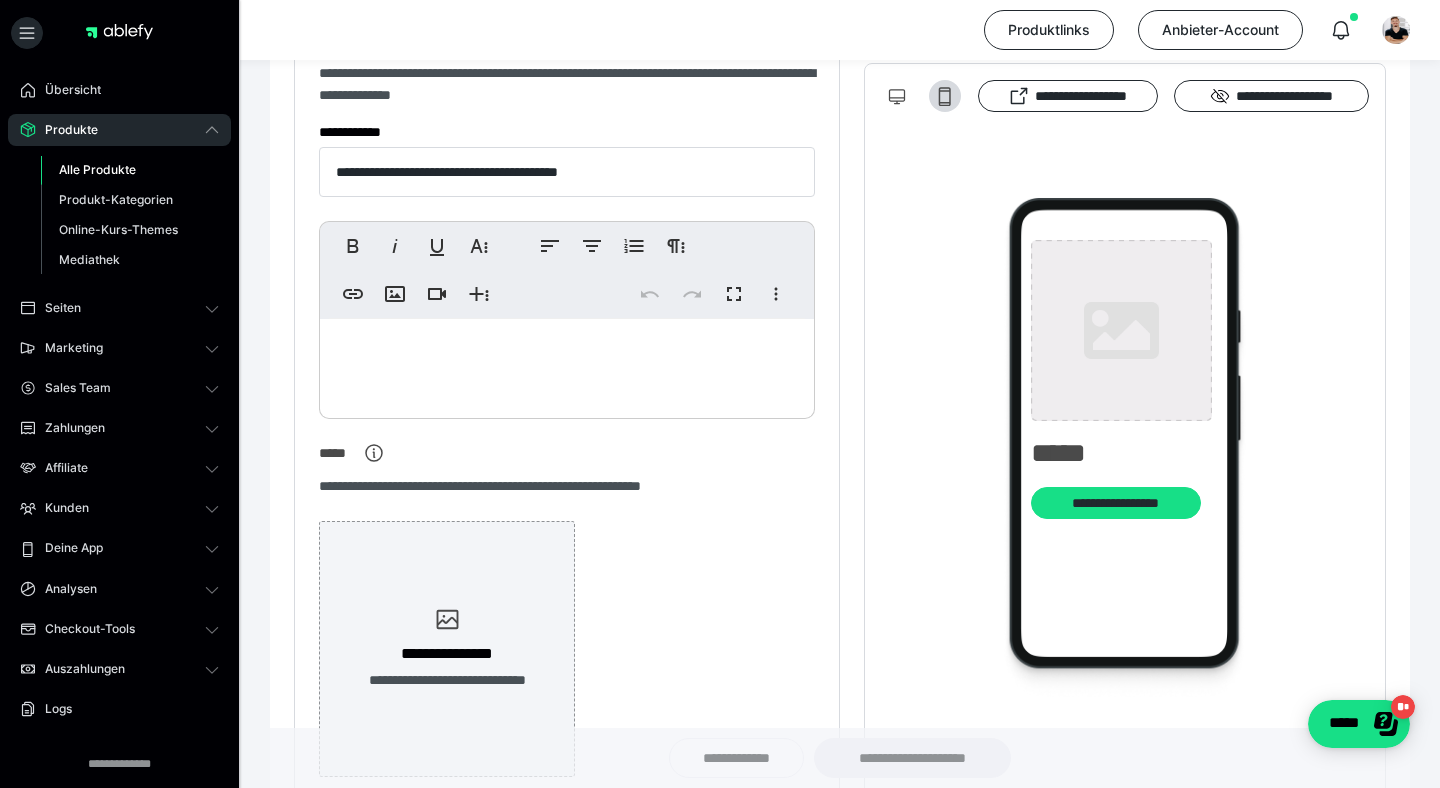 type on "**********" 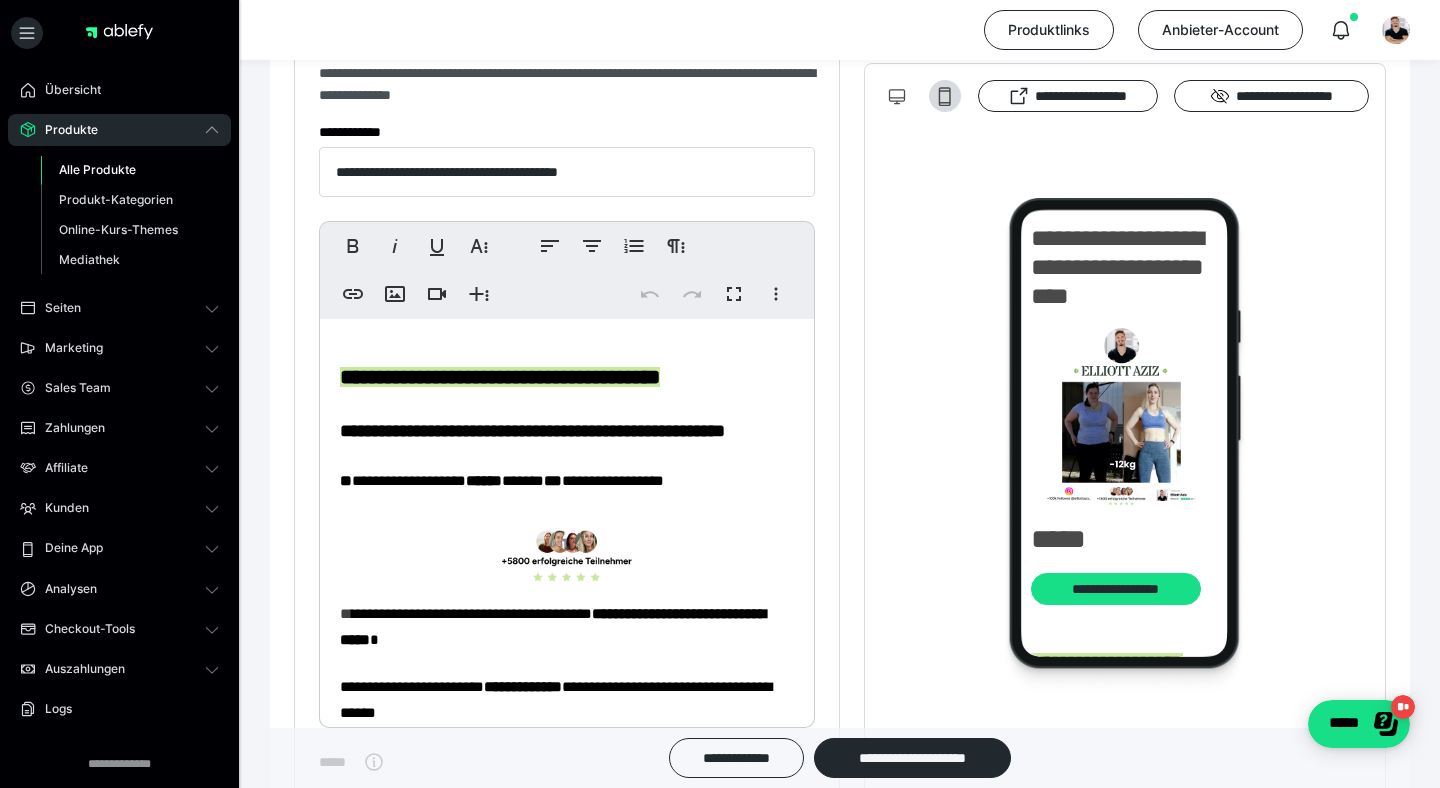 click on "Alle Produkte" at bounding box center [97, 169] 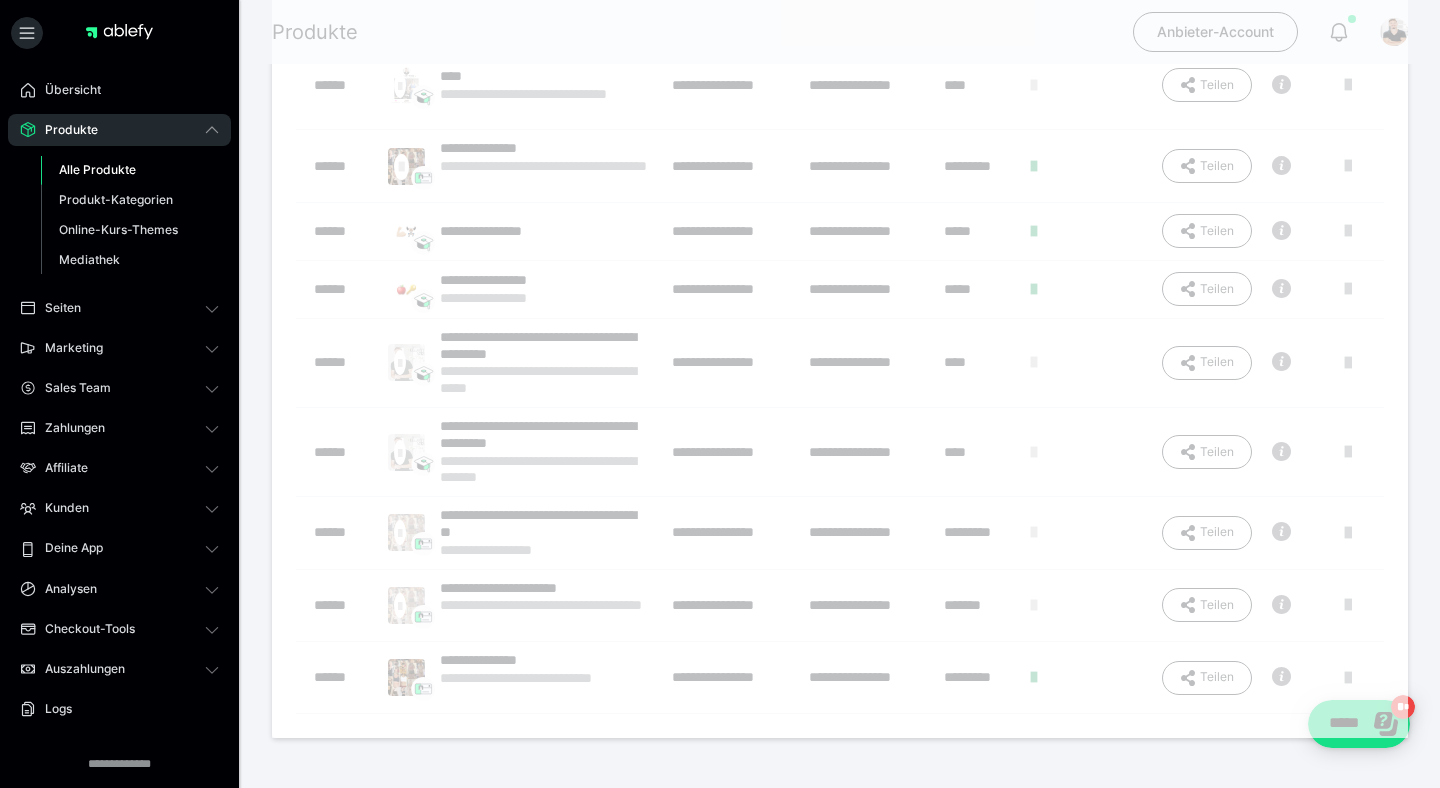 scroll, scrollTop: 0, scrollLeft: 0, axis: both 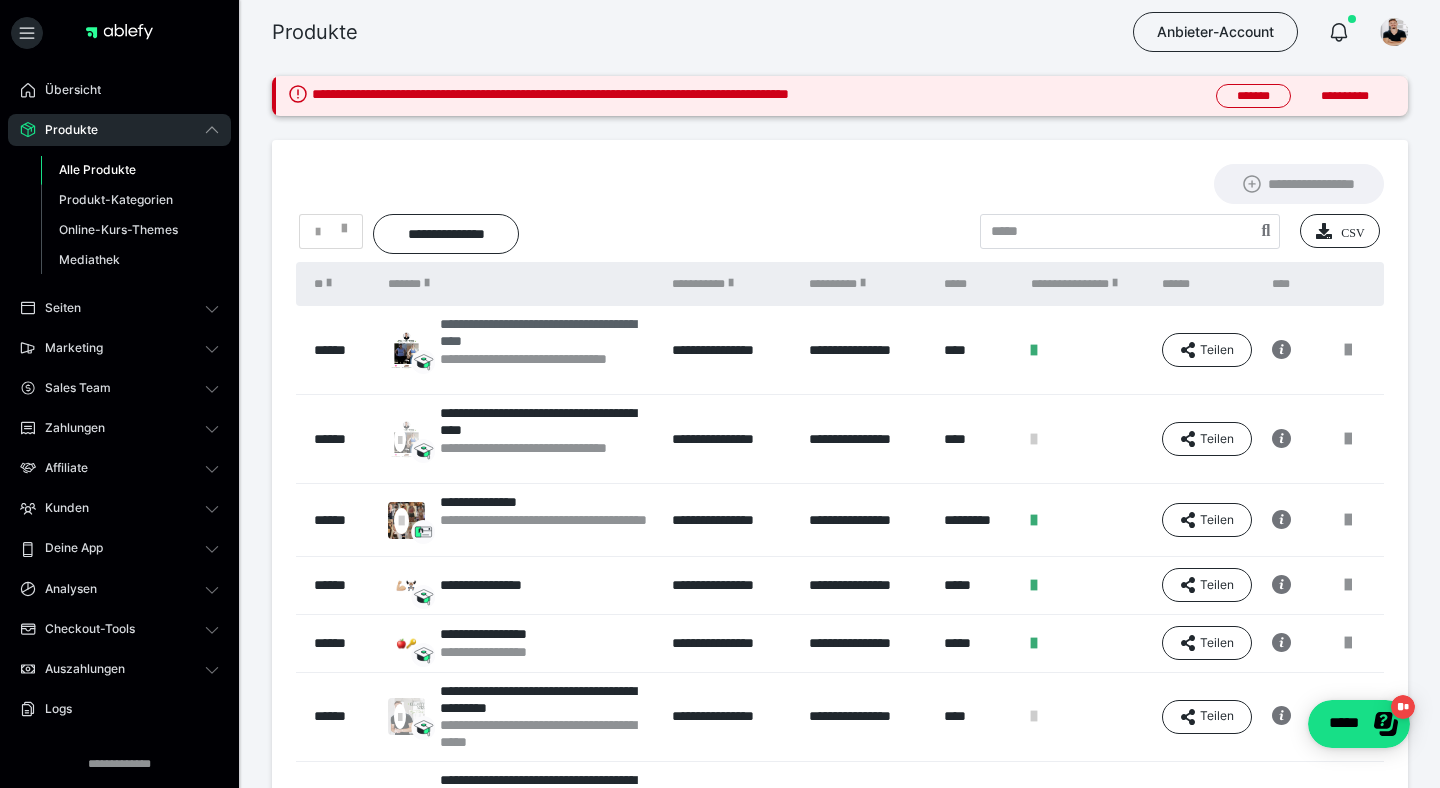 click on "**********" at bounding box center (546, 333) 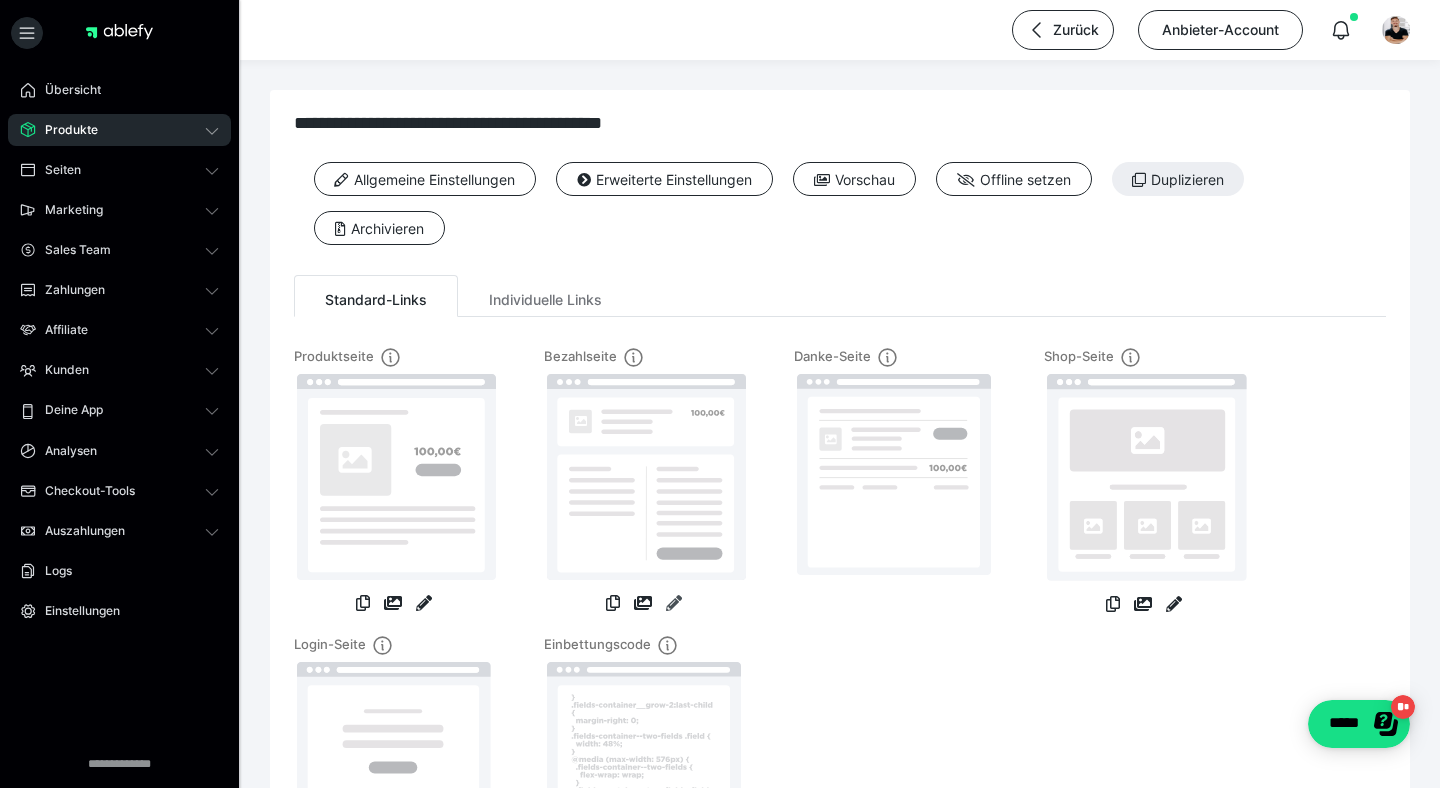 click at bounding box center [674, 603] 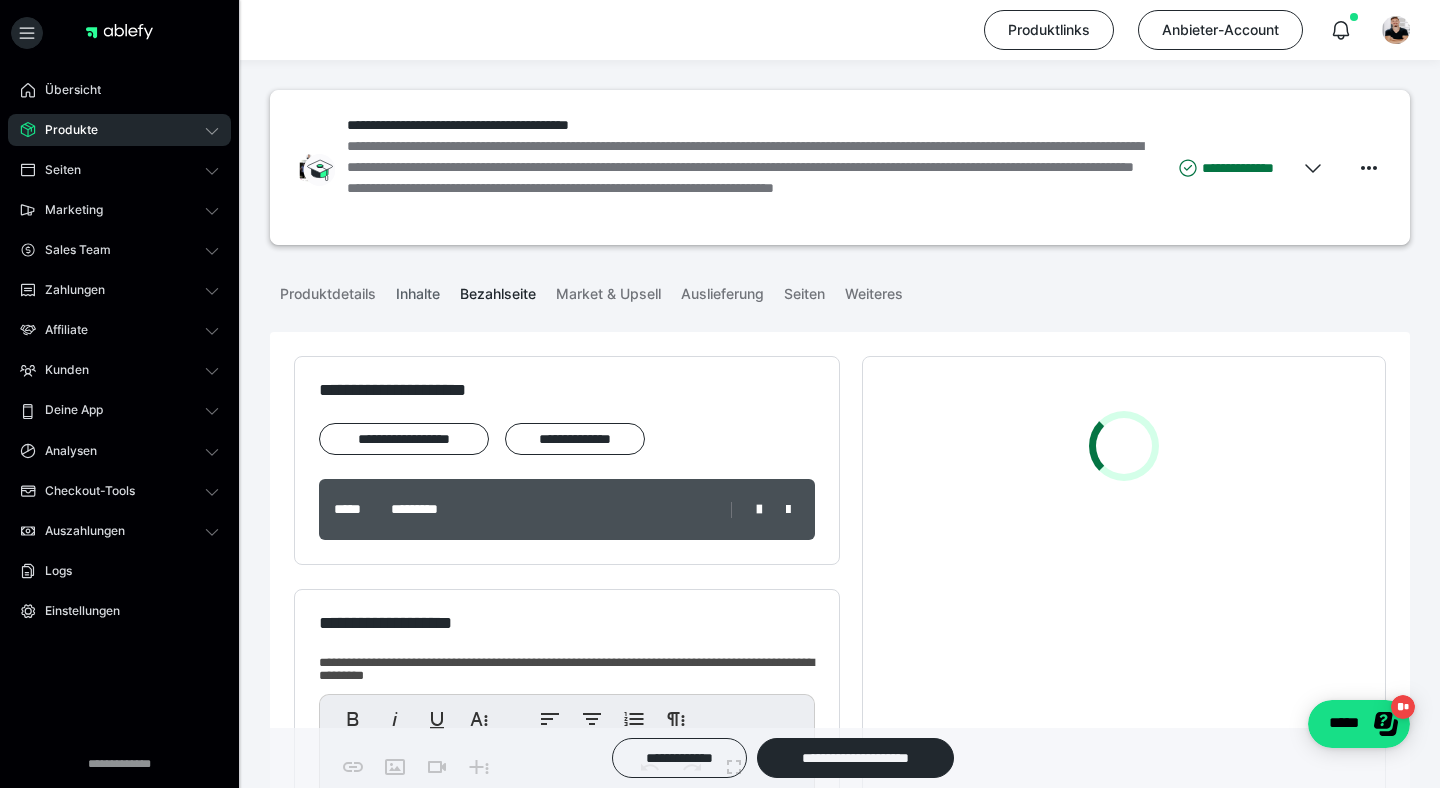 click on "Inhalte" at bounding box center (418, 290) 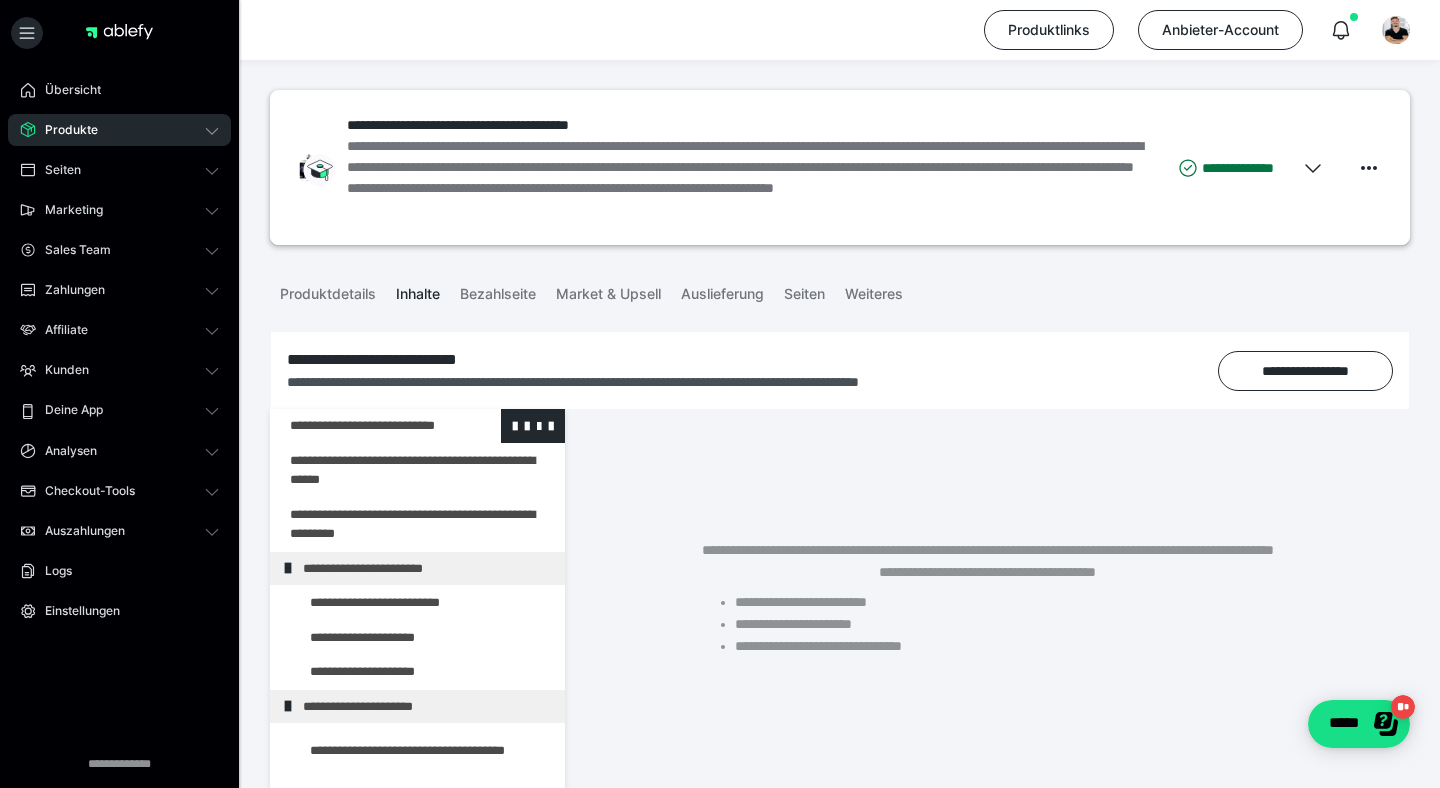 click at bounding box center (365, 426) 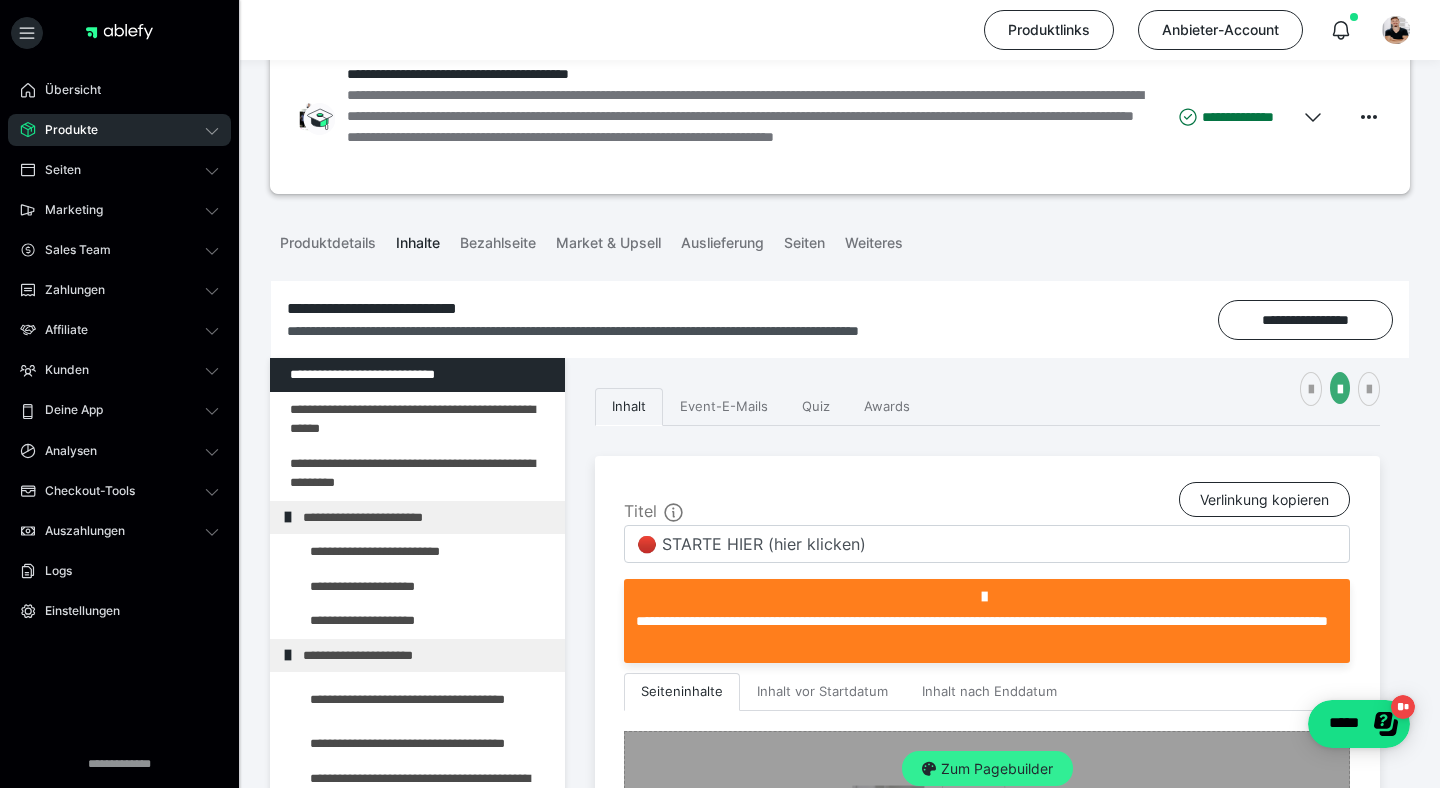 scroll, scrollTop: 0, scrollLeft: 0, axis: both 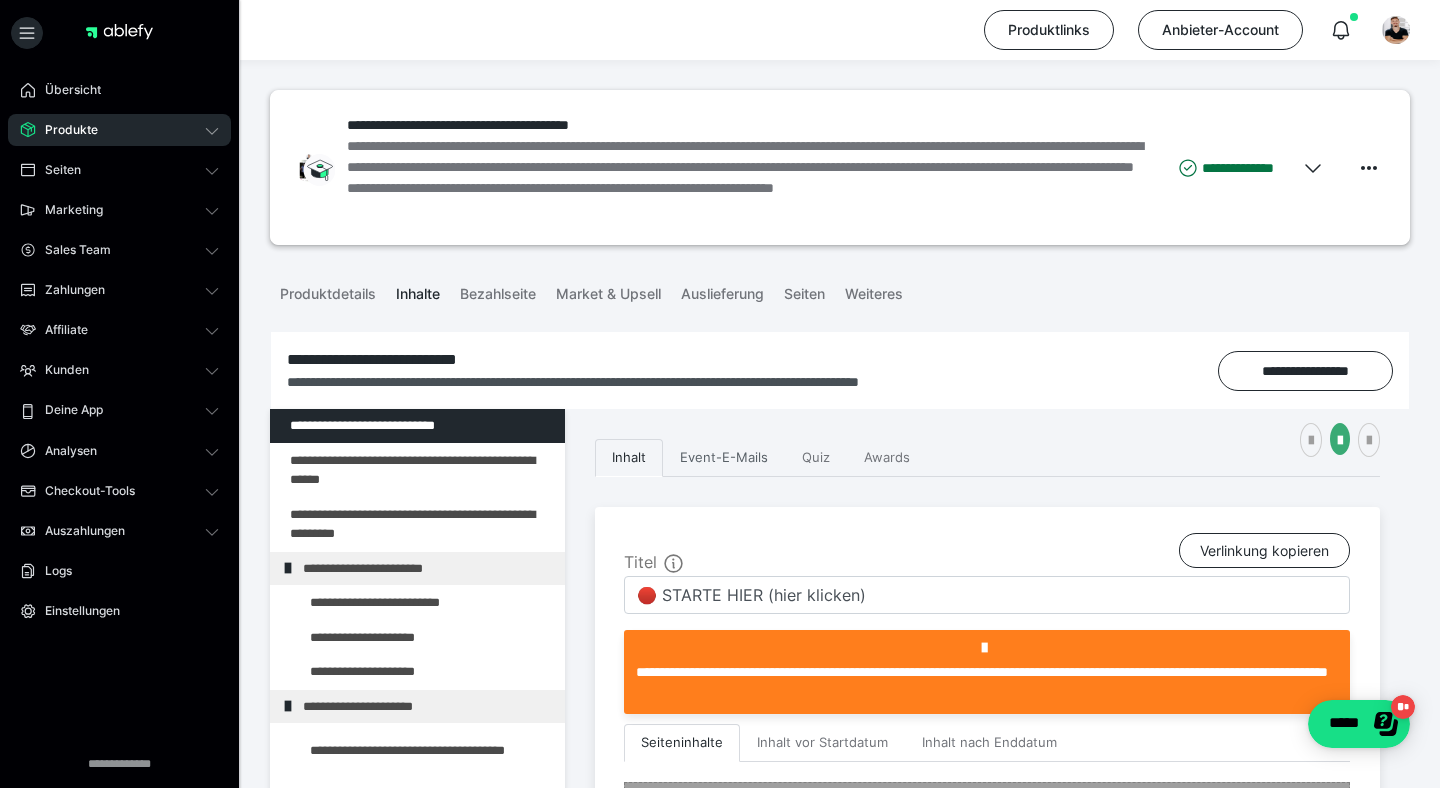 click on "Event-E-Mails" at bounding box center (724, 458) 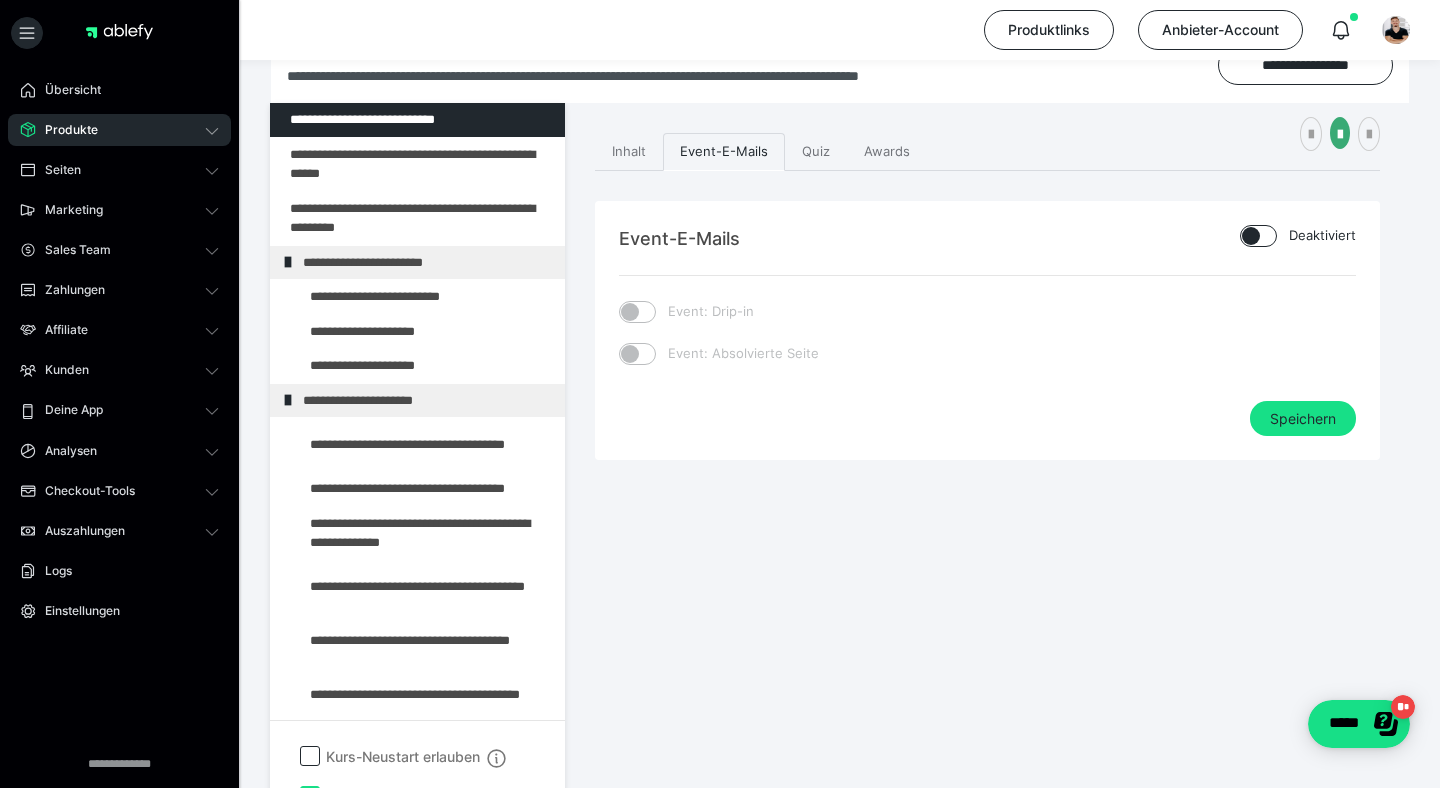 scroll, scrollTop: 349, scrollLeft: 0, axis: vertical 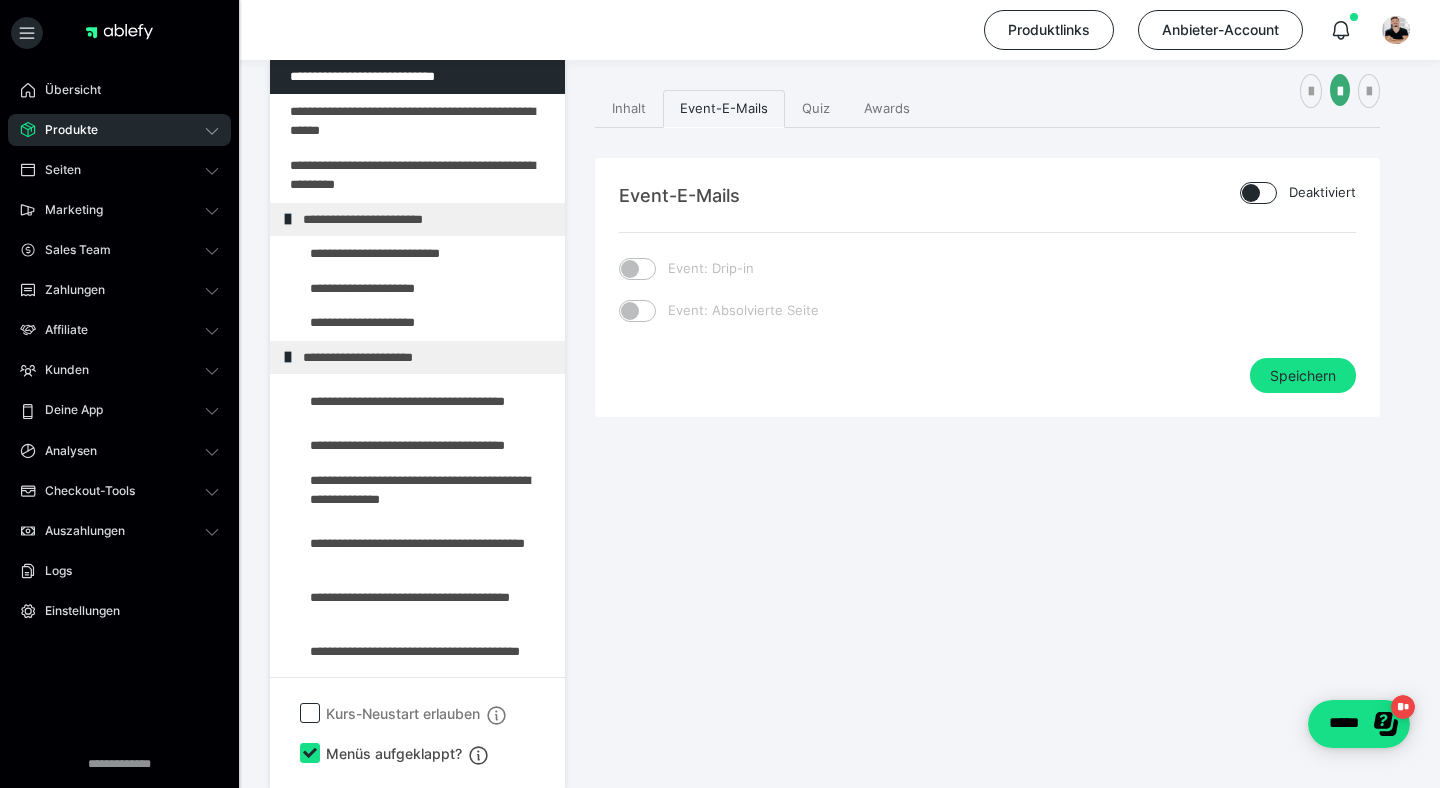 click at bounding box center (1251, 193) 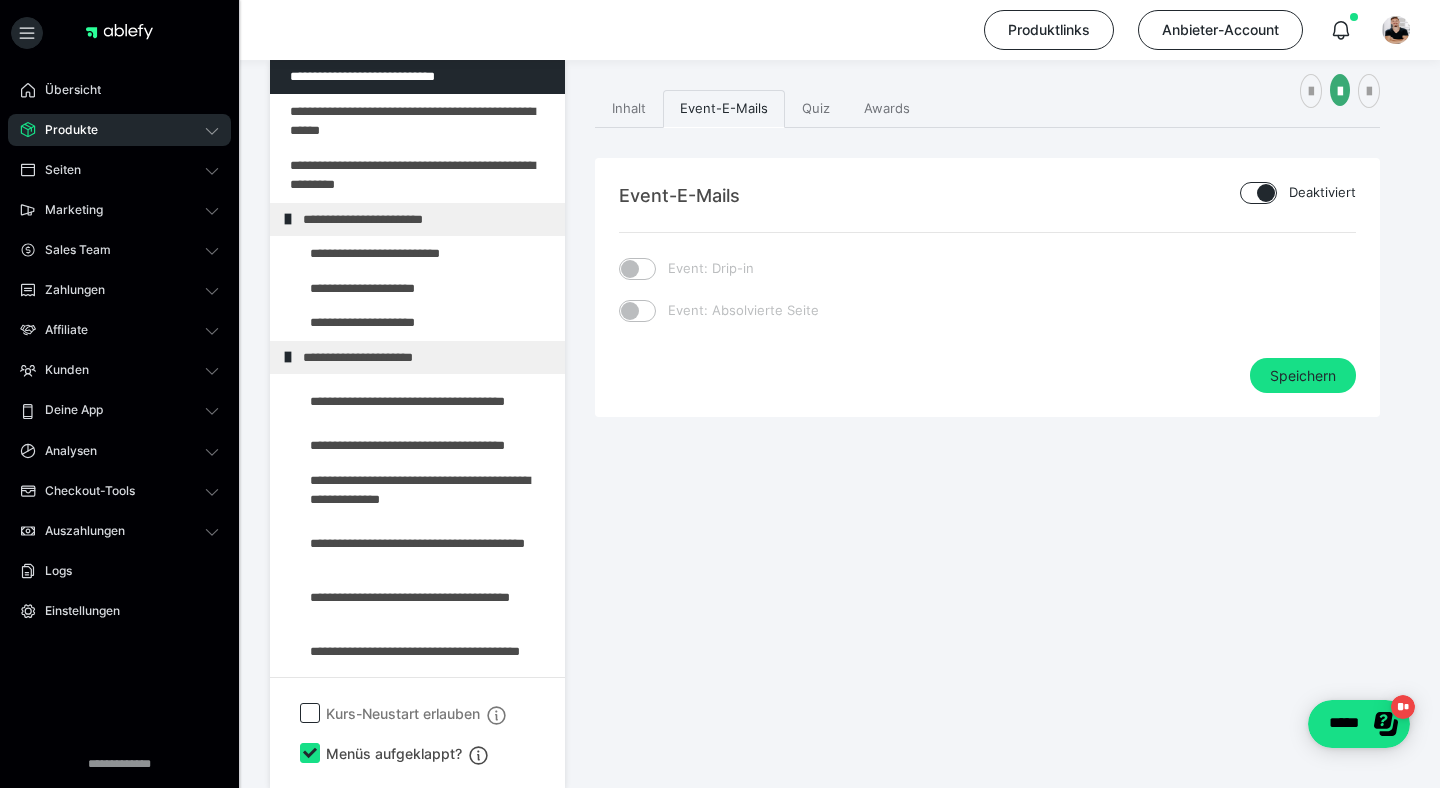 checkbox on "****" 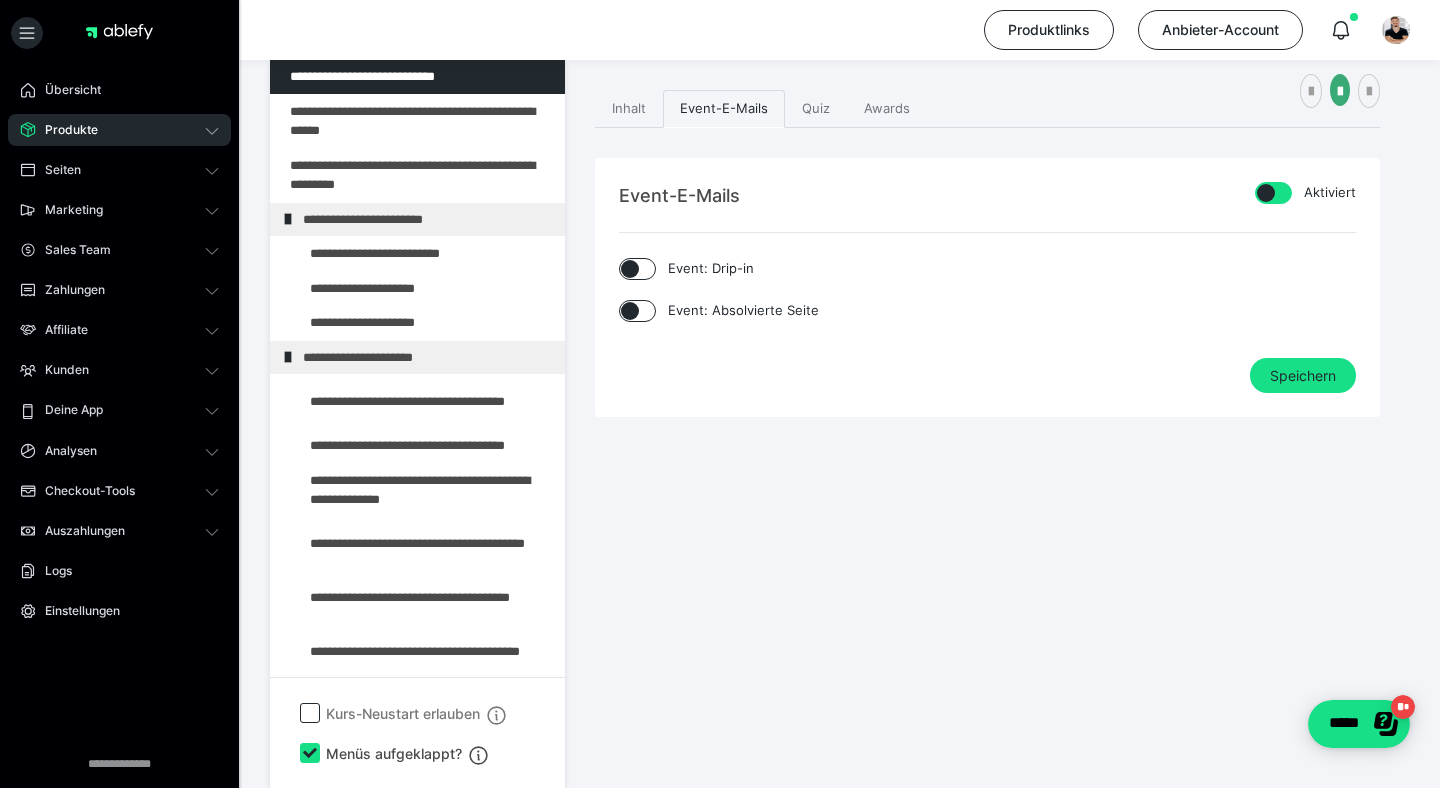 click at bounding box center (630, 269) 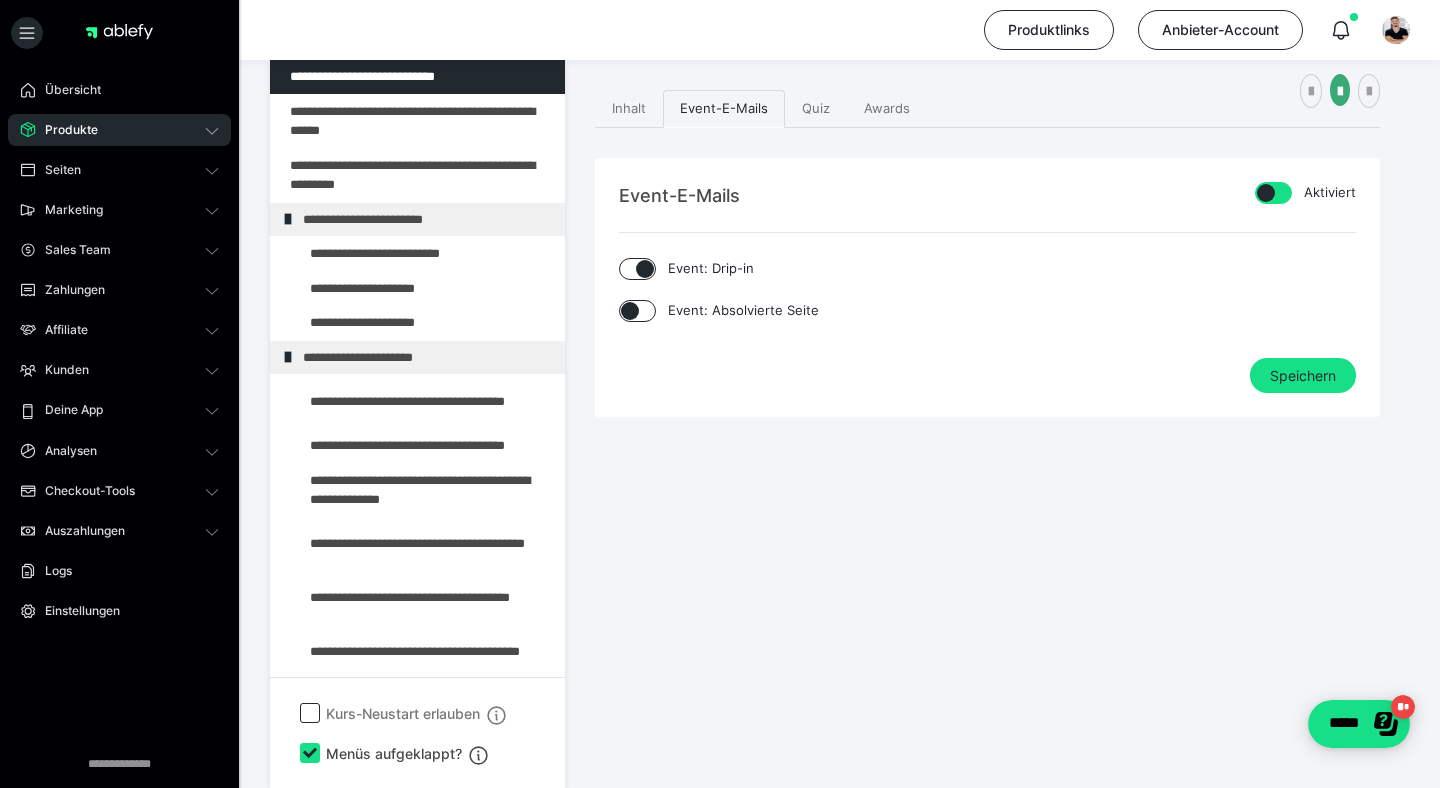 checkbox on "****" 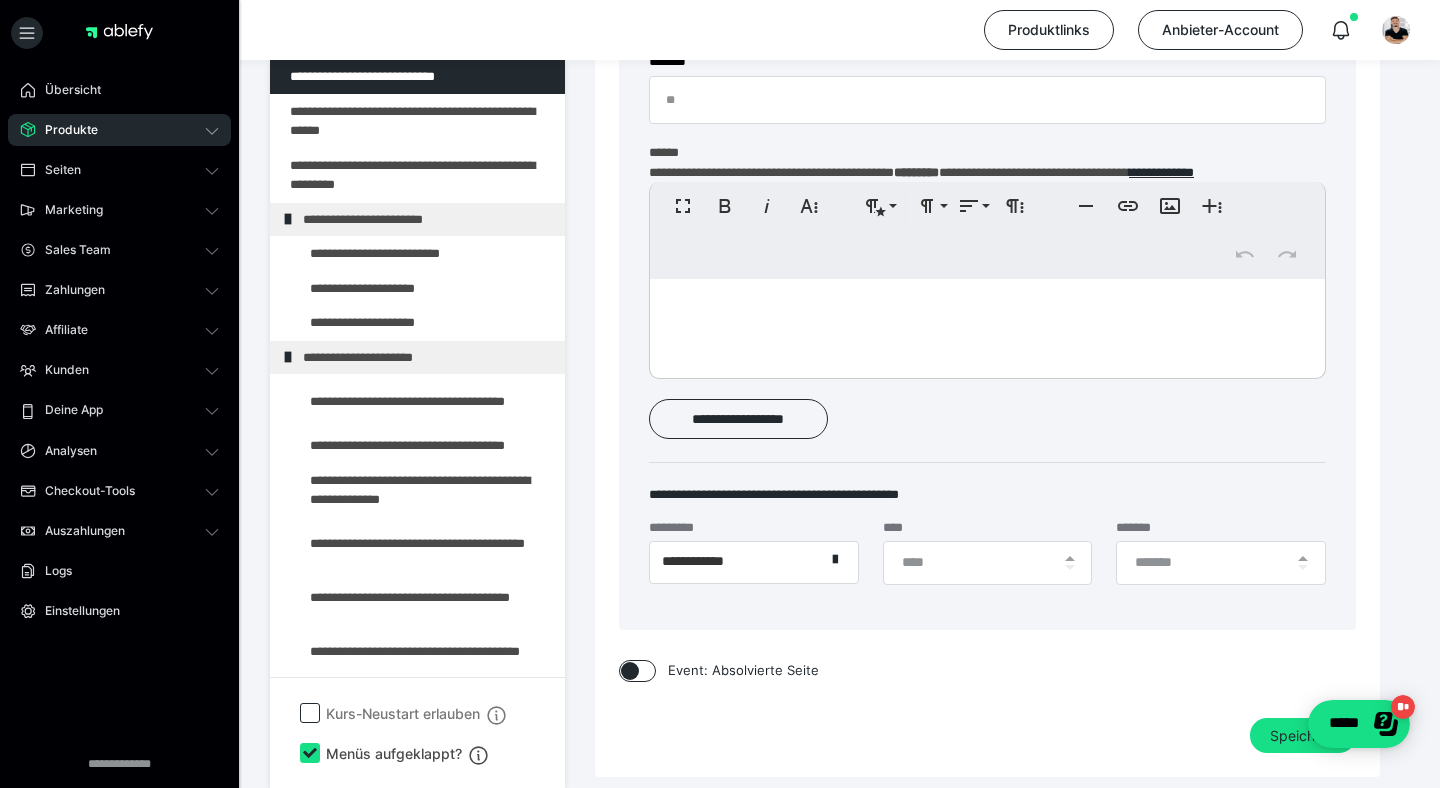 scroll, scrollTop: 766, scrollLeft: 0, axis: vertical 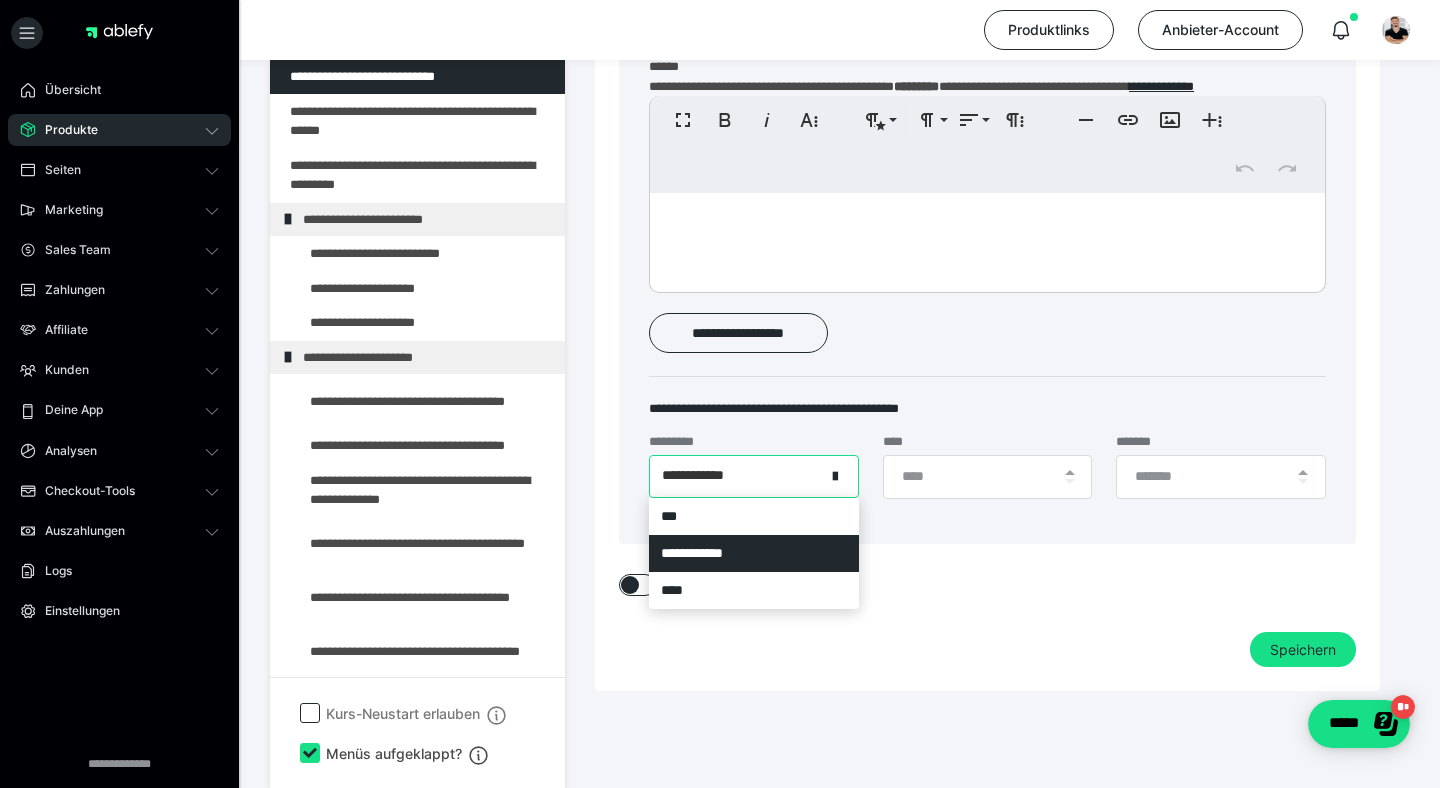 click on "**********" at bounding box center [737, 476] 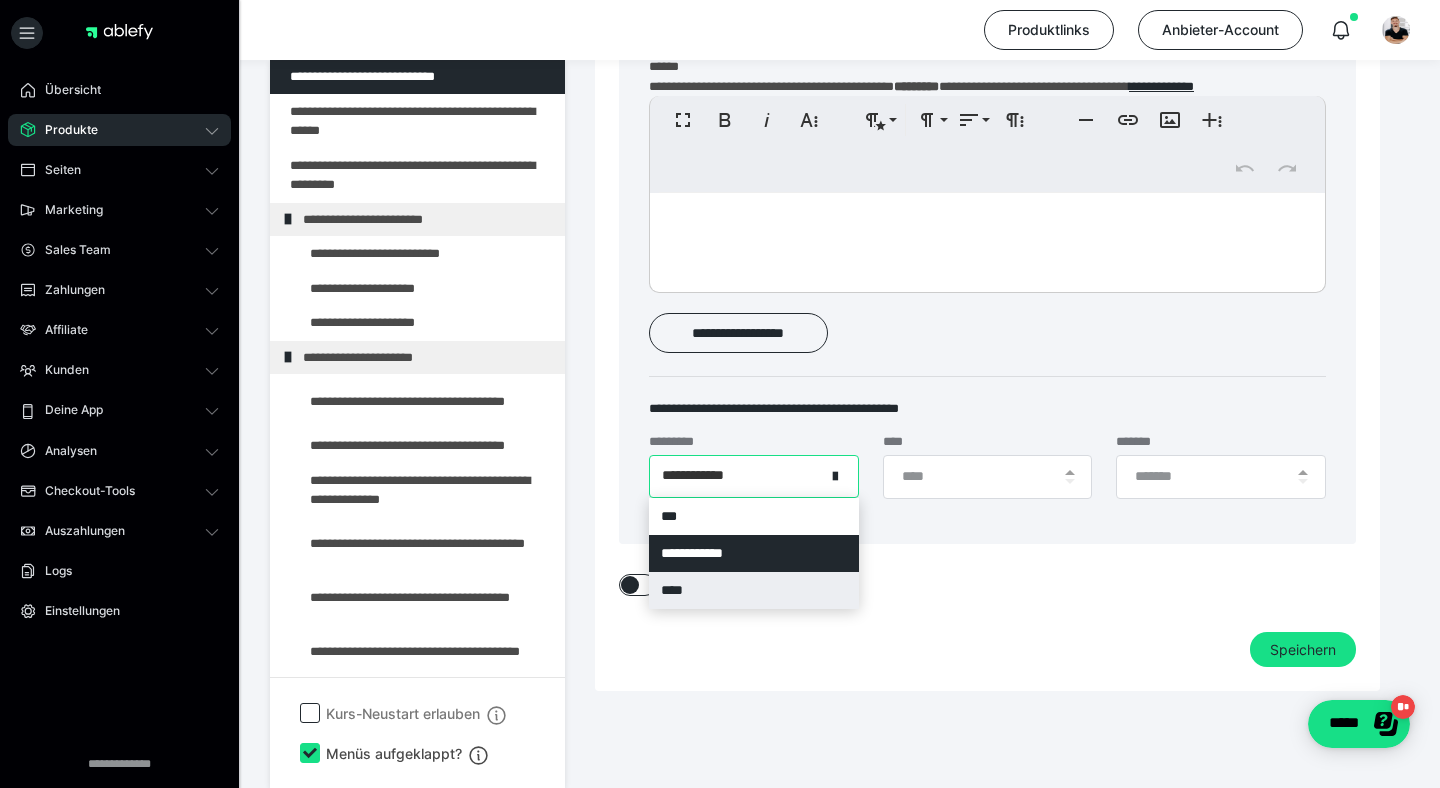 click on "****" at bounding box center (754, 590) 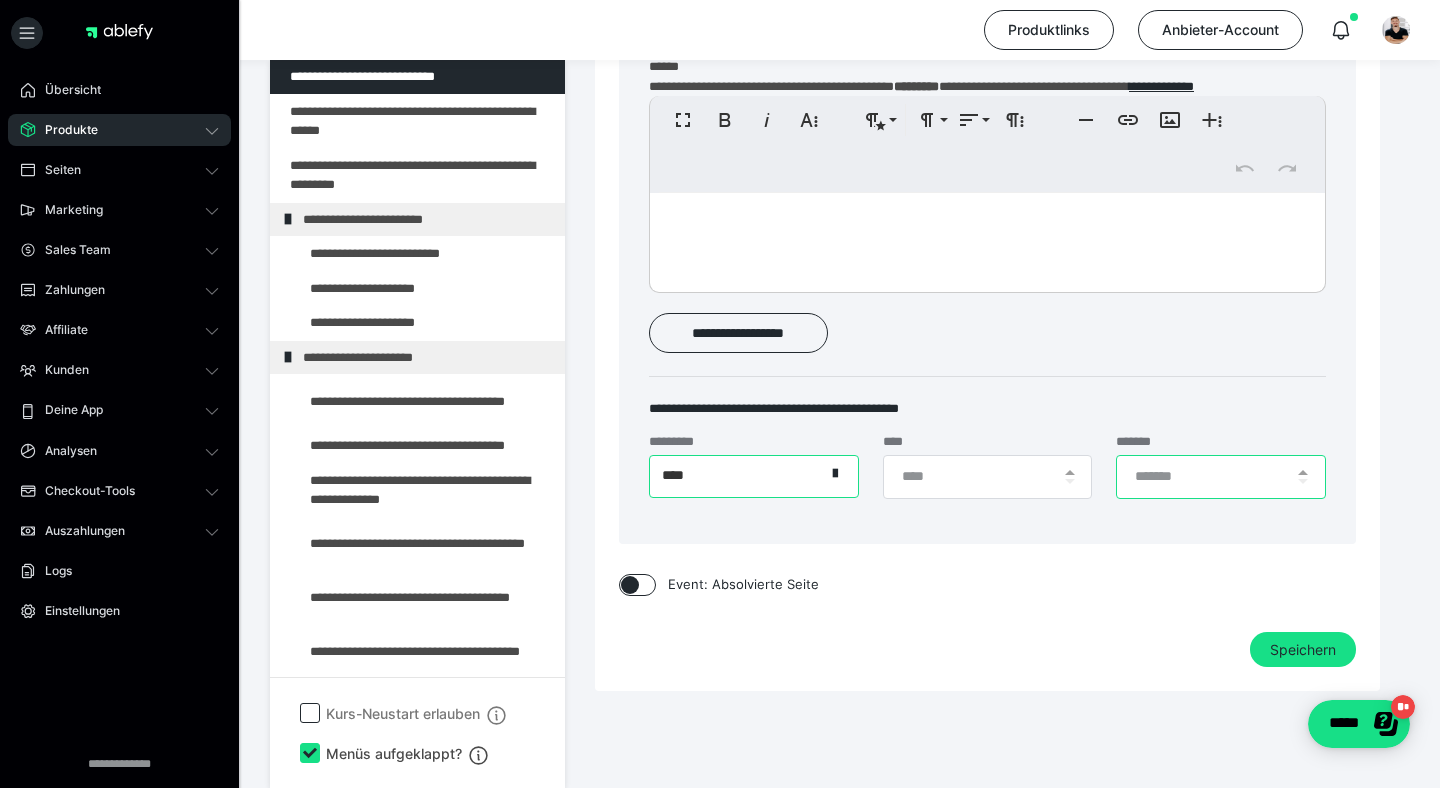 click at bounding box center [1221, 477] 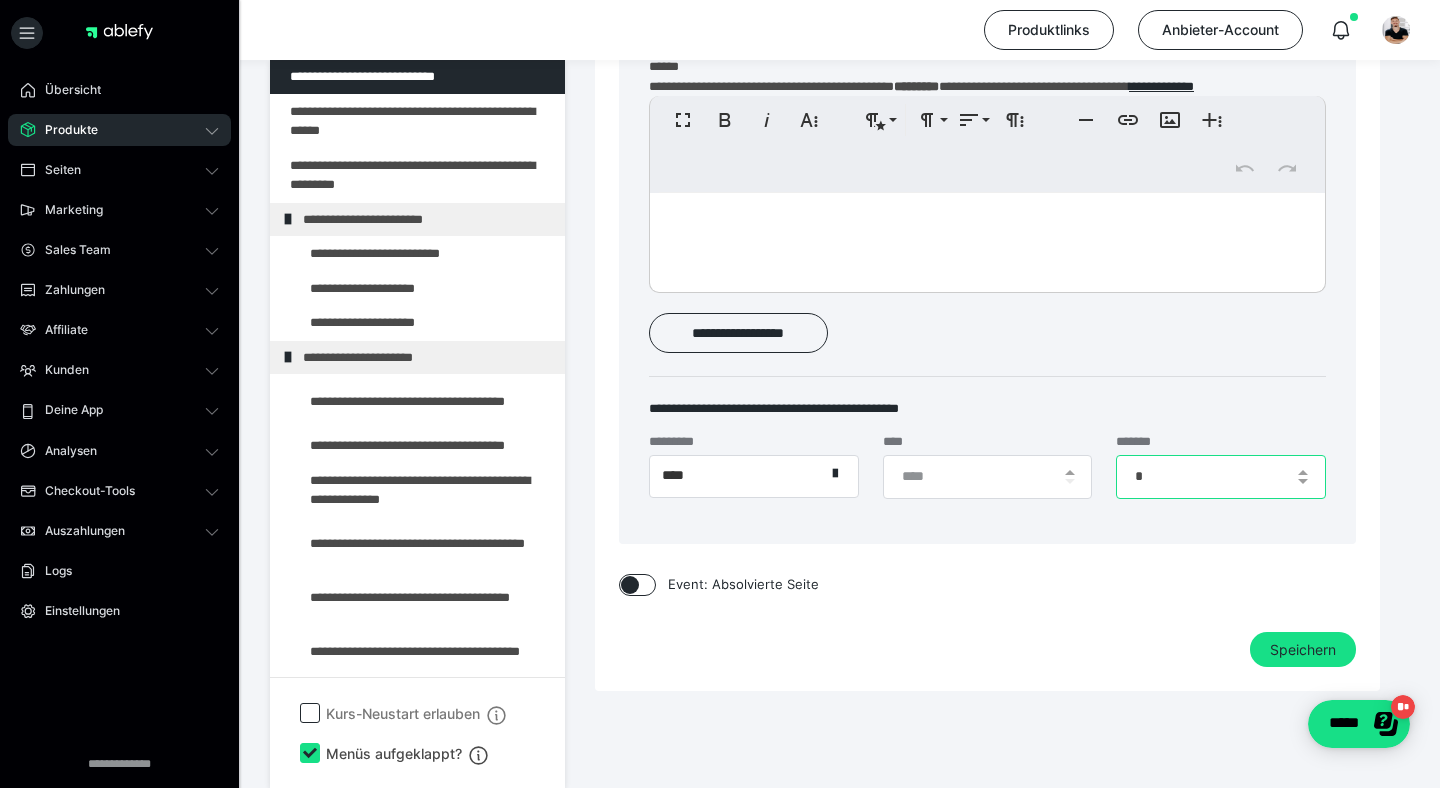 type on "*" 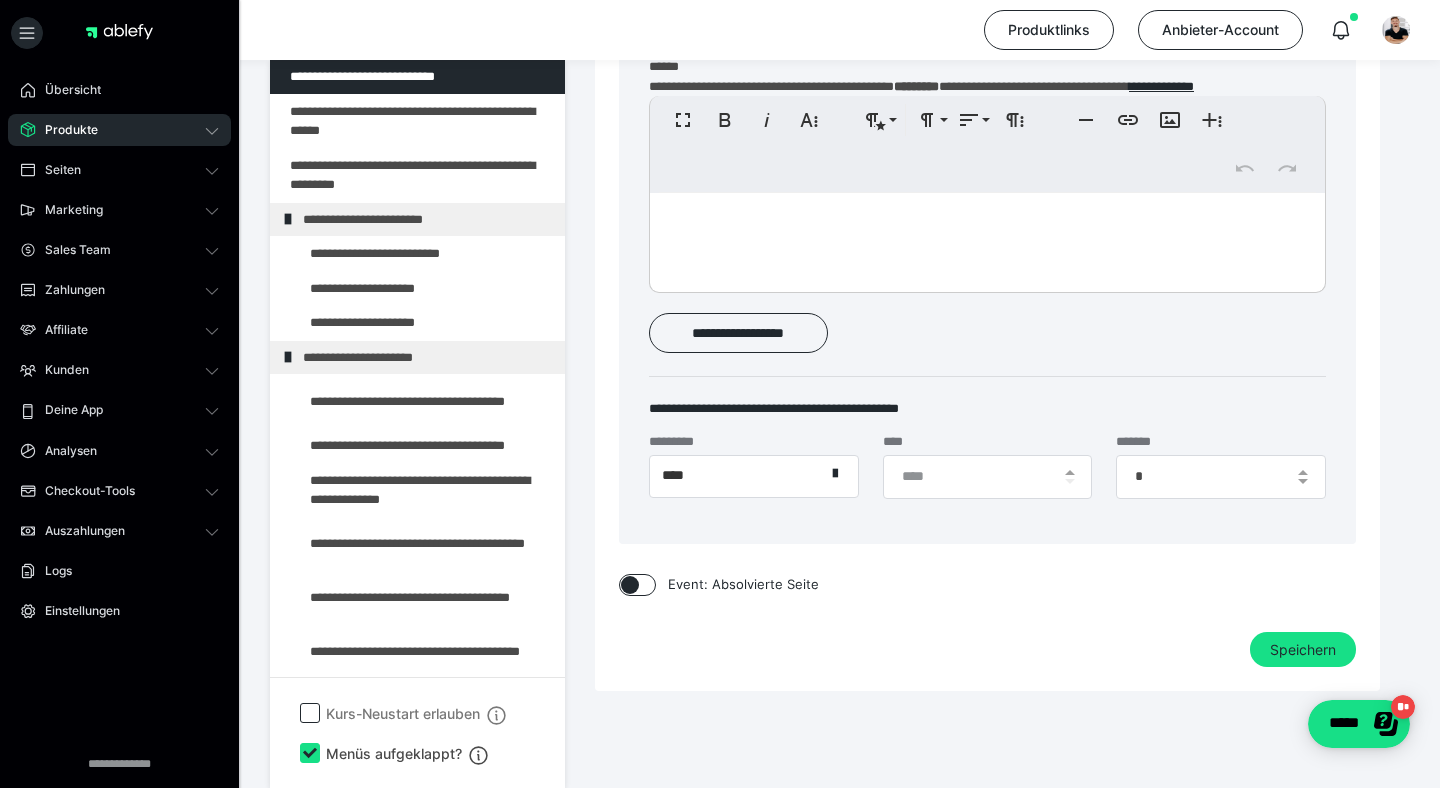 click on "****" at bounding box center (988, 482) 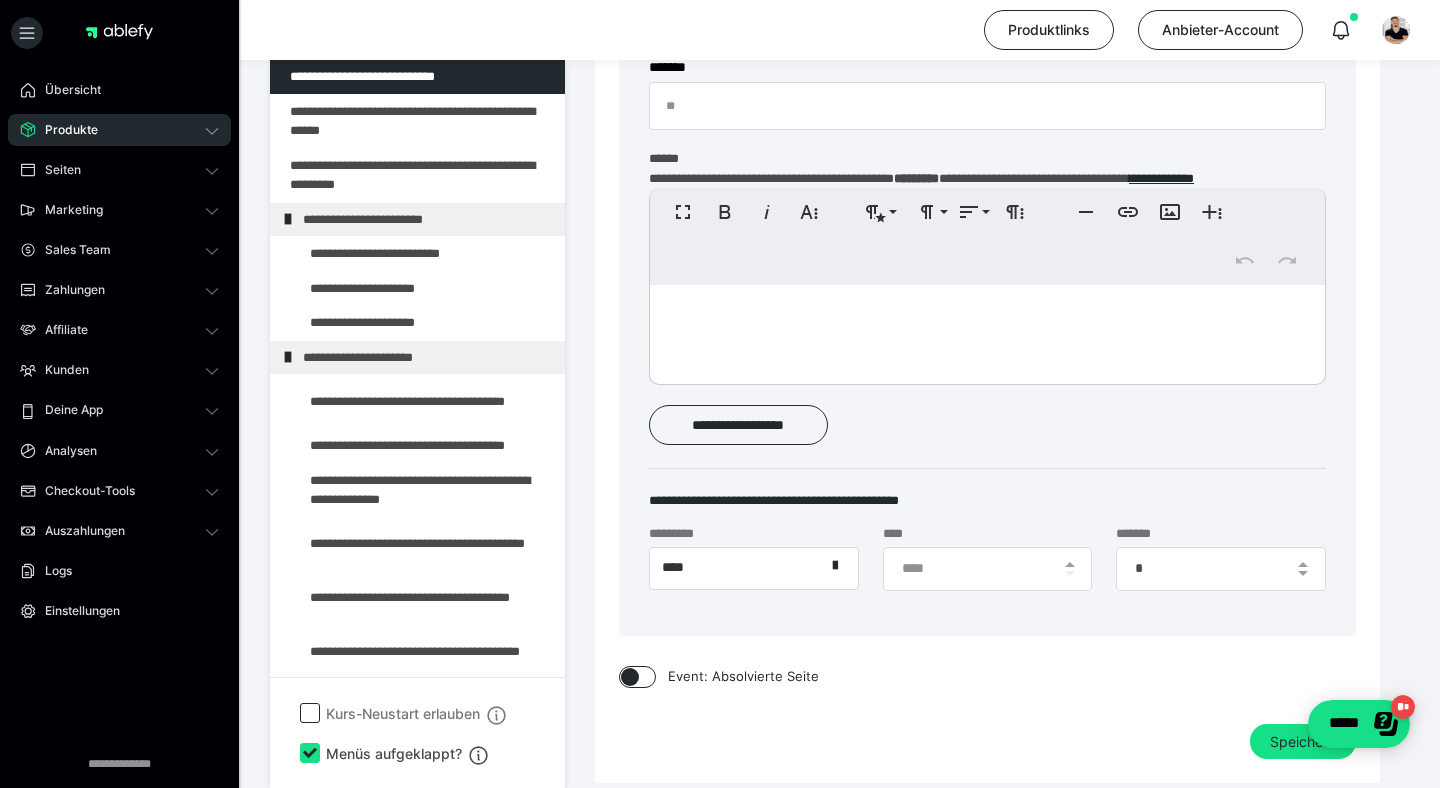 scroll, scrollTop: 564, scrollLeft: 0, axis: vertical 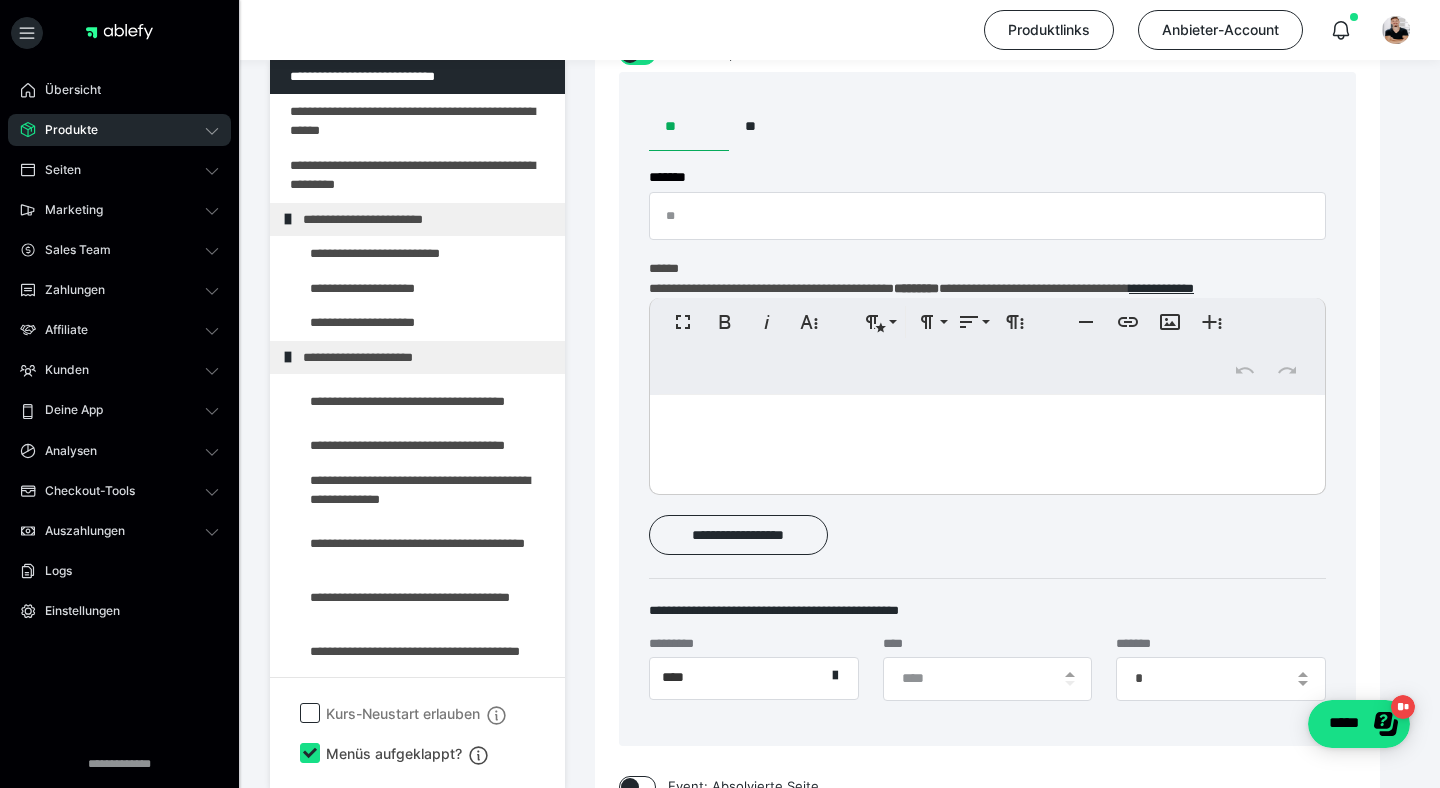 click at bounding box center [987, 440] 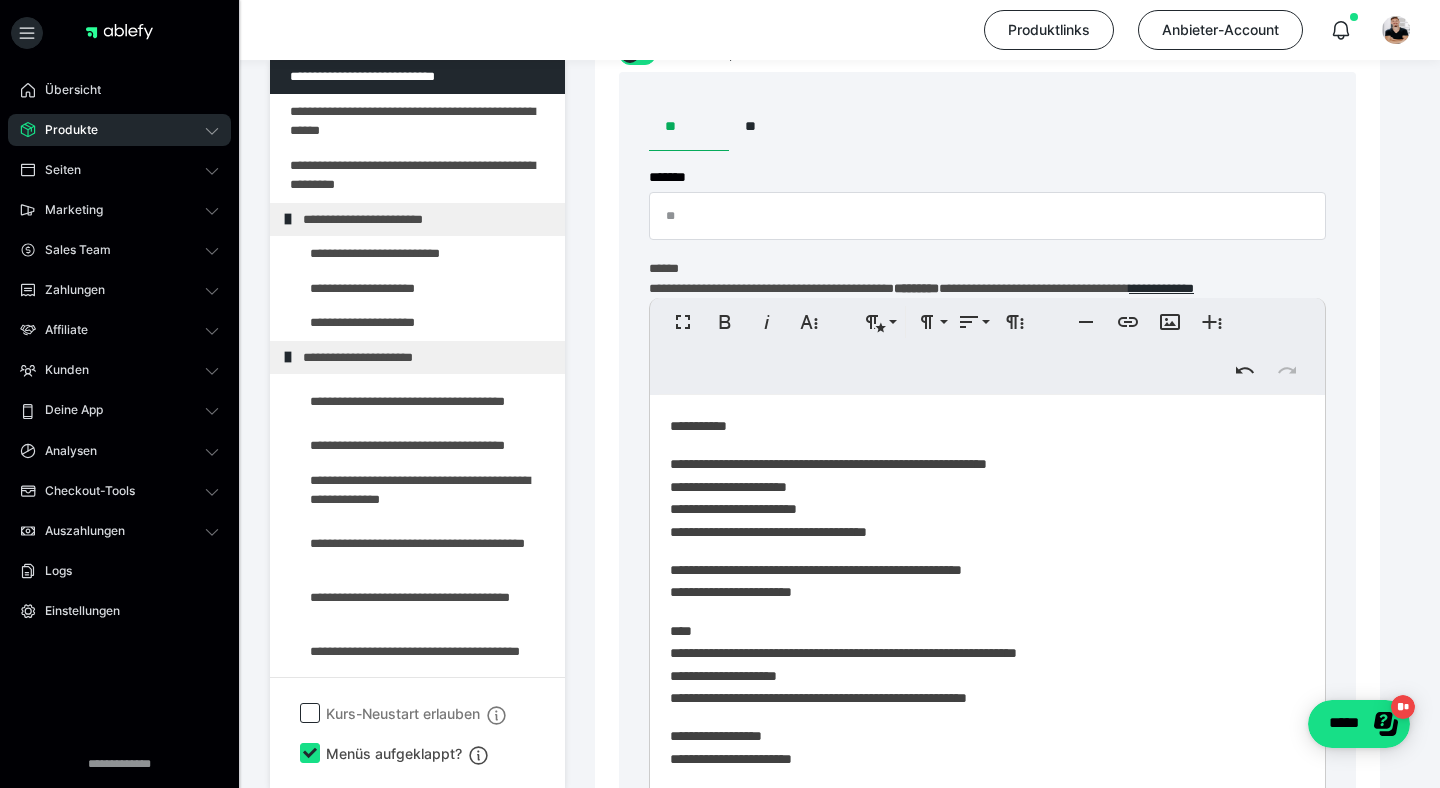 scroll, scrollTop: 14, scrollLeft: 0, axis: vertical 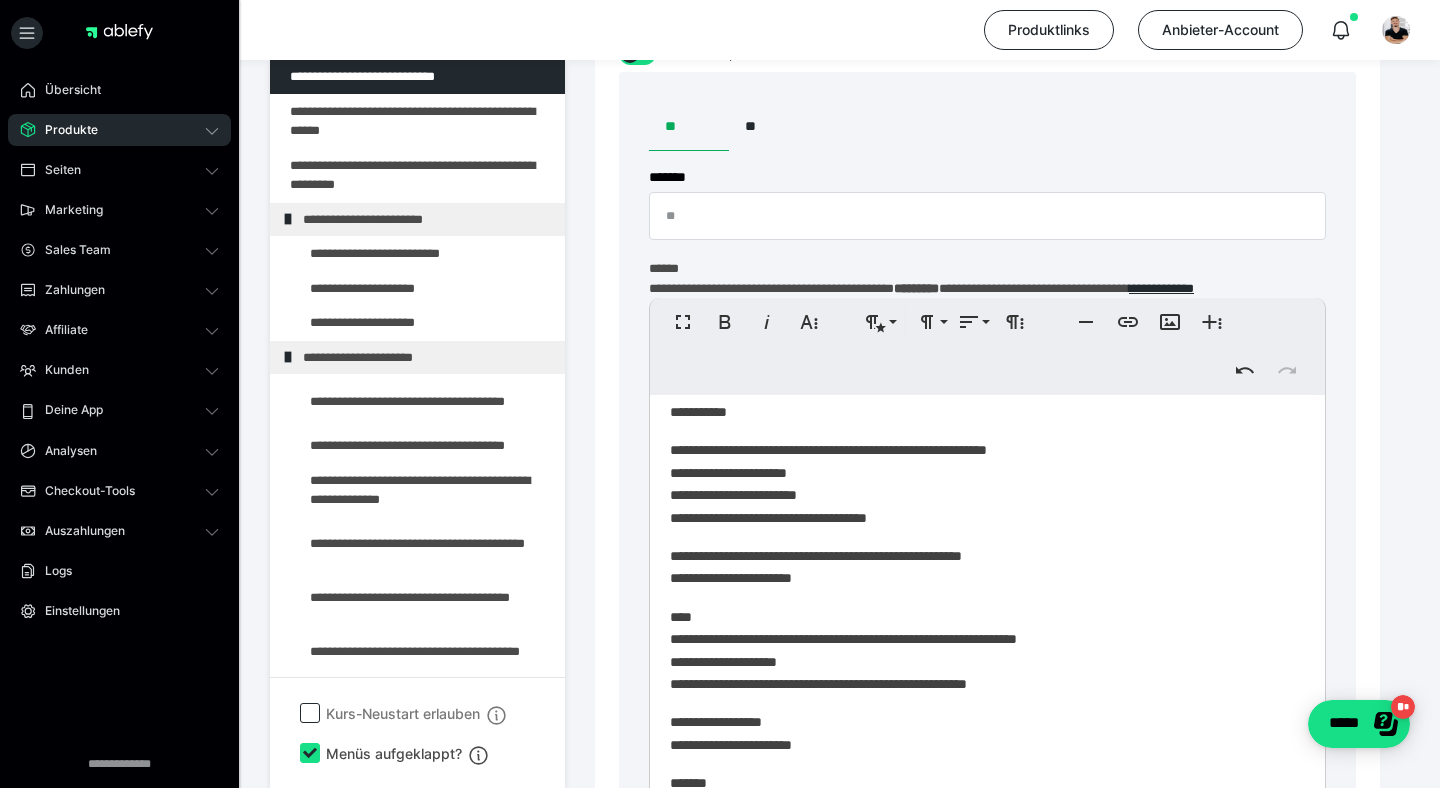 click on "**********" at bounding box center [987, 412] 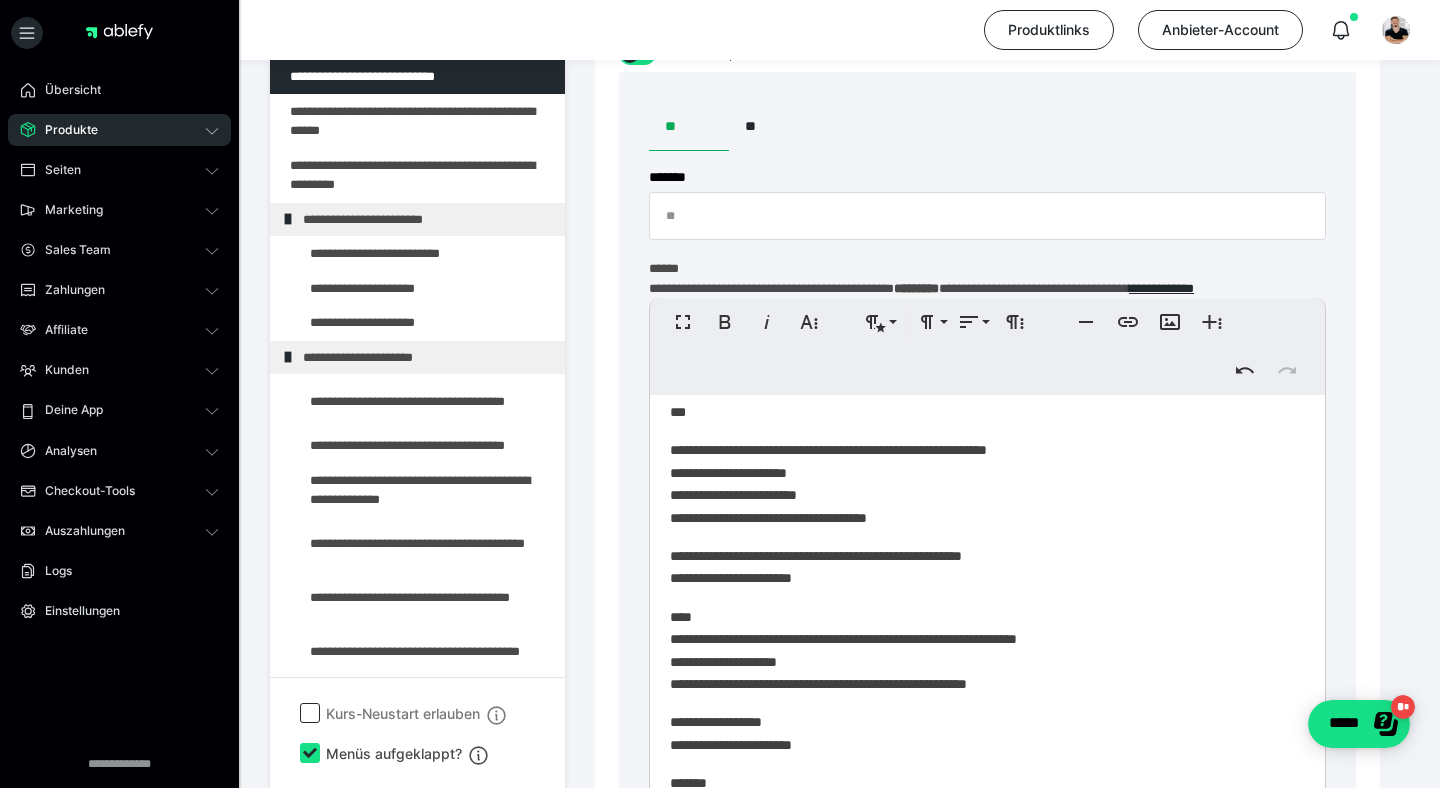 type 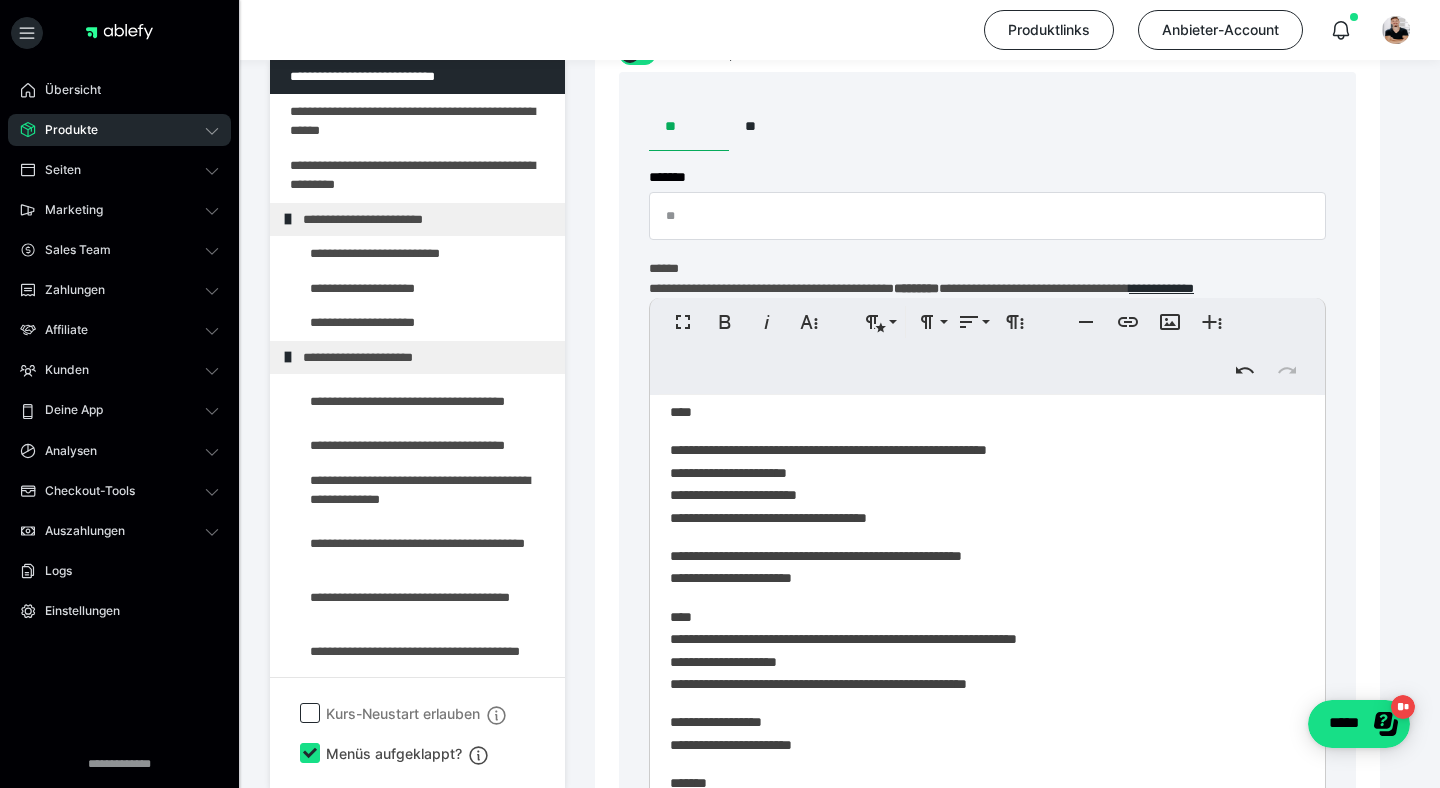 scroll, scrollTop: 50, scrollLeft: 0, axis: vertical 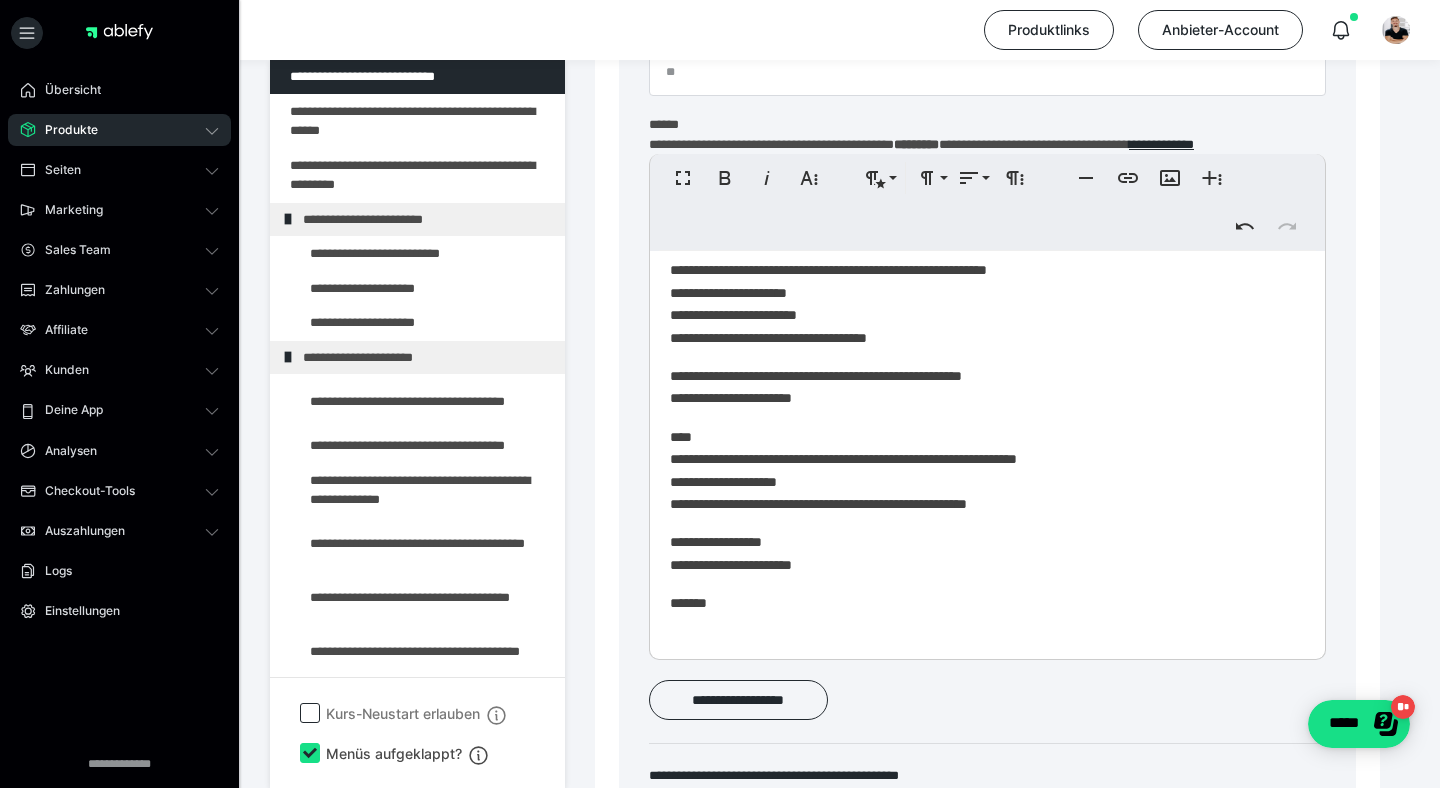 click on "**********" at bounding box center [987, 553] 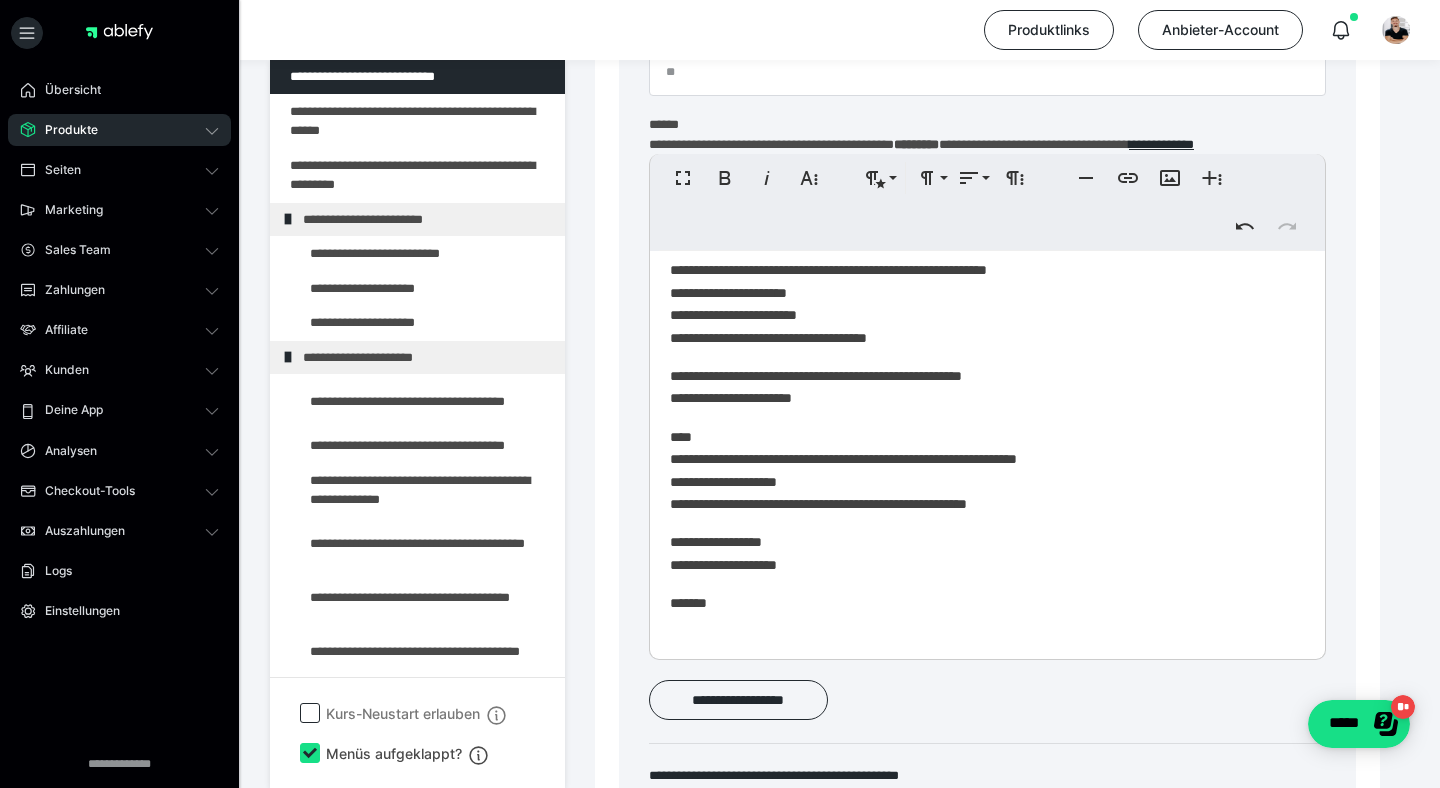 scroll, scrollTop: 0, scrollLeft: 0, axis: both 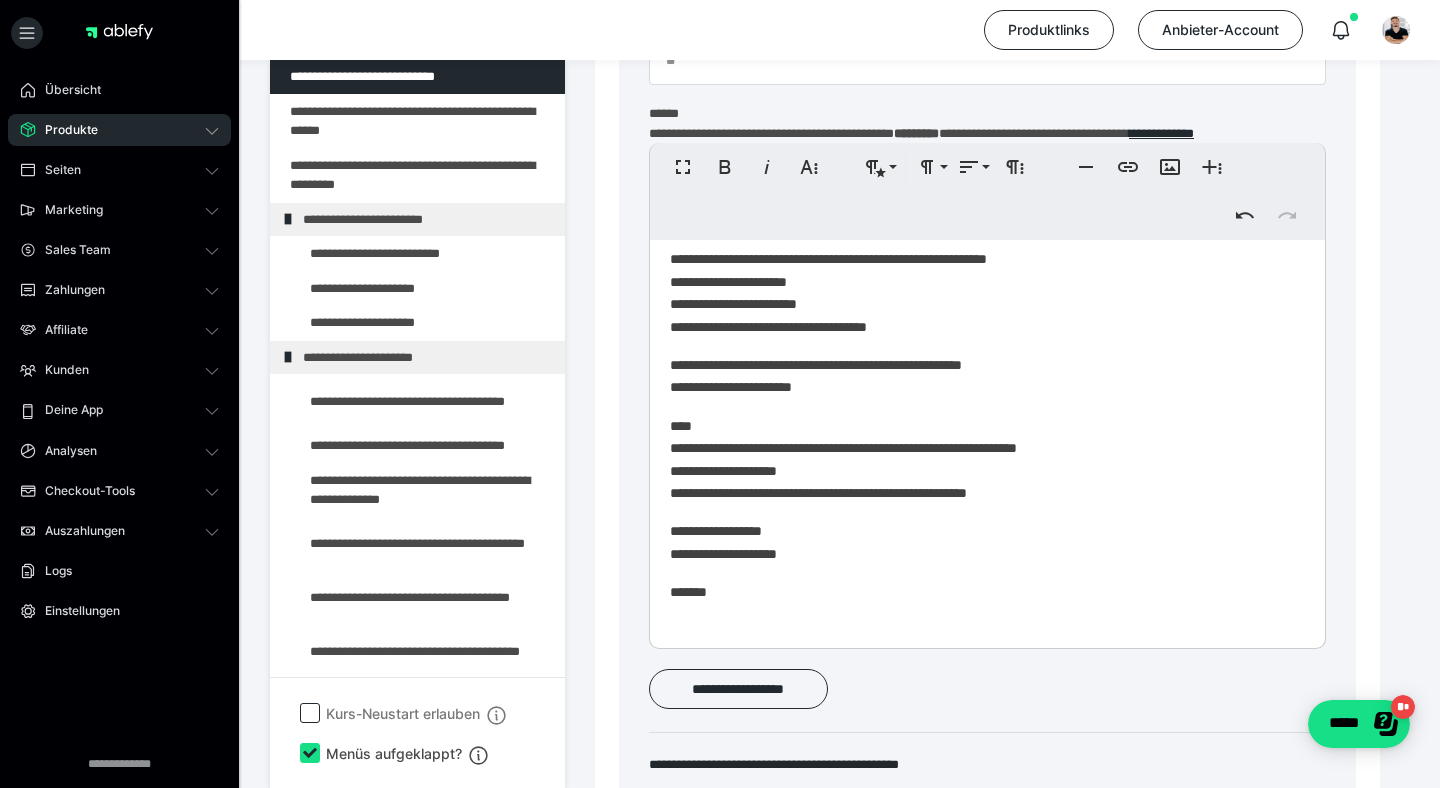 click on "**********" at bounding box center [987, 460] 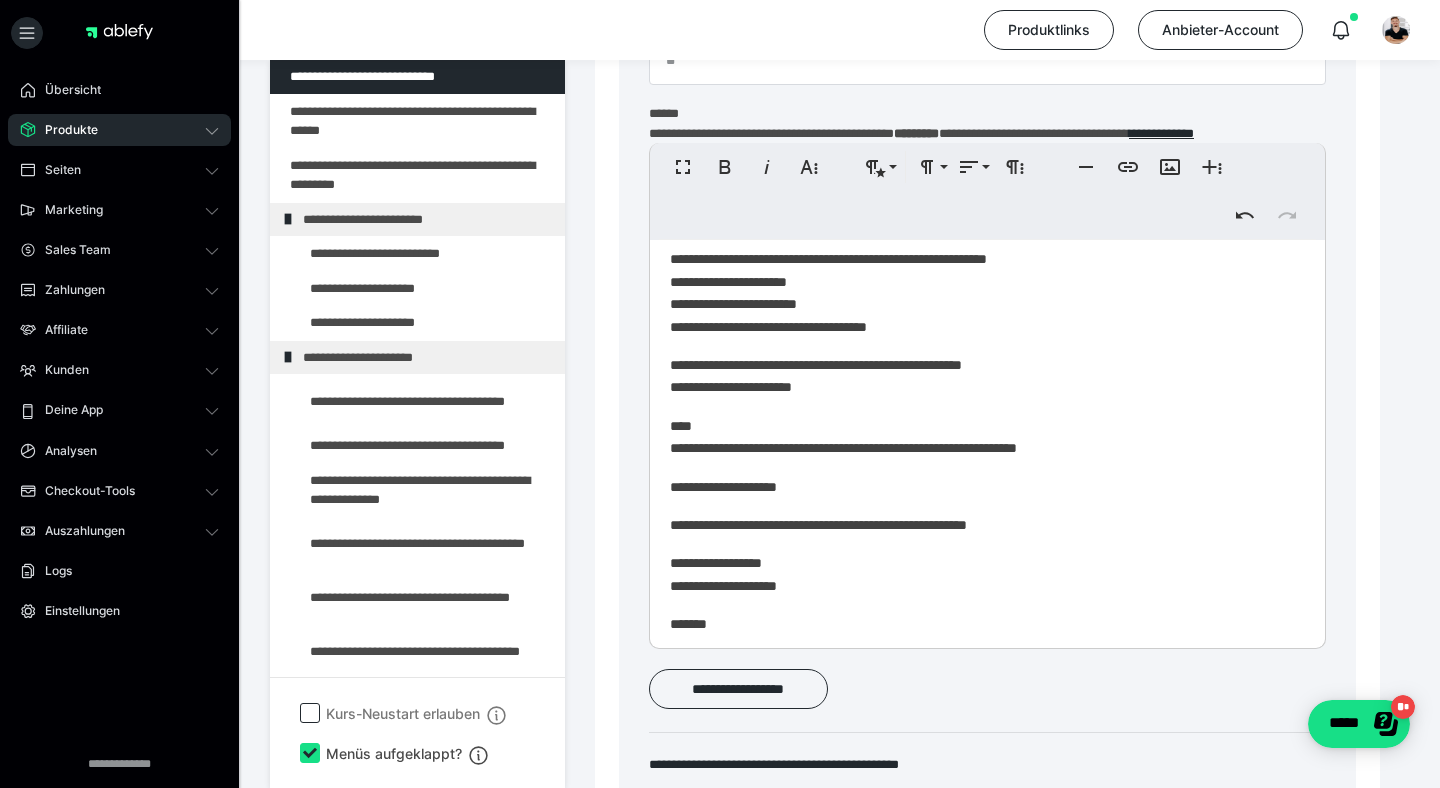 click on "**********" at bounding box center (987, 487) 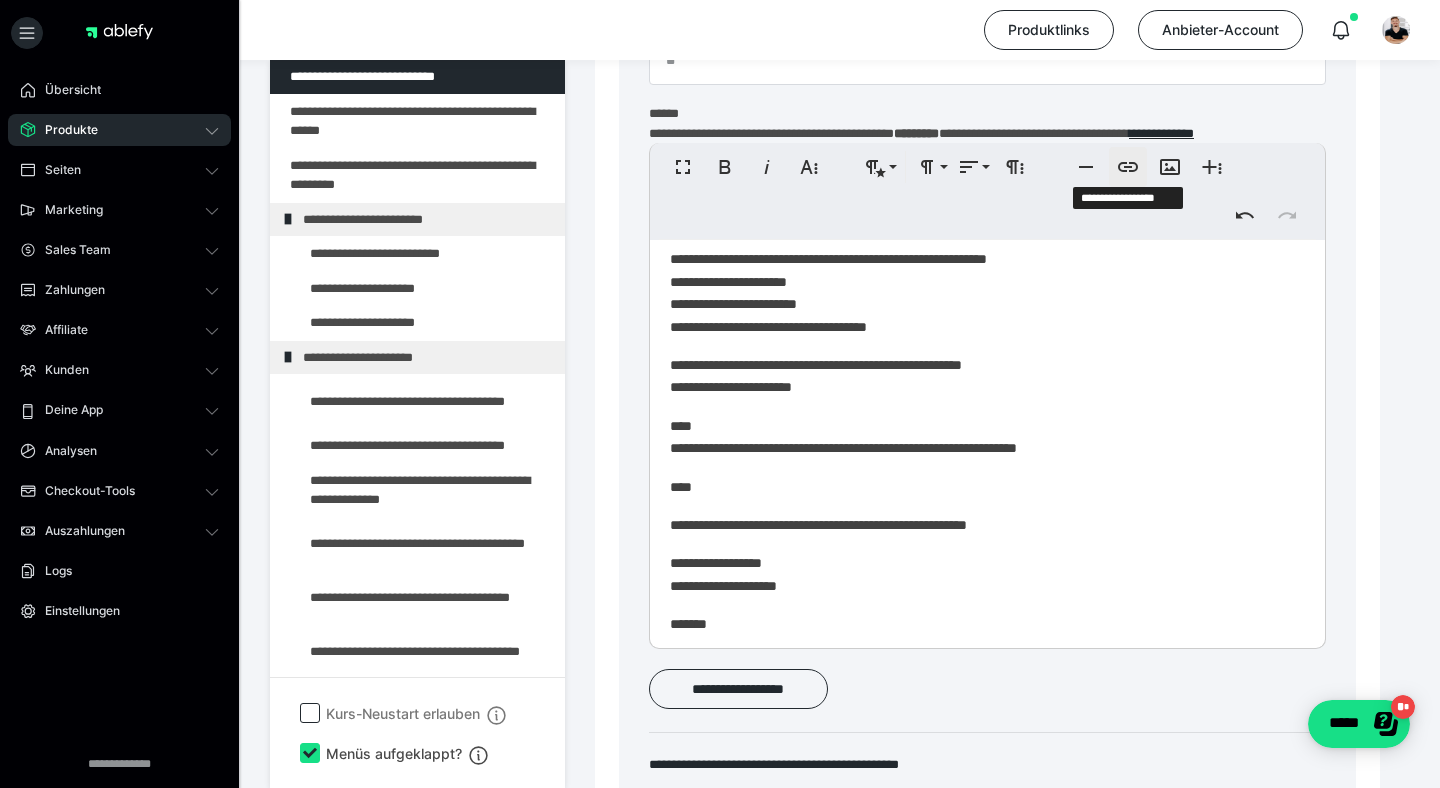 click 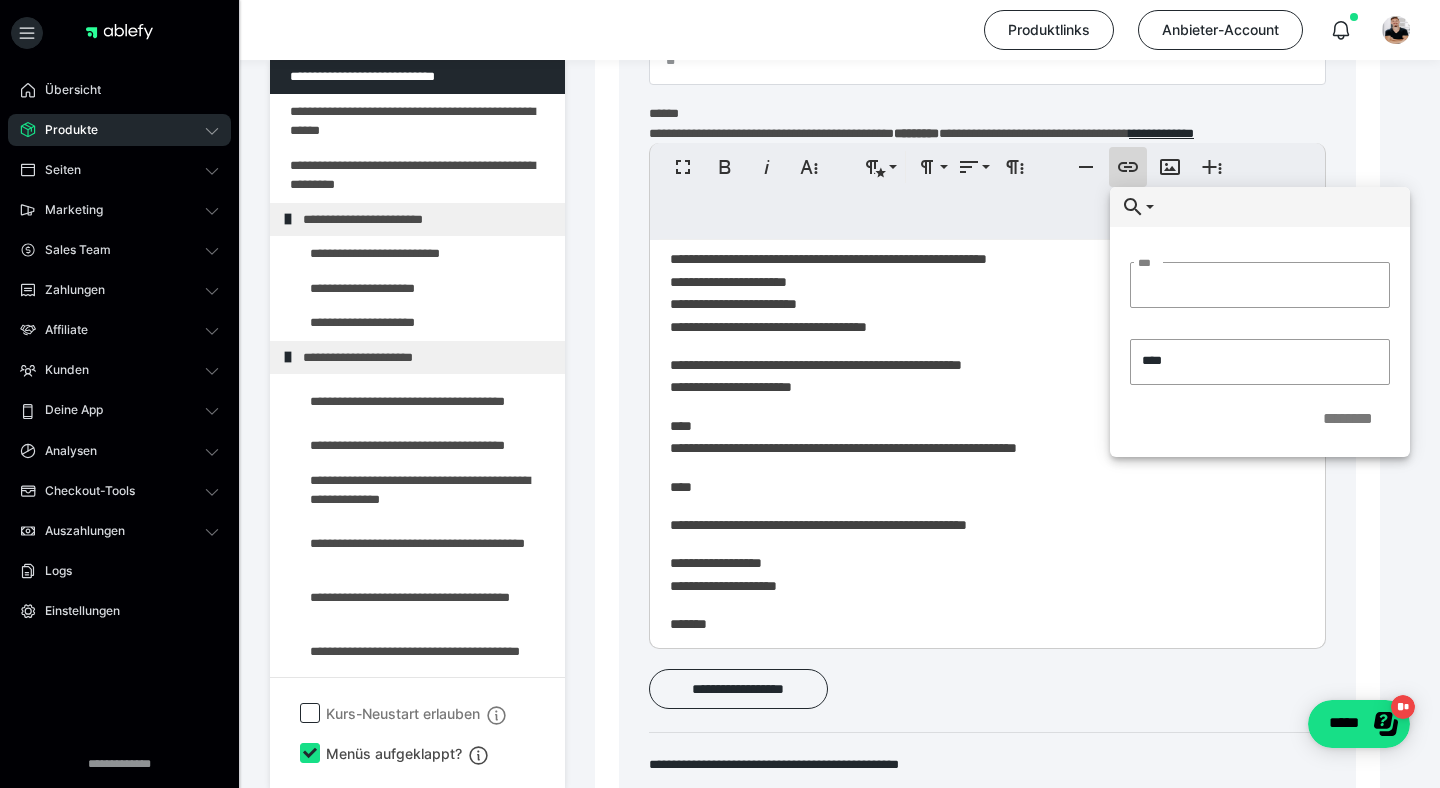 click on "****" at bounding box center [1155, 361] 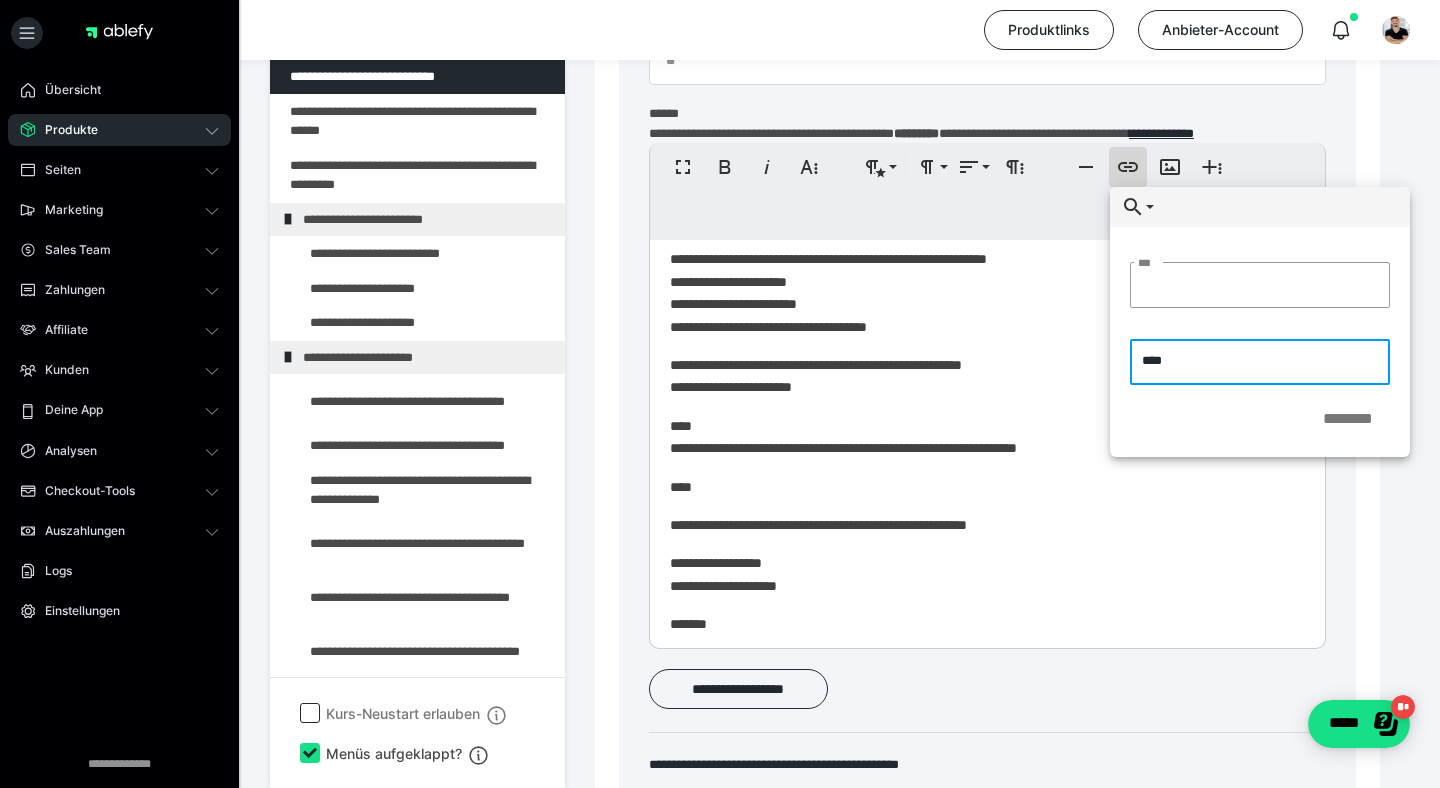 click on "****" at bounding box center [1260, 362] 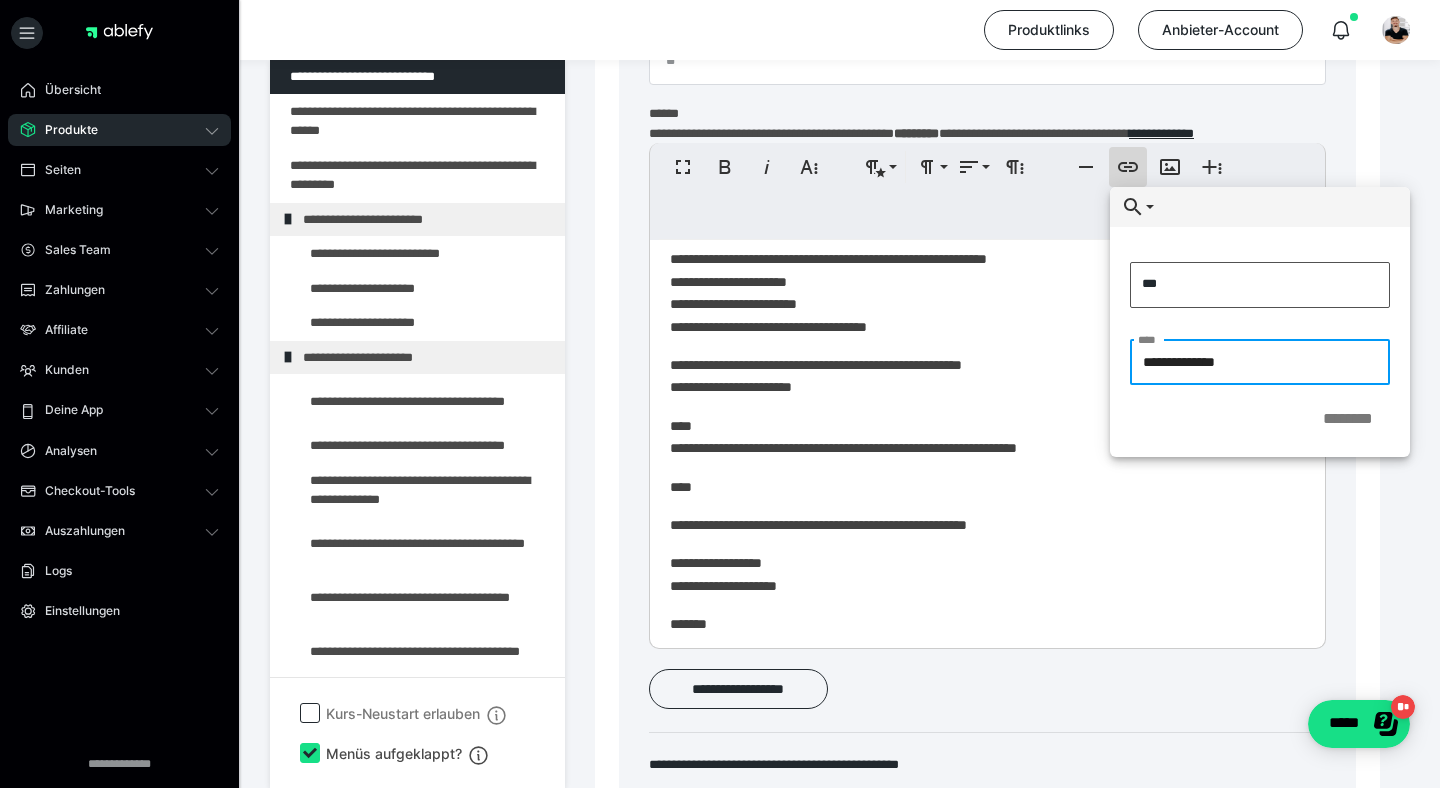 type on "**********" 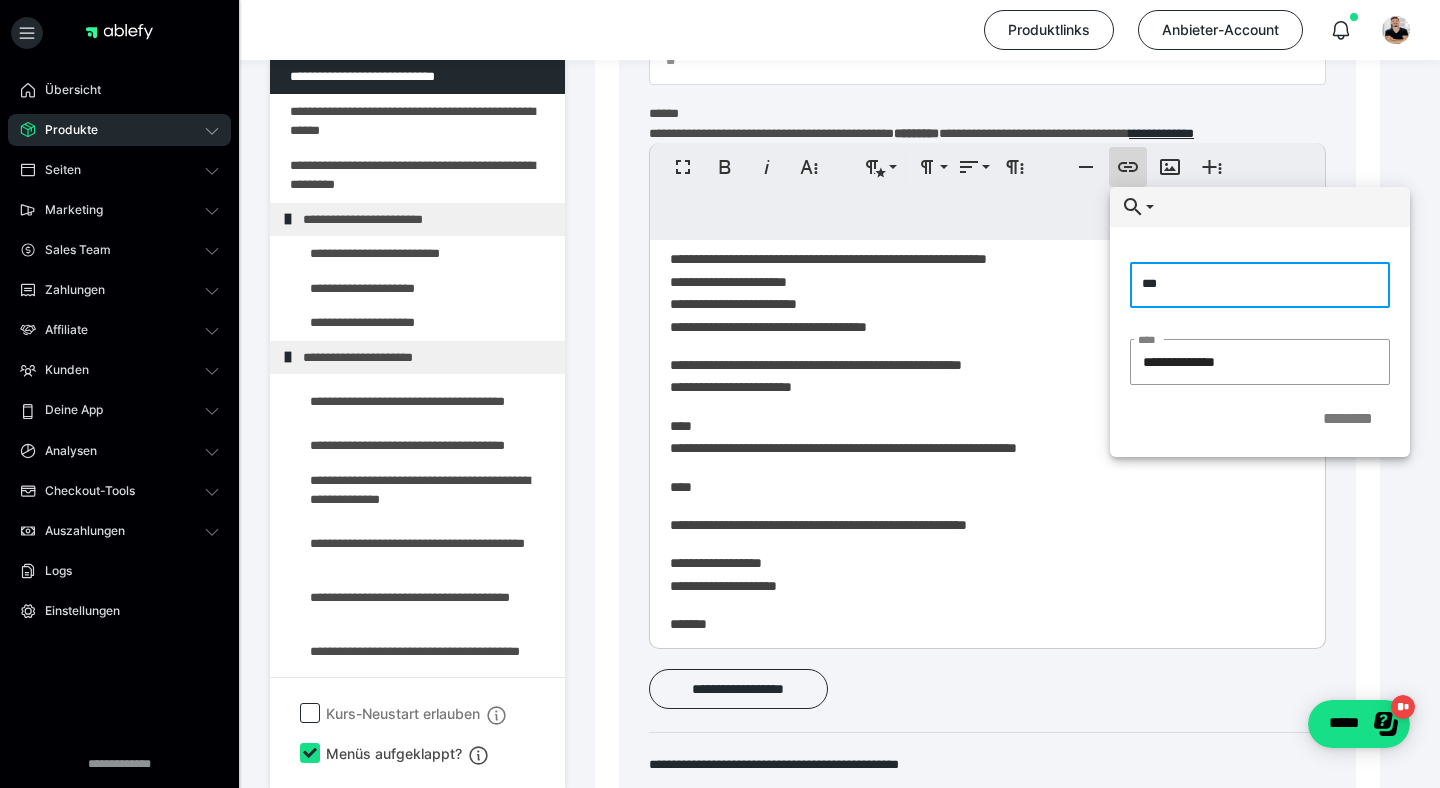 click on "***" at bounding box center [1260, 285] 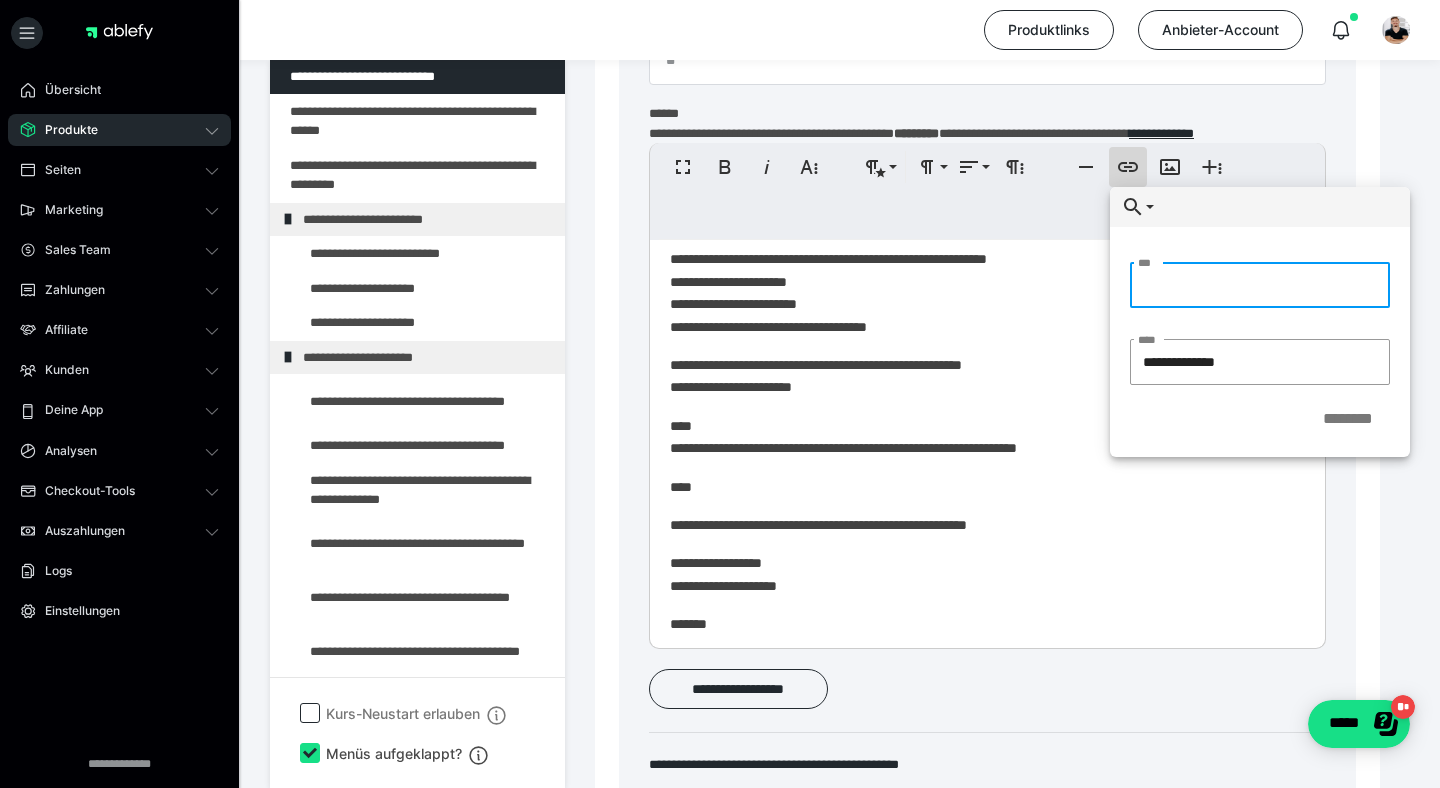 paste on "**********" 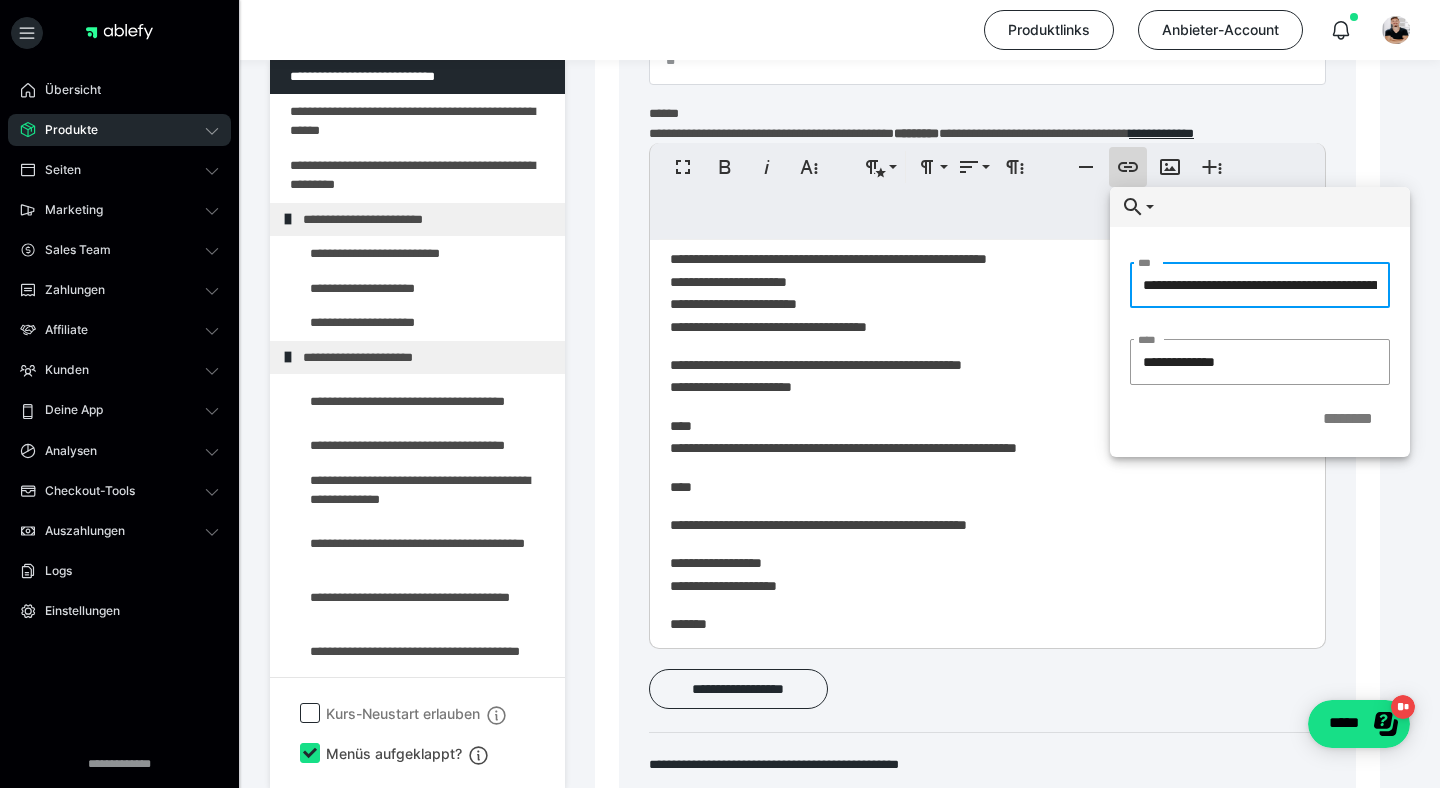 scroll, scrollTop: 0, scrollLeft: 160, axis: horizontal 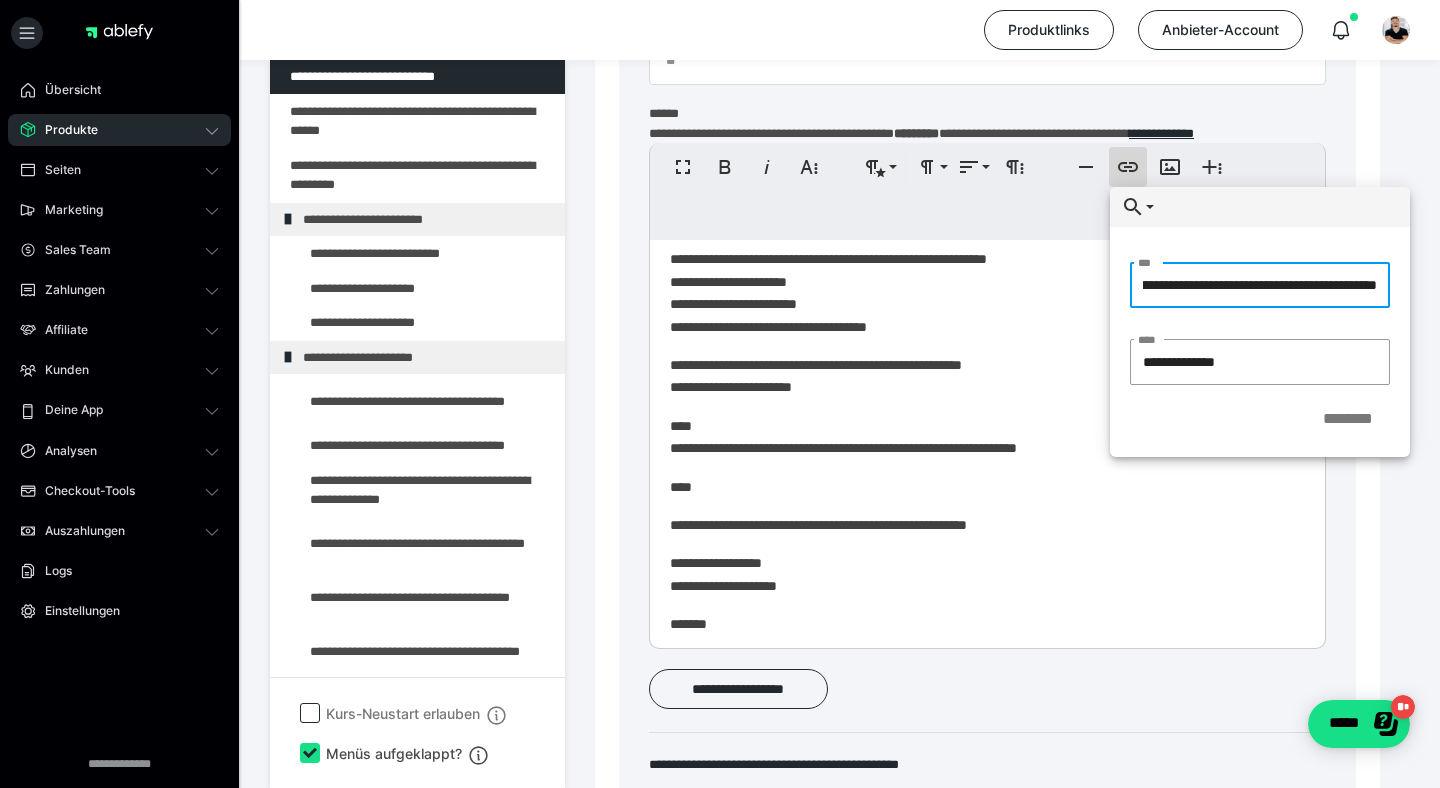 click on "**********" at bounding box center [1260, 285] 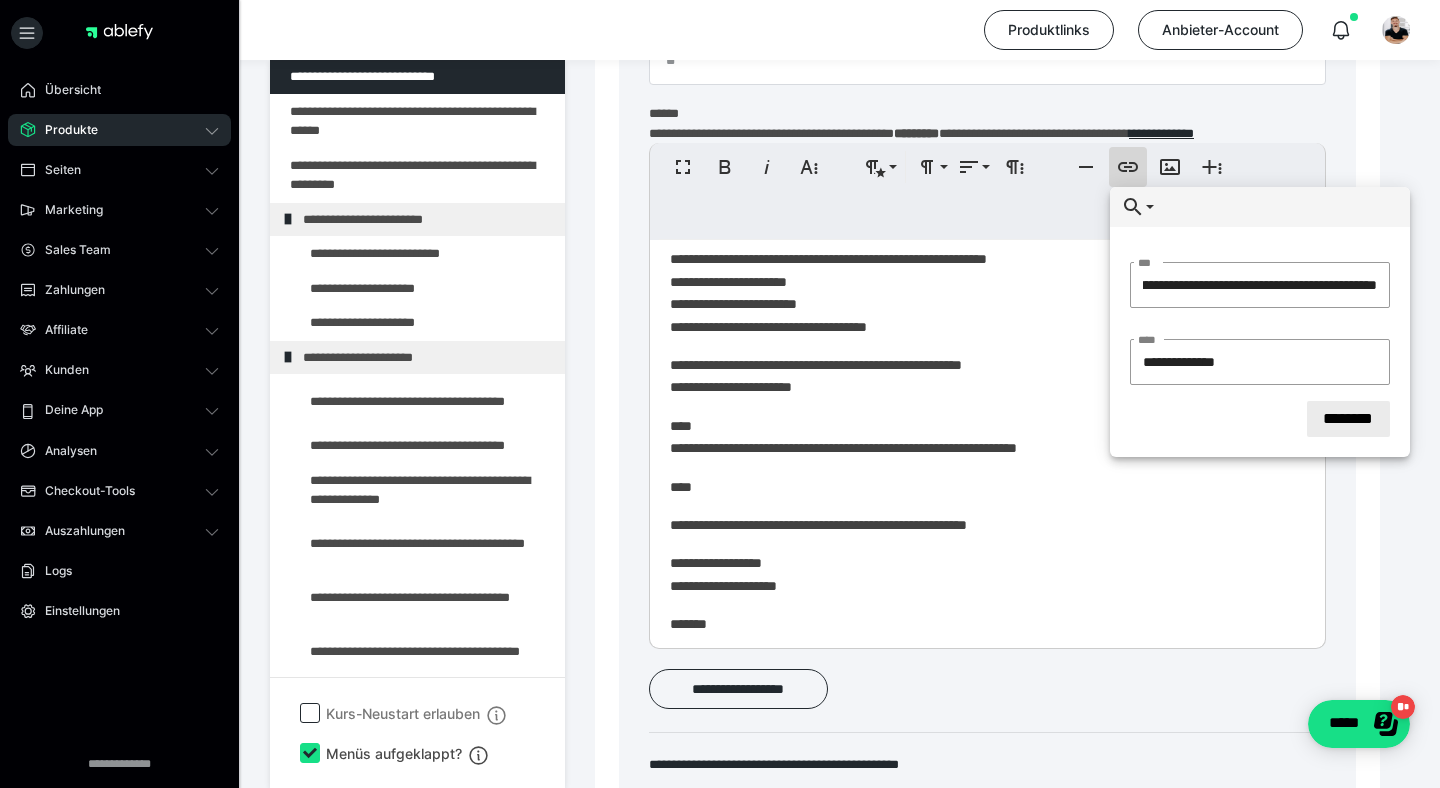 click on "********" at bounding box center [1348, 419] 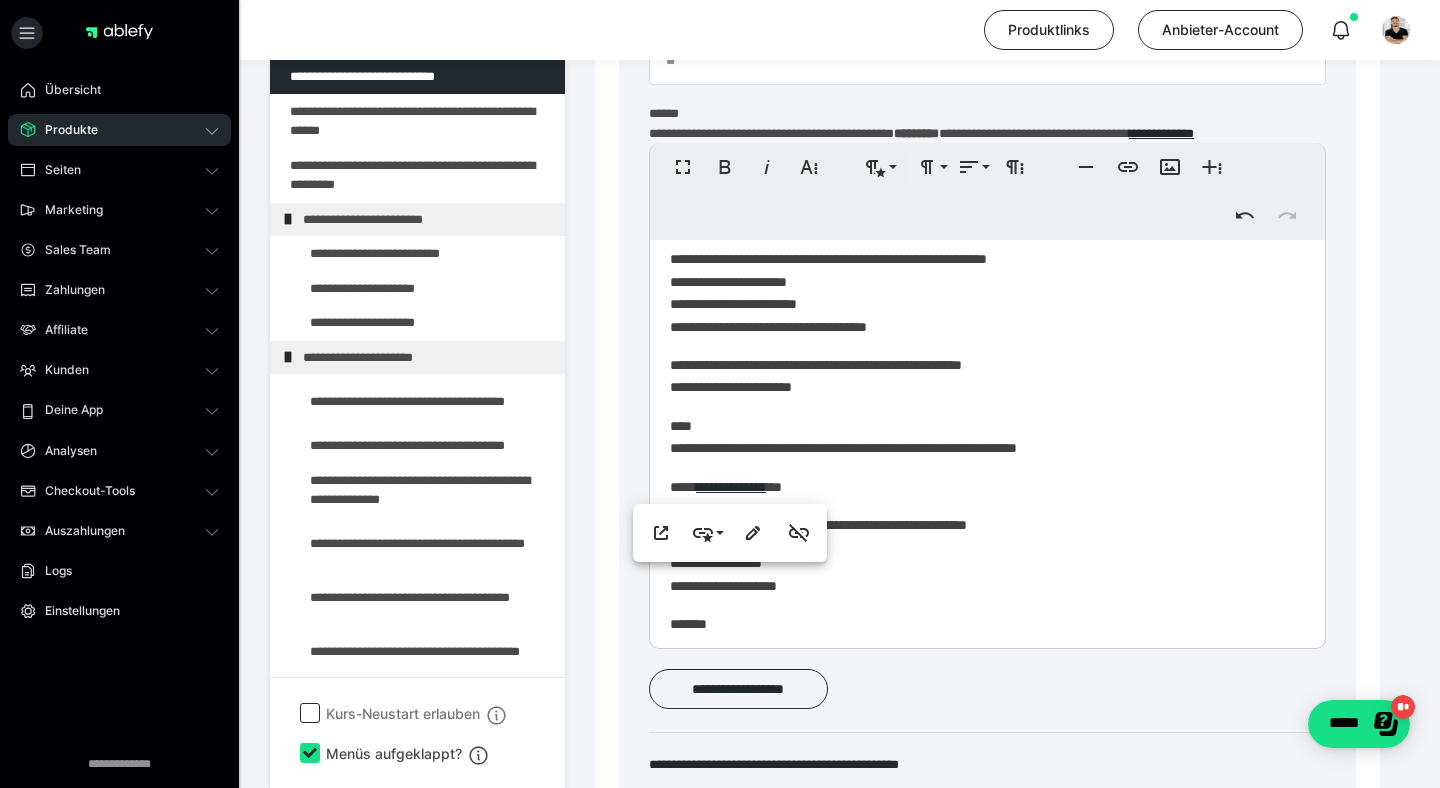 scroll, scrollTop: 0, scrollLeft: 0, axis: both 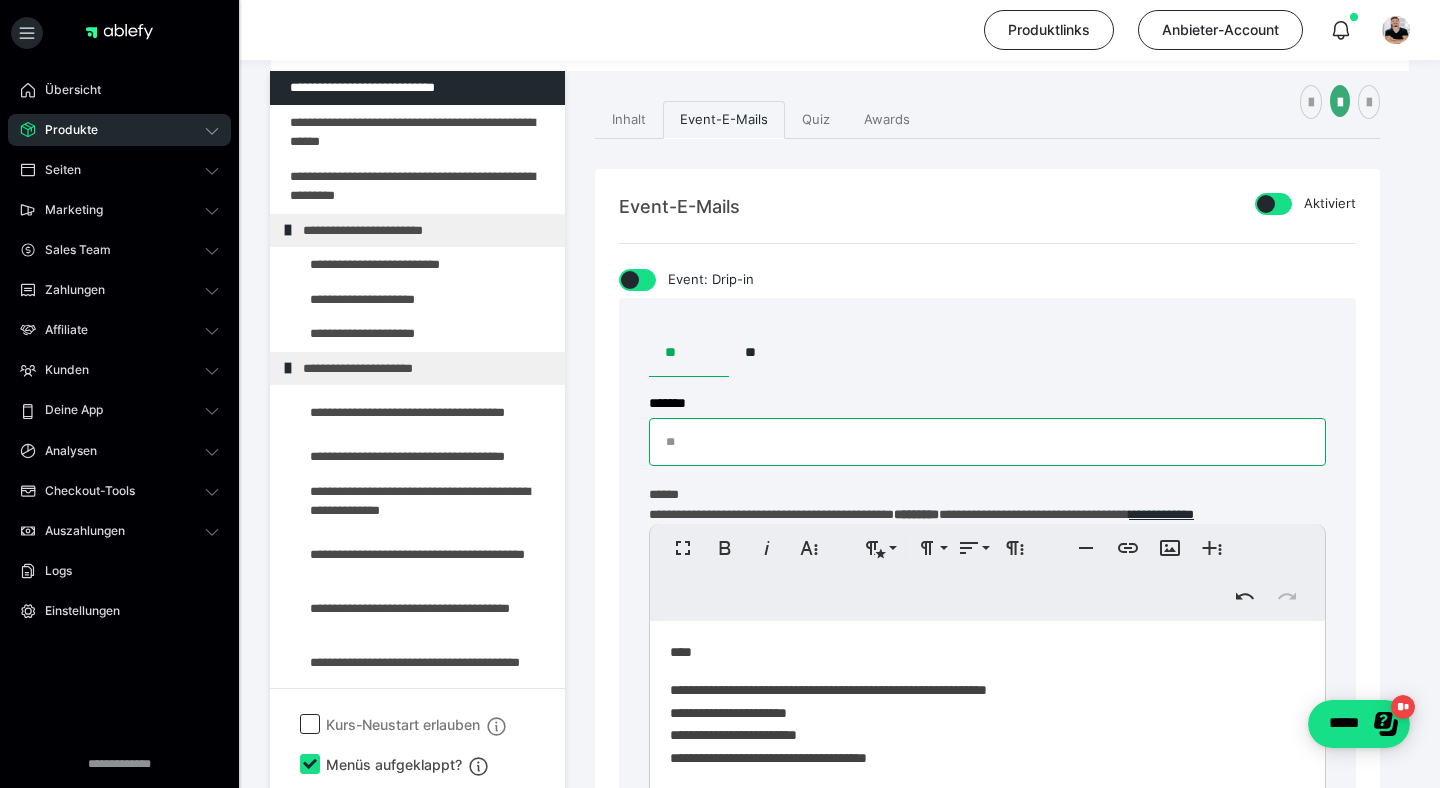 click on "*******" at bounding box center (987, 442) 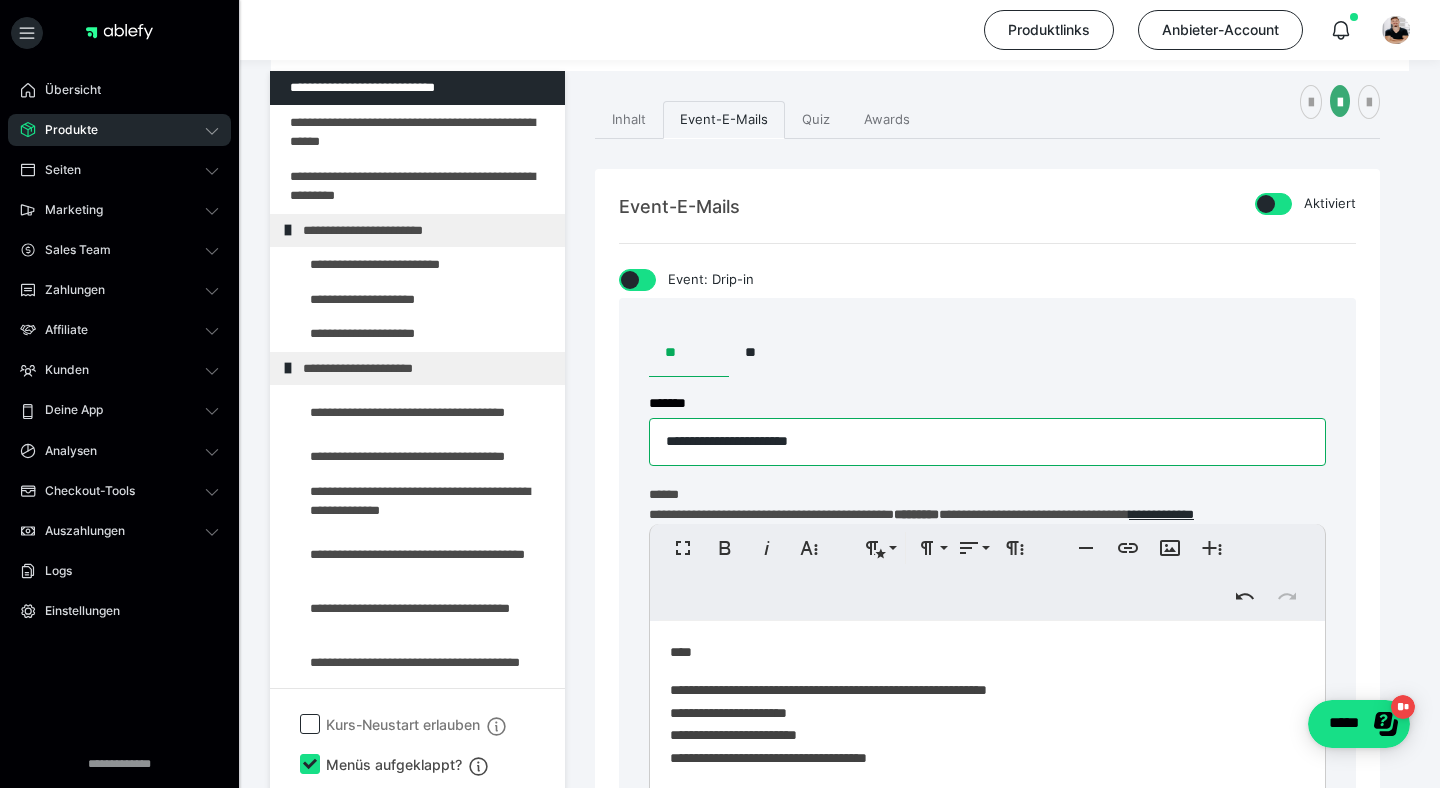 drag, startPoint x: 839, startPoint y: 445, endPoint x: 666, endPoint y: 433, distance: 173.41568 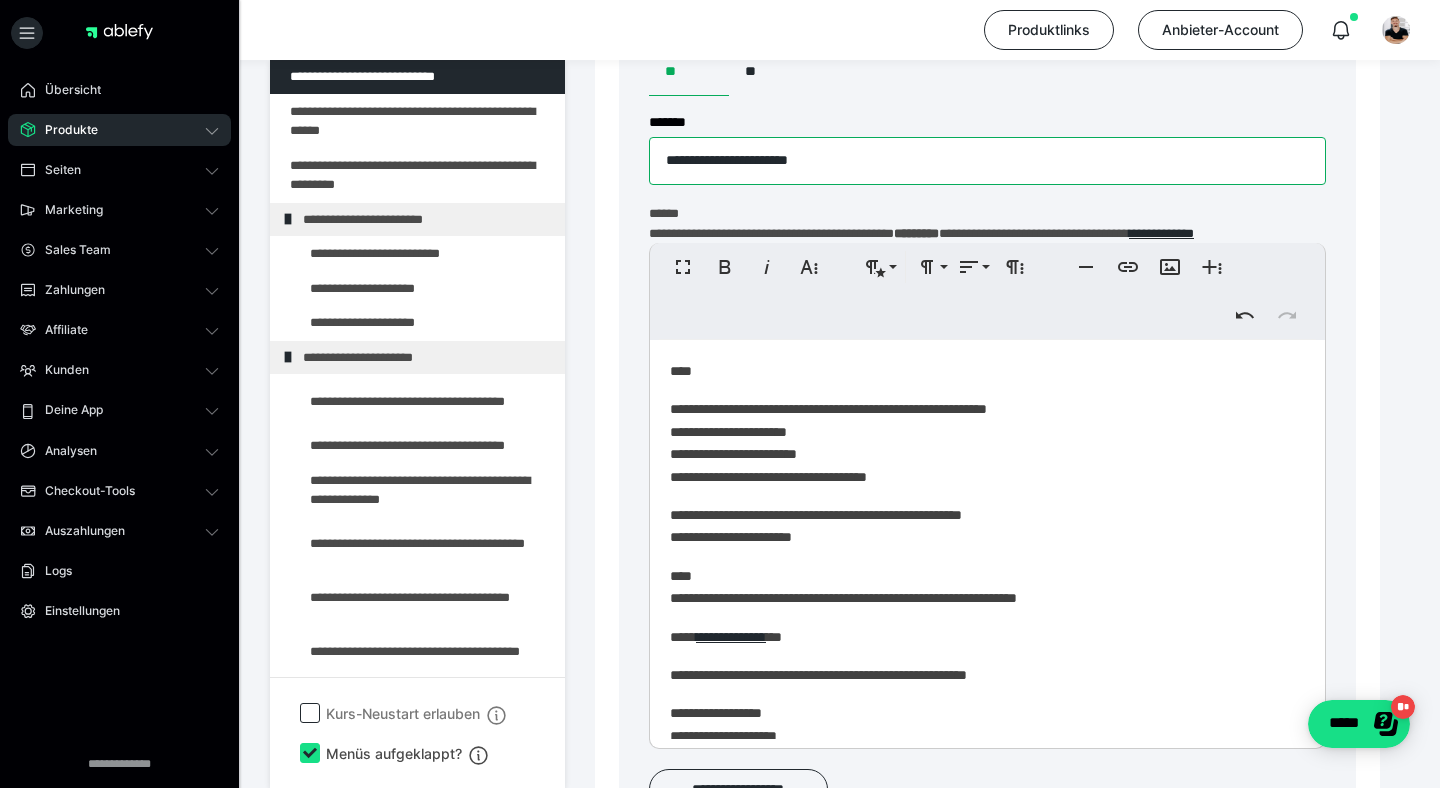 scroll, scrollTop: 620, scrollLeft: 0, axis: vertical 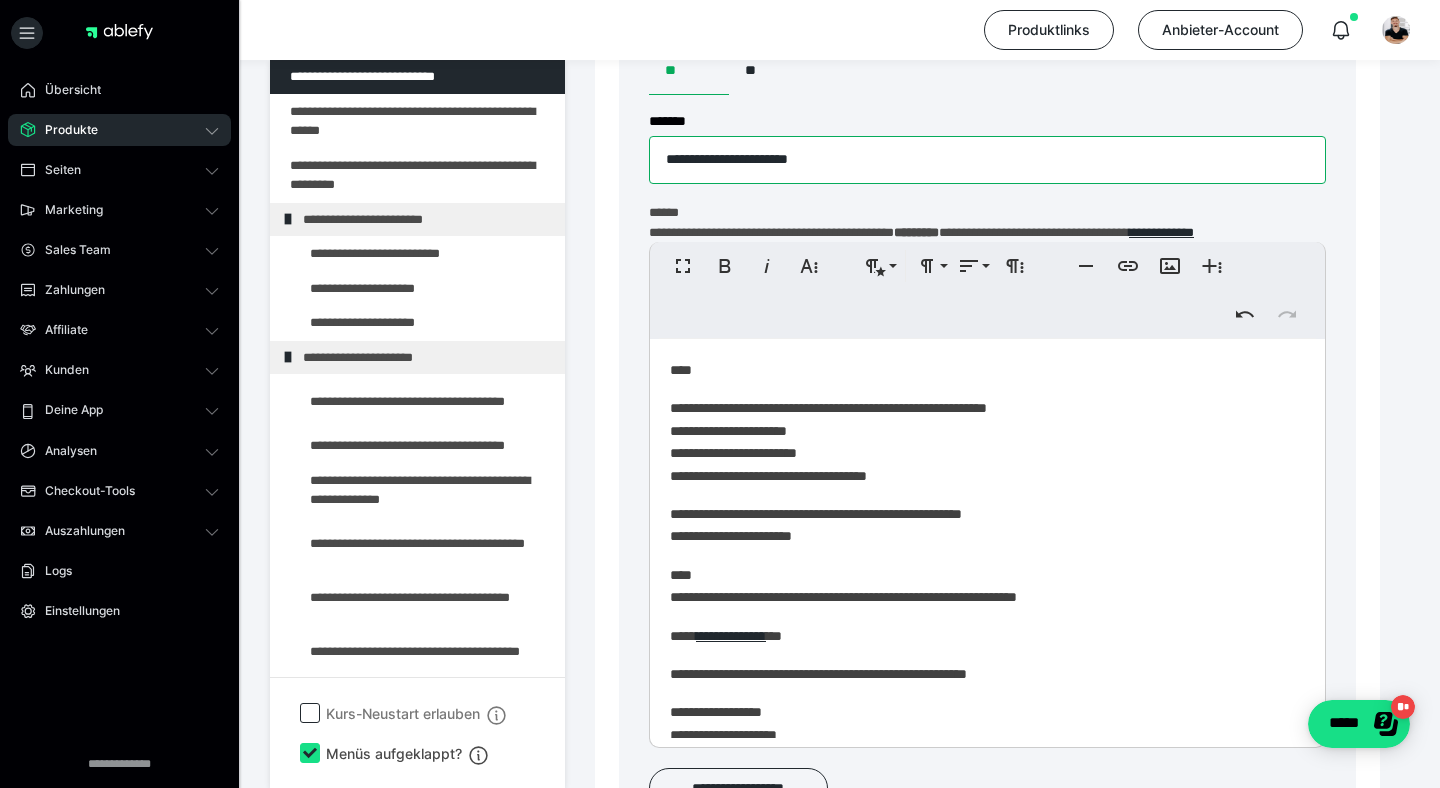 click on "**********" at bounding box center (987, 160) 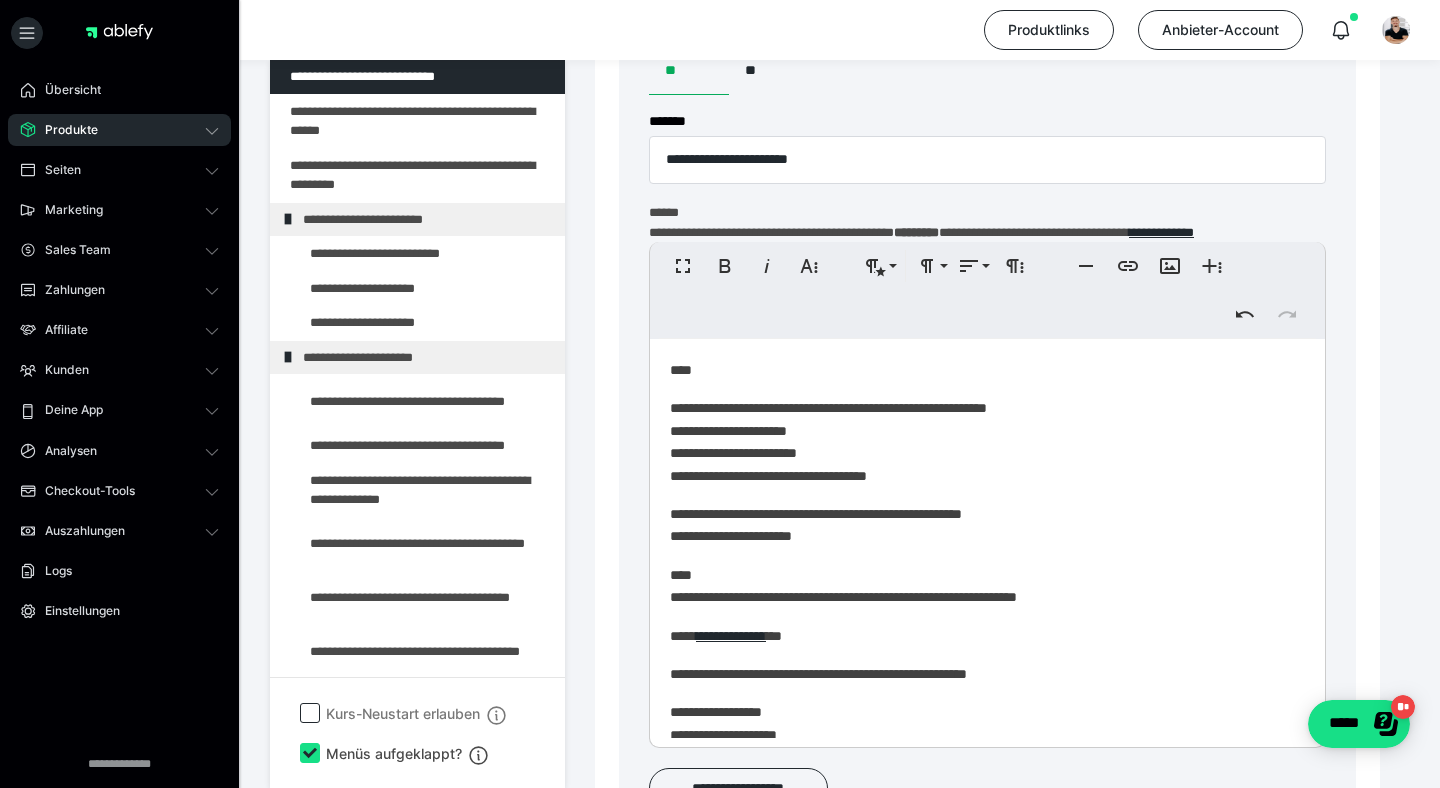 click on "****" at bounding box center (987, 370) 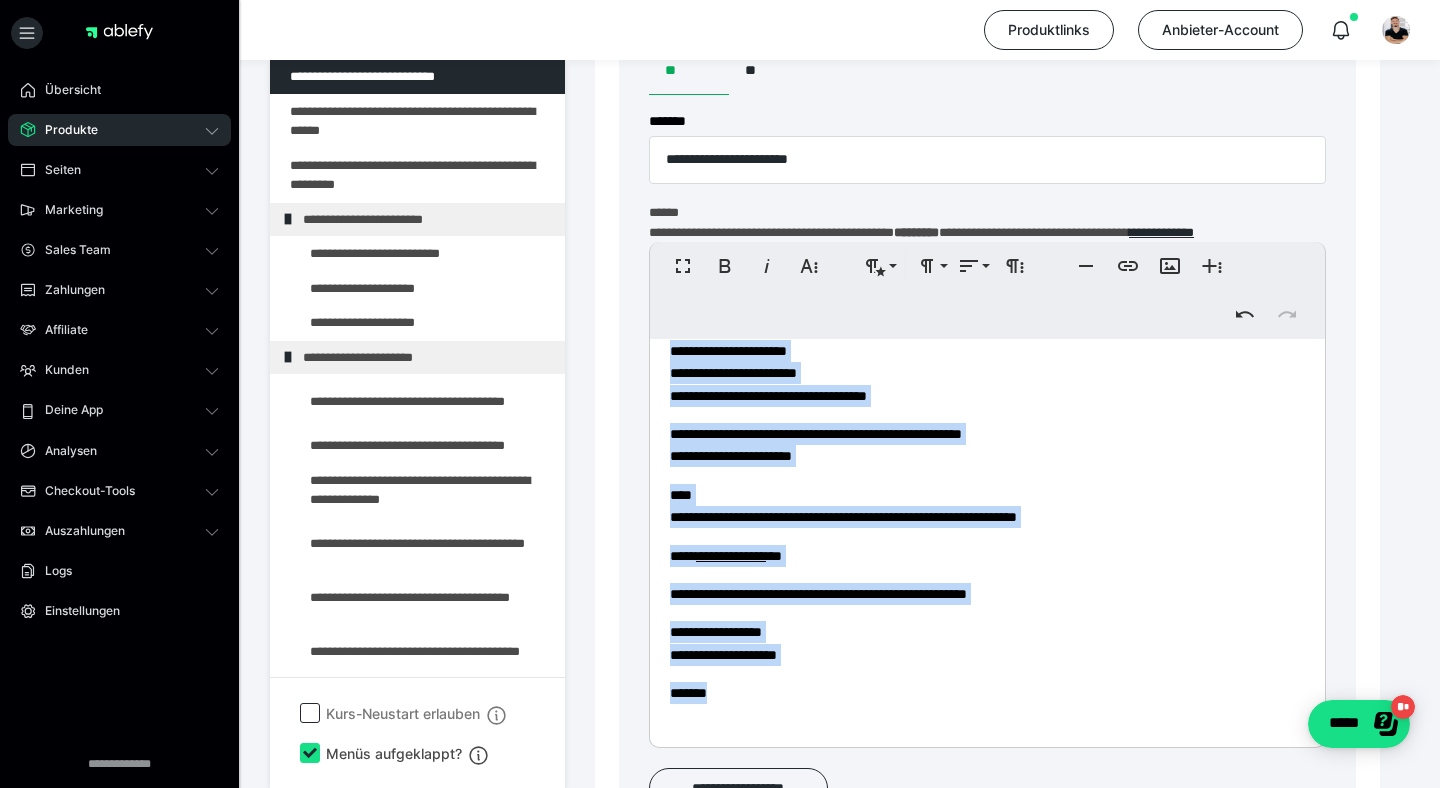 scroll, scrollTop: 82, scrollLeft: 0, axis: vertical 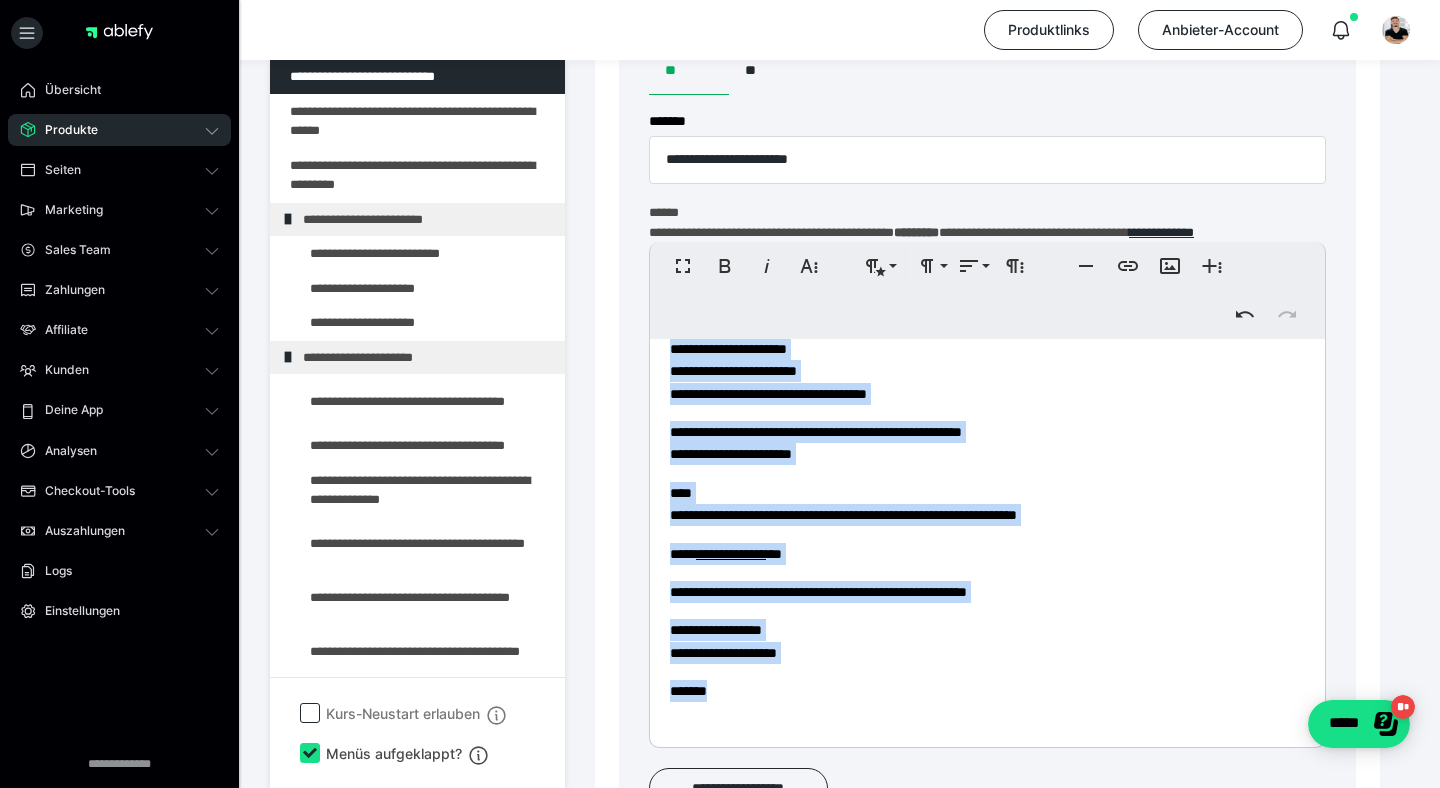 drag, startPoint x: 672, startPoint y: 371, endPoint x: 851, endPoint y: 752, distance: 420.95367 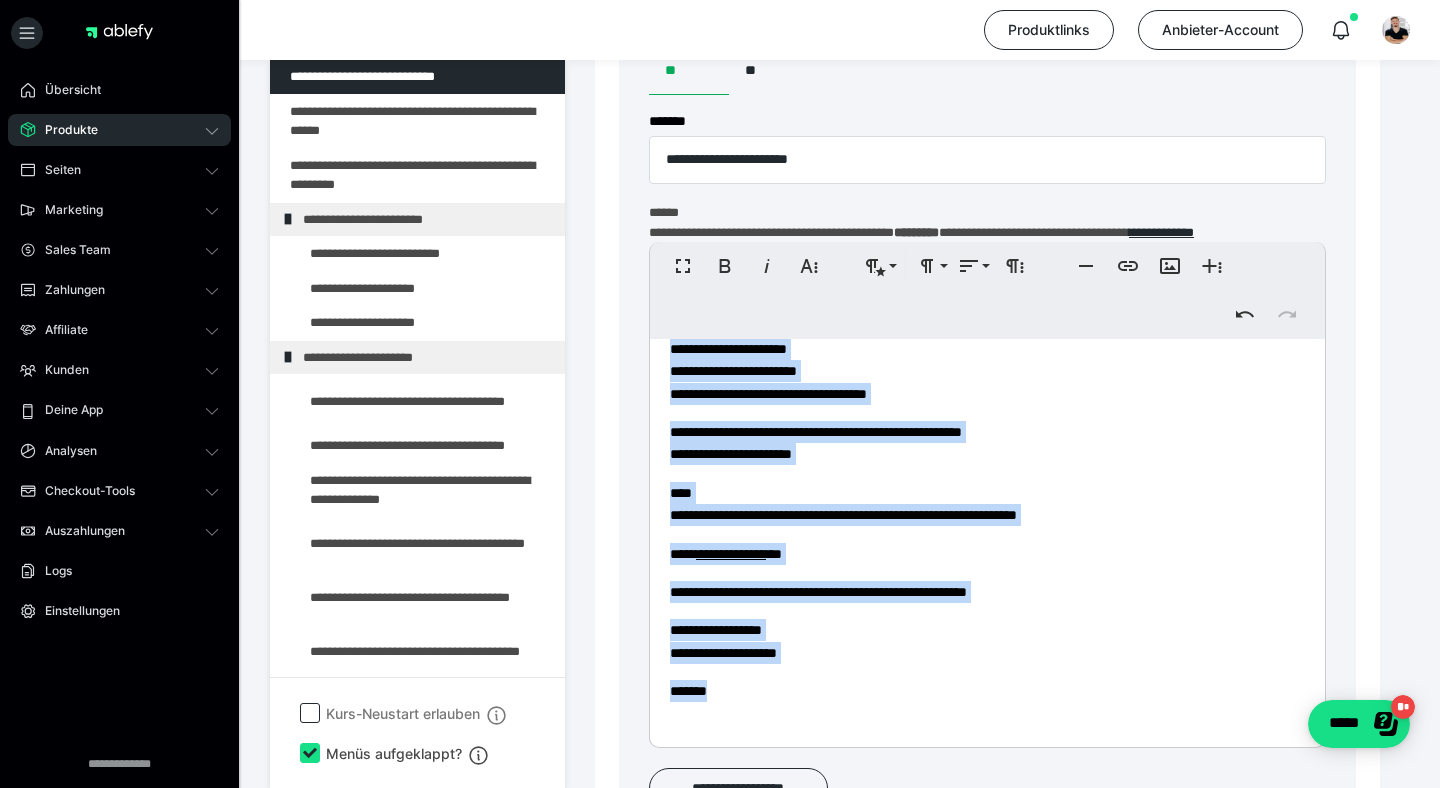 copy on "**********" 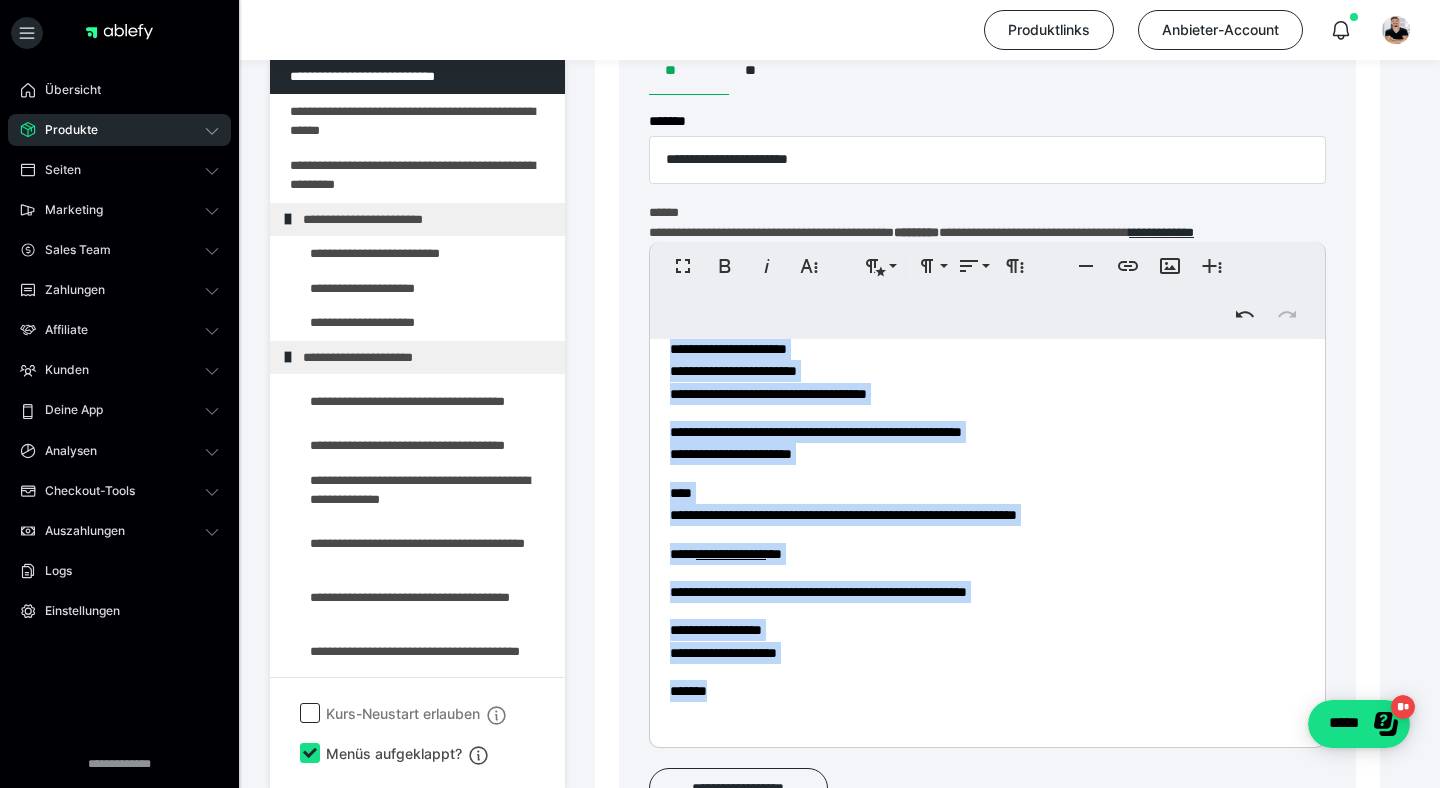 scroll, scrollTop: 0, scrollLeft: 0, axis: both 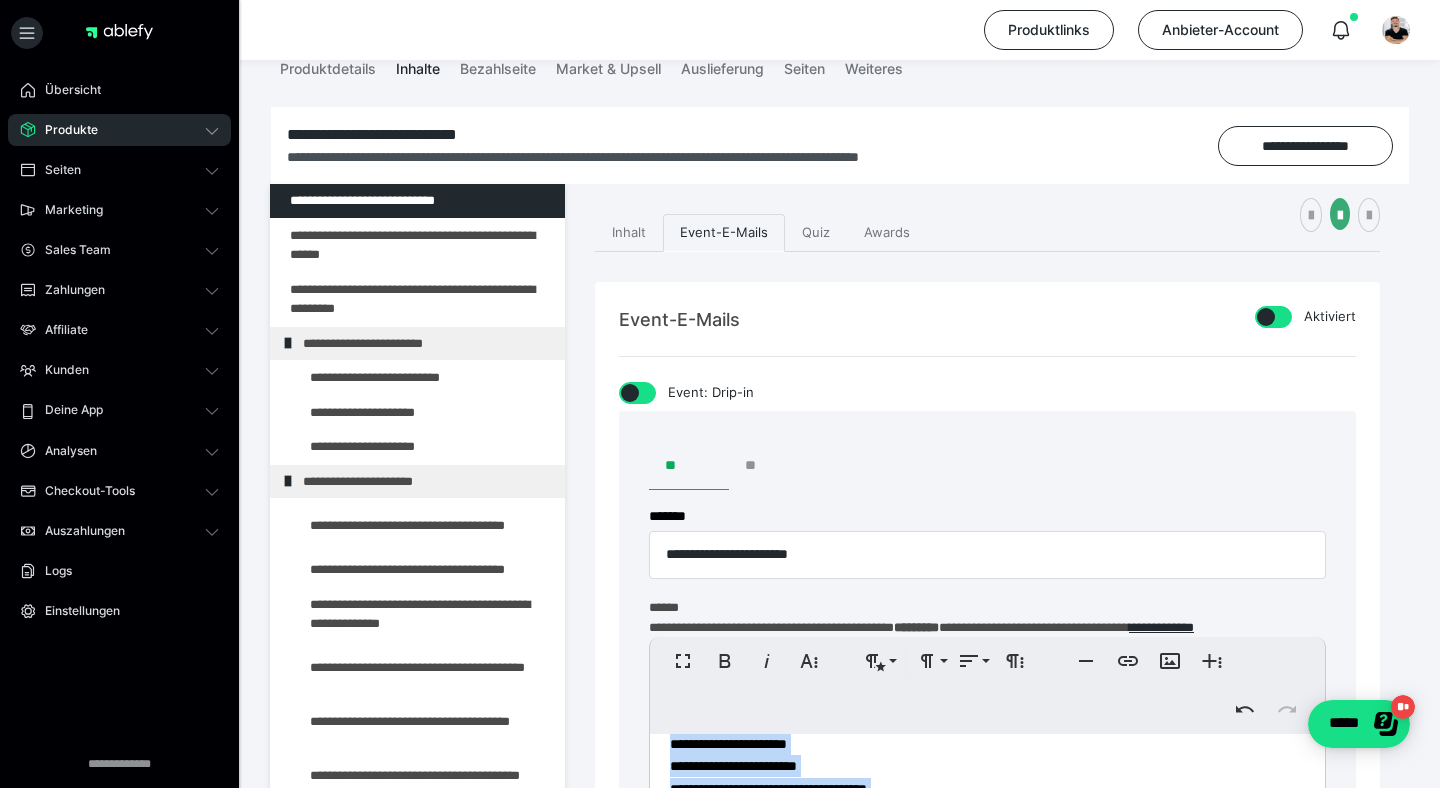 click on "**" at bounding box center [769, 466] 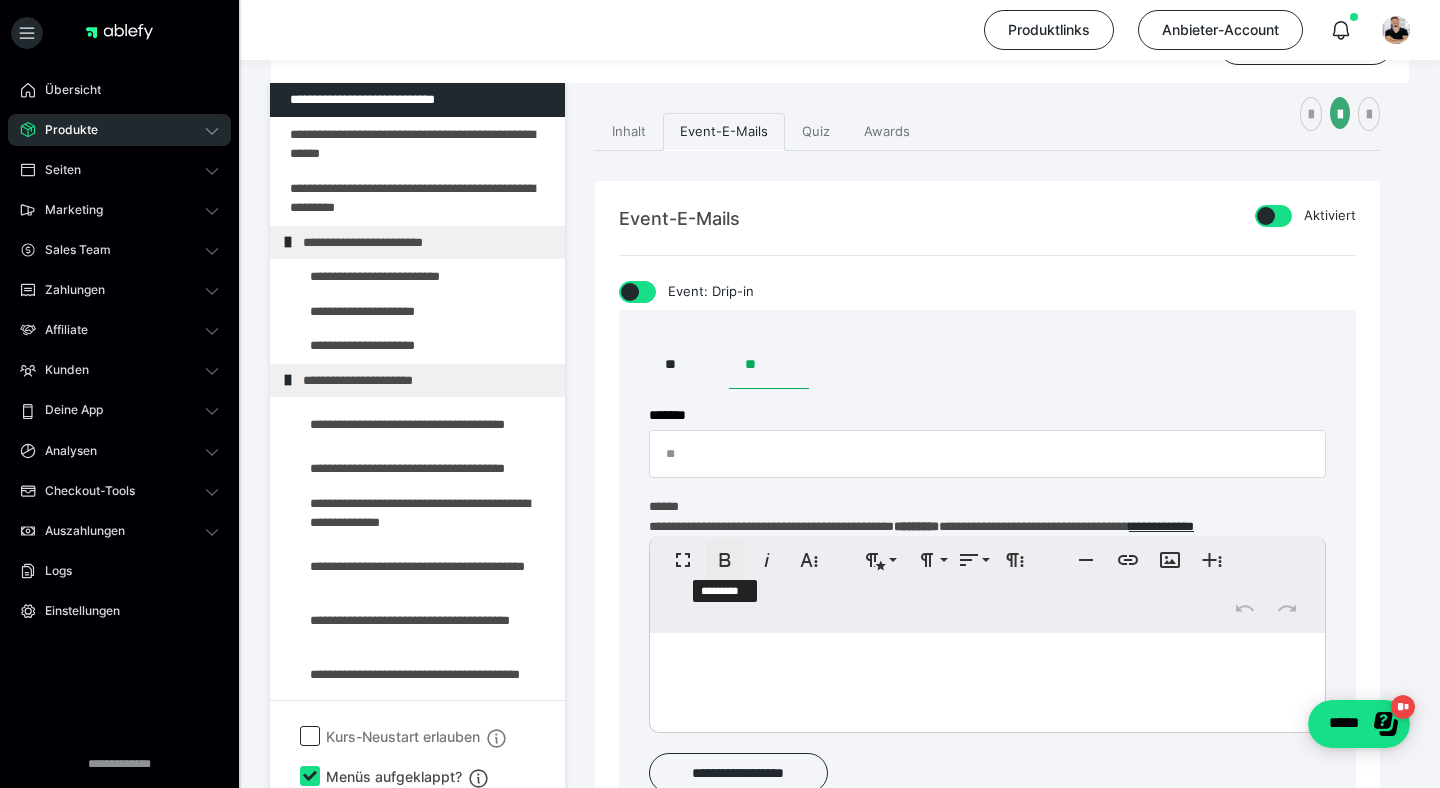 scroll, scrollTop: 339, scrollLeft: 0, axis: vertical 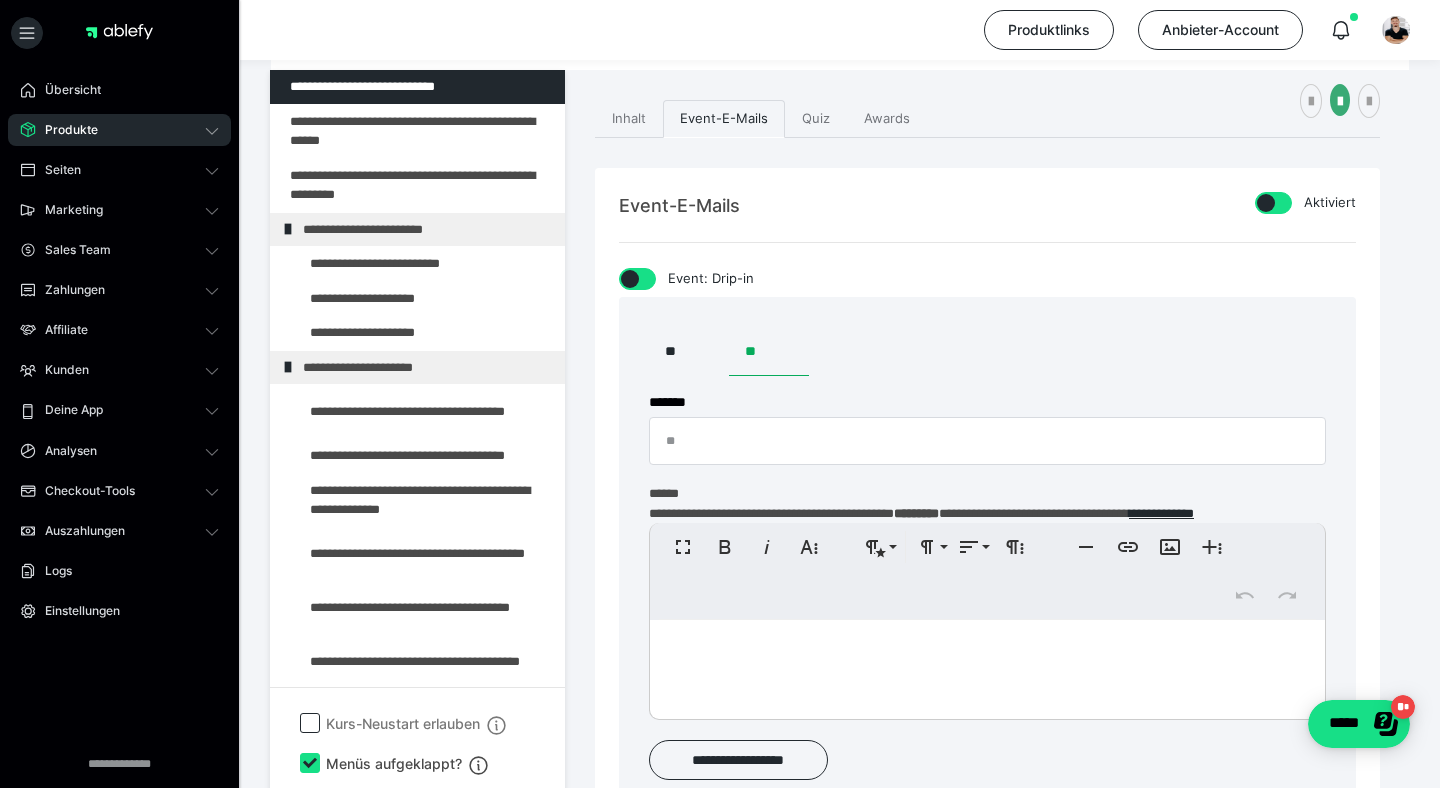 click at bounding box center [987, 665] 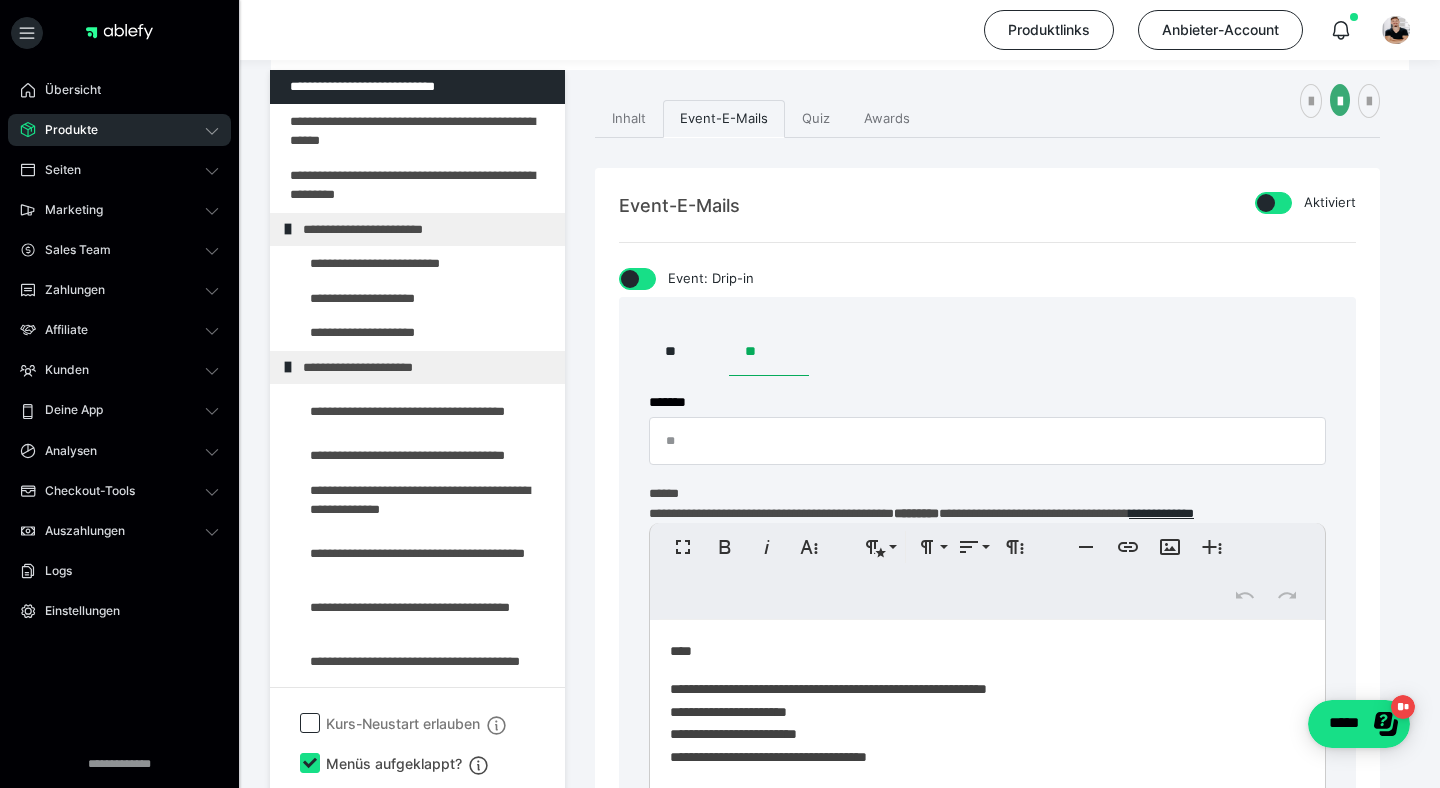 scroll, scrollTop: 46, scrollLeft: 0, axis: vertical 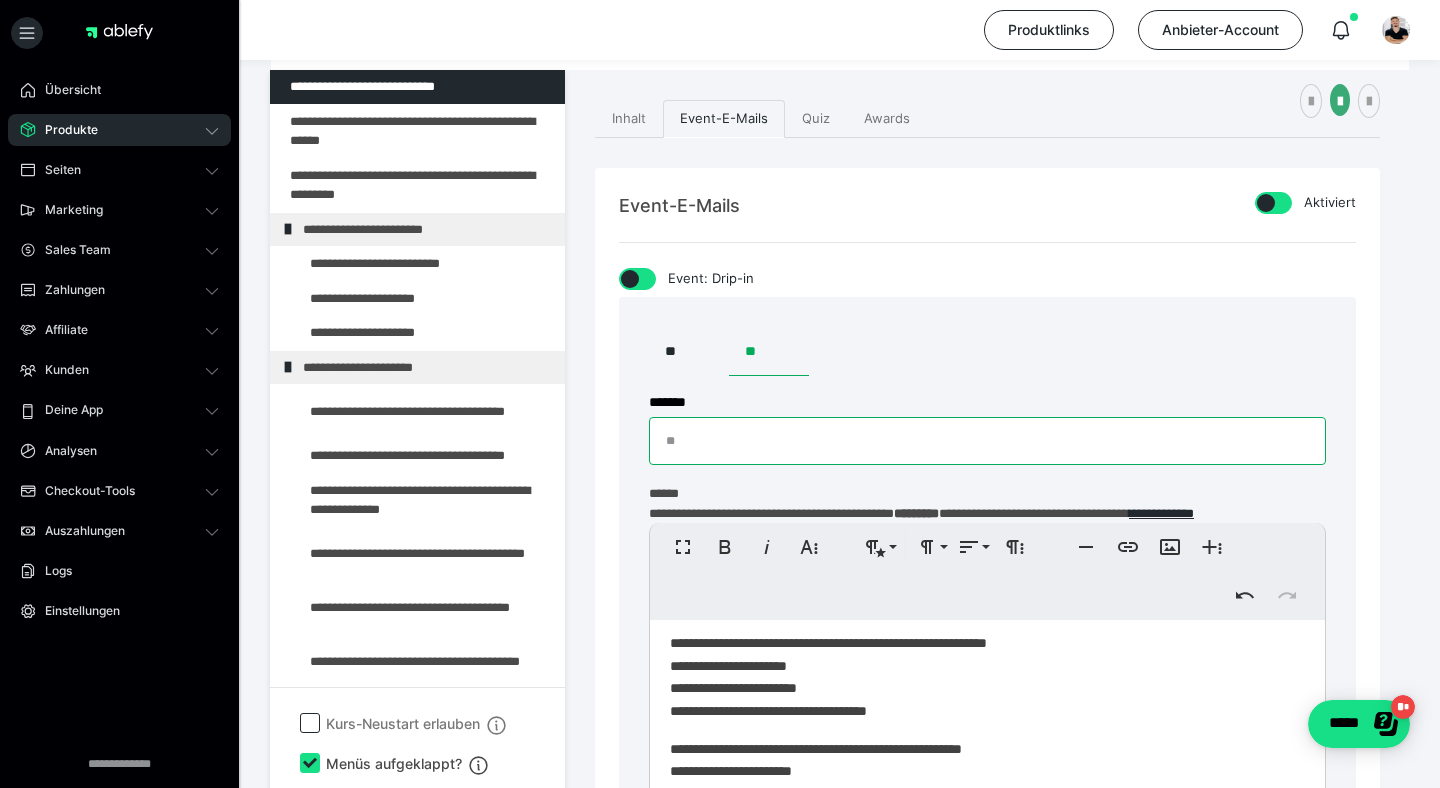 click on "*******" at bounding box center (987, 441) 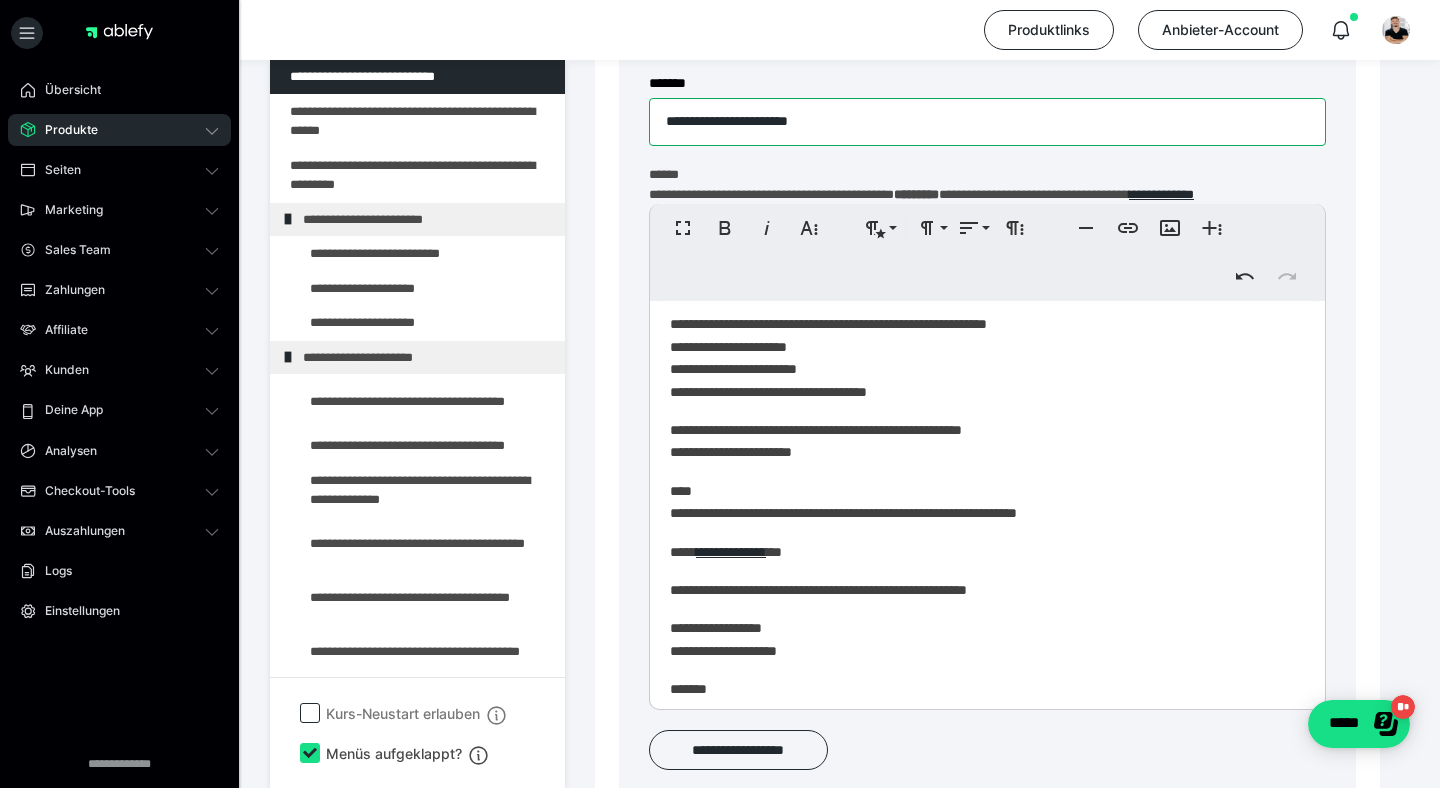 scroll, scrollTop: 662, scrollLeft: 0, axis: vertical 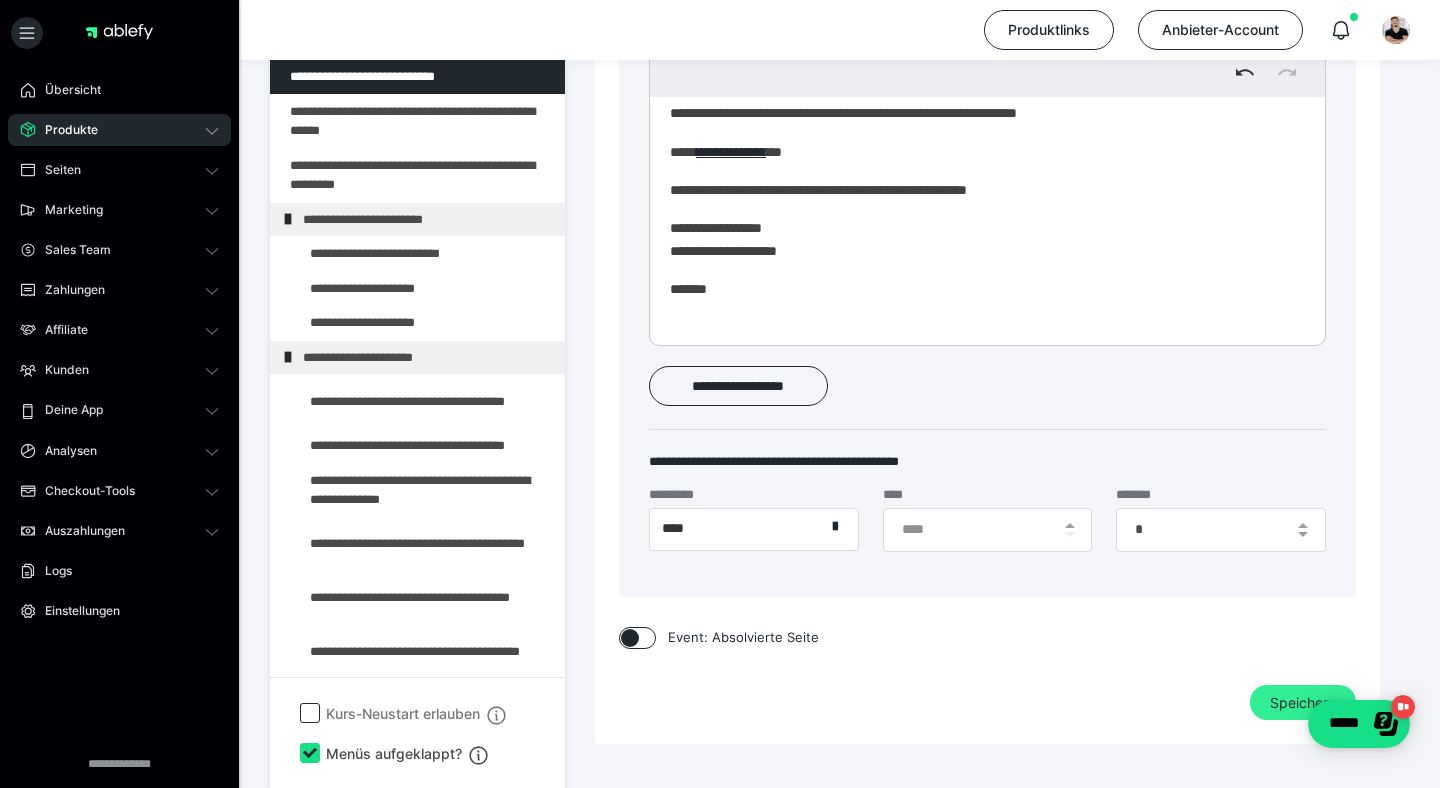 type on "**********" 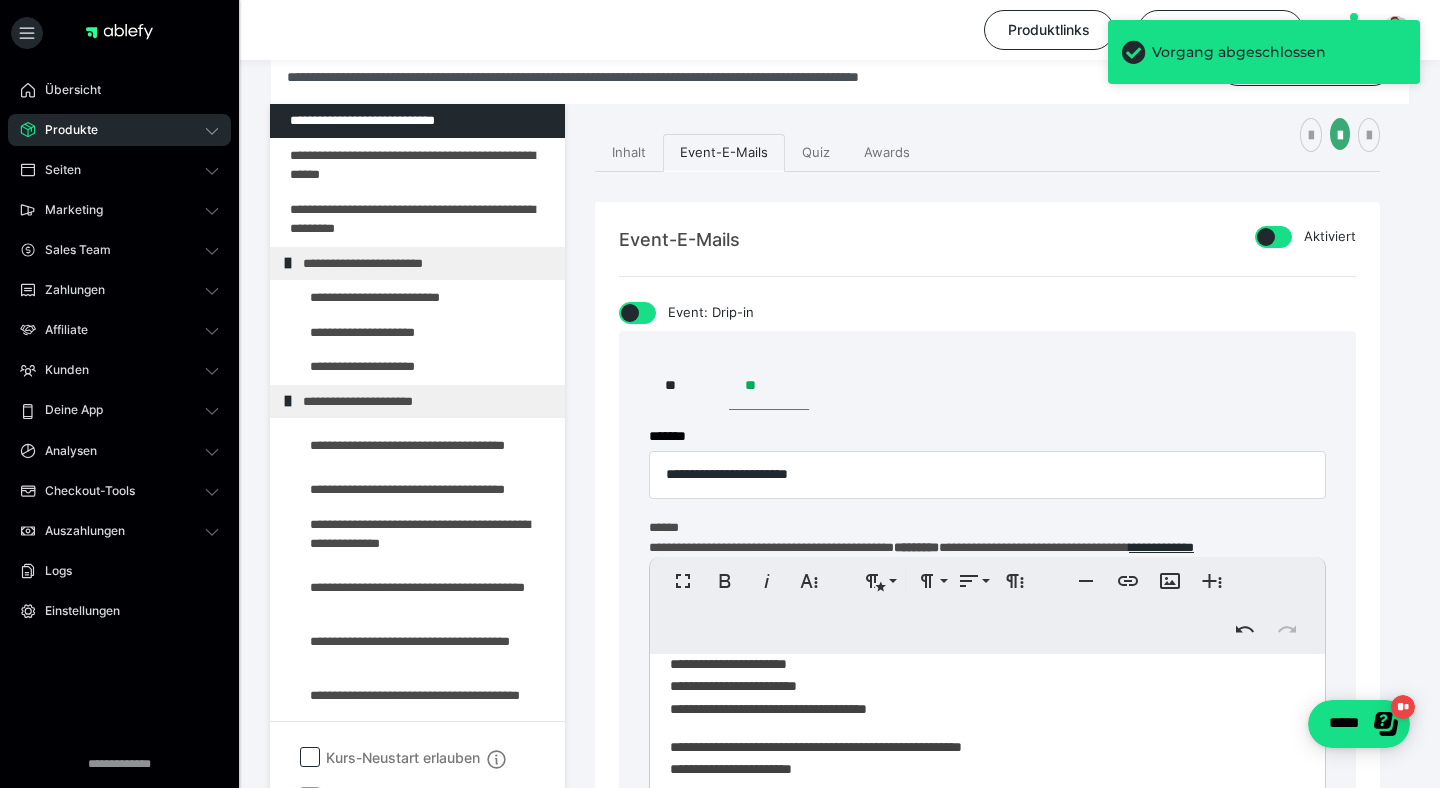 scroll, scrollTop: 351, scrollLeft: 0, axis: vertical 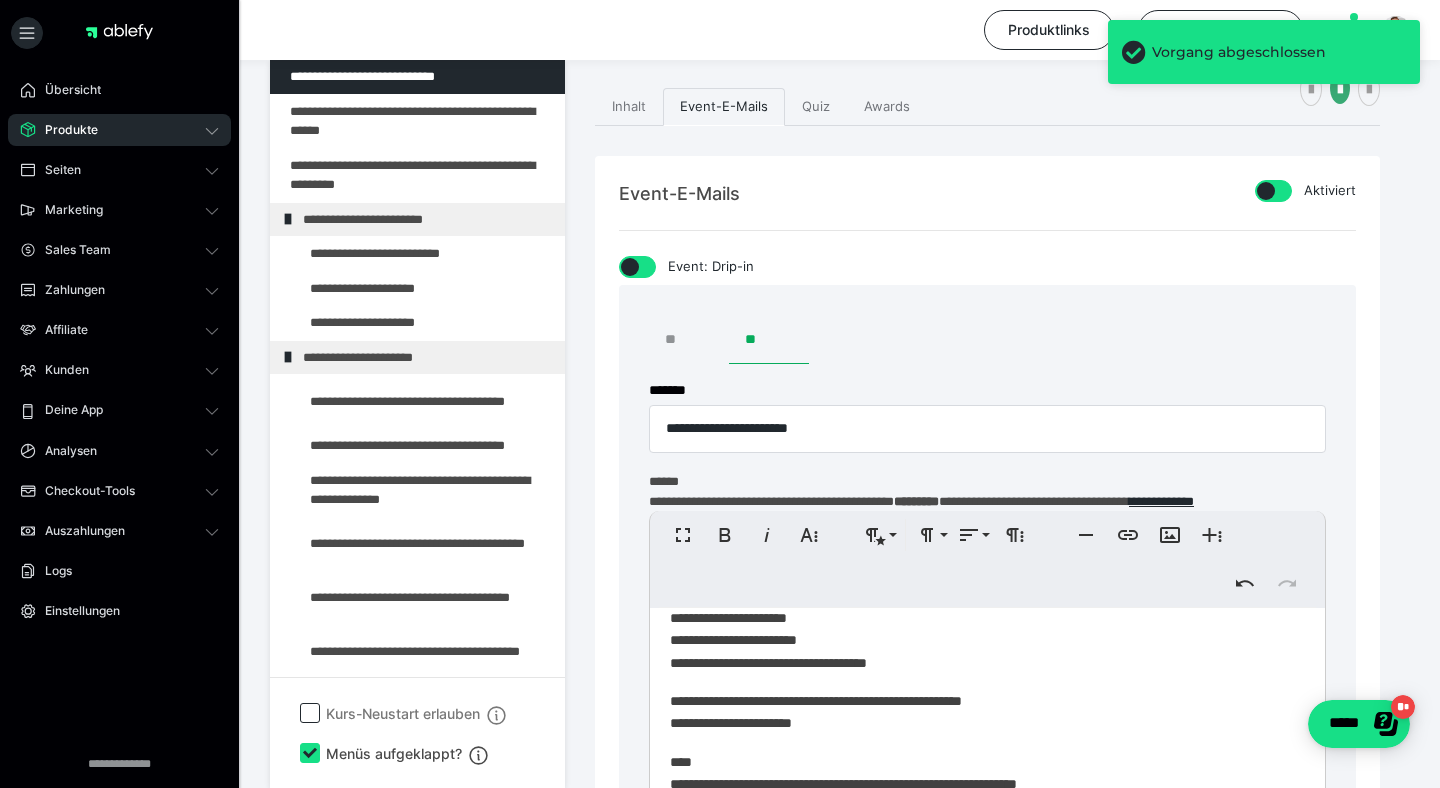 click on "**" at bounding box center (689, 340) 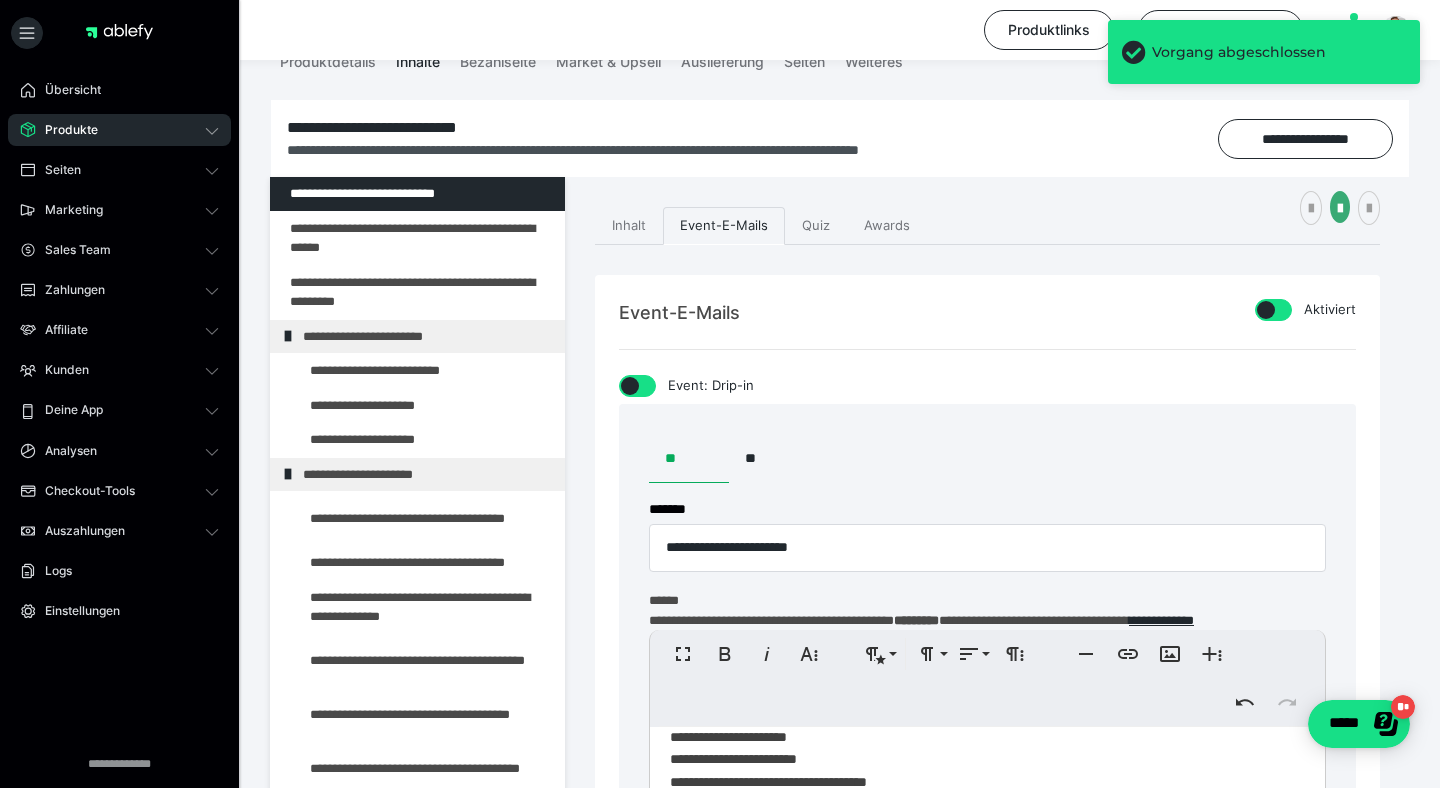 scroll, scrollTop: 218, scrollLeft: 0, axis: vertical 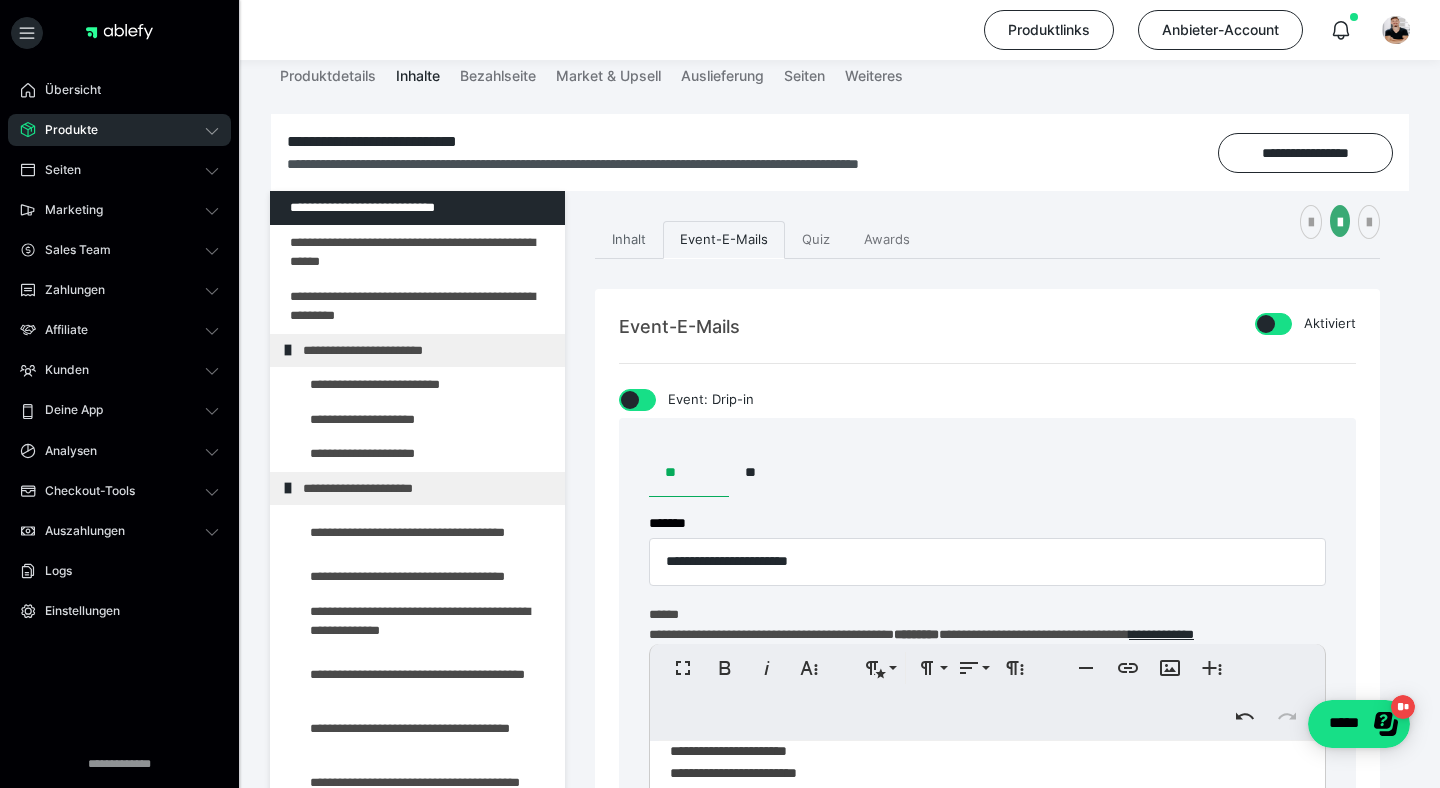 click on "Inhalt" at bounding box center [629, 240] 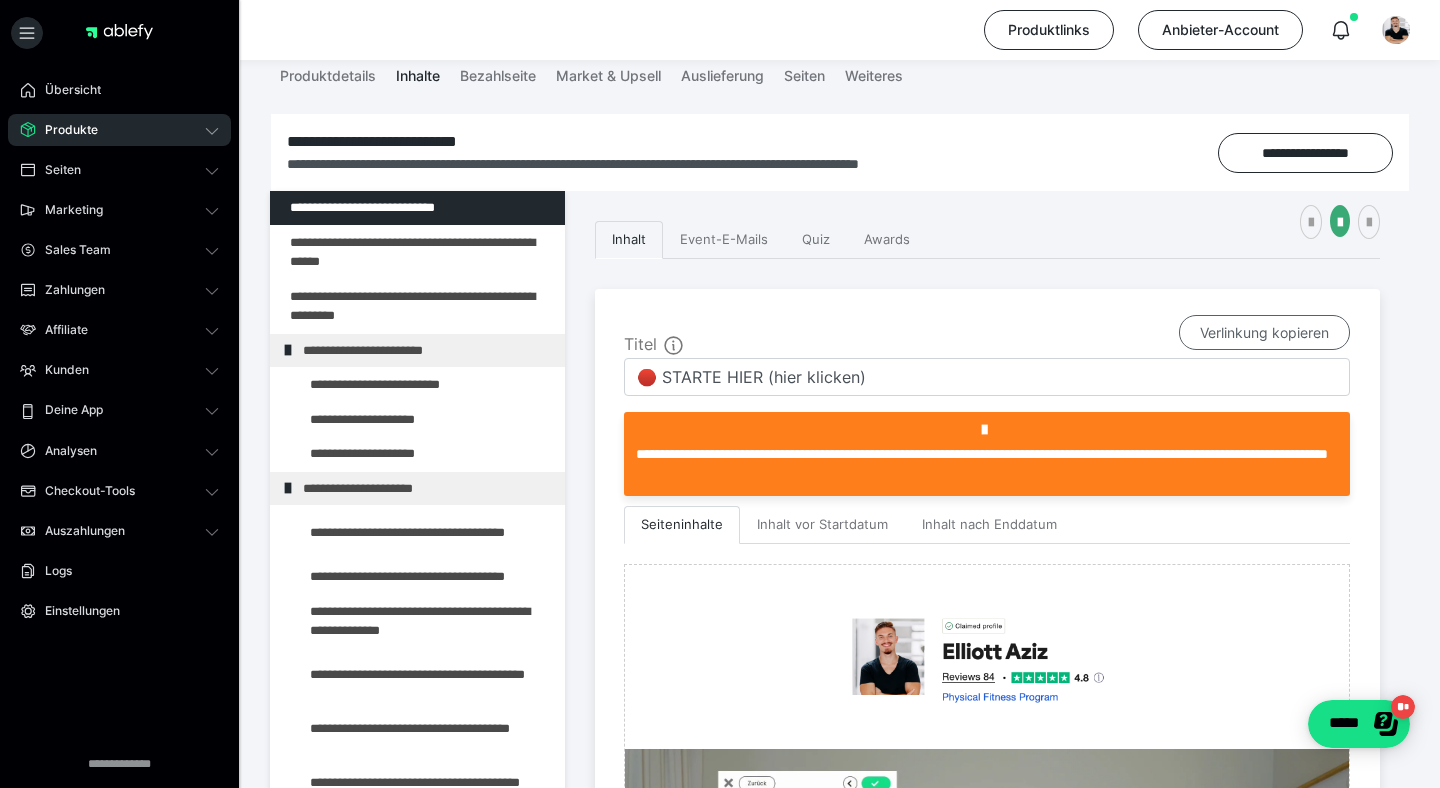 click on "Verlinkung kopieren" at bounding box center [1264, 333] 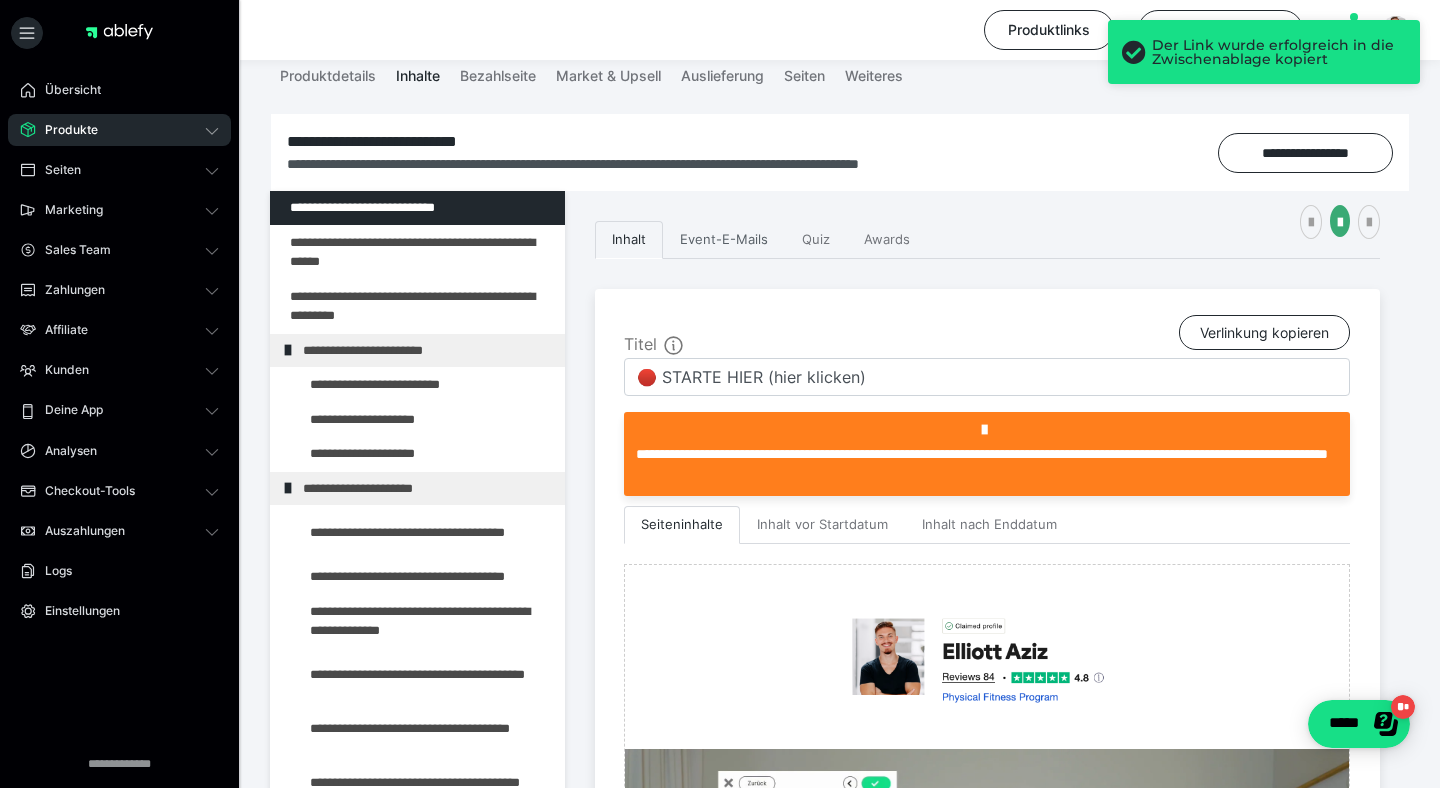 click on "Event-E-Mails" at bounding box center [724, 240] 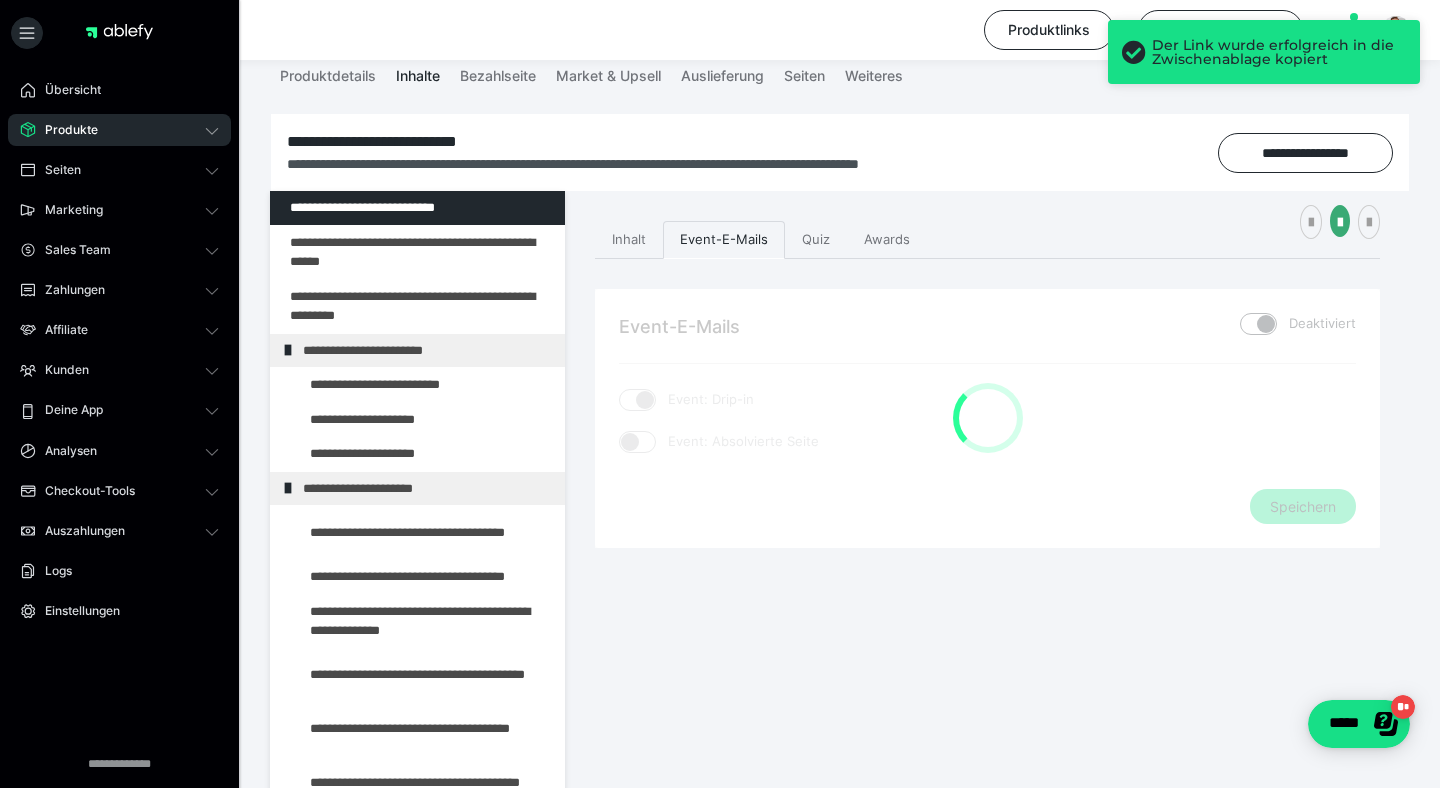 checkbox on "****" 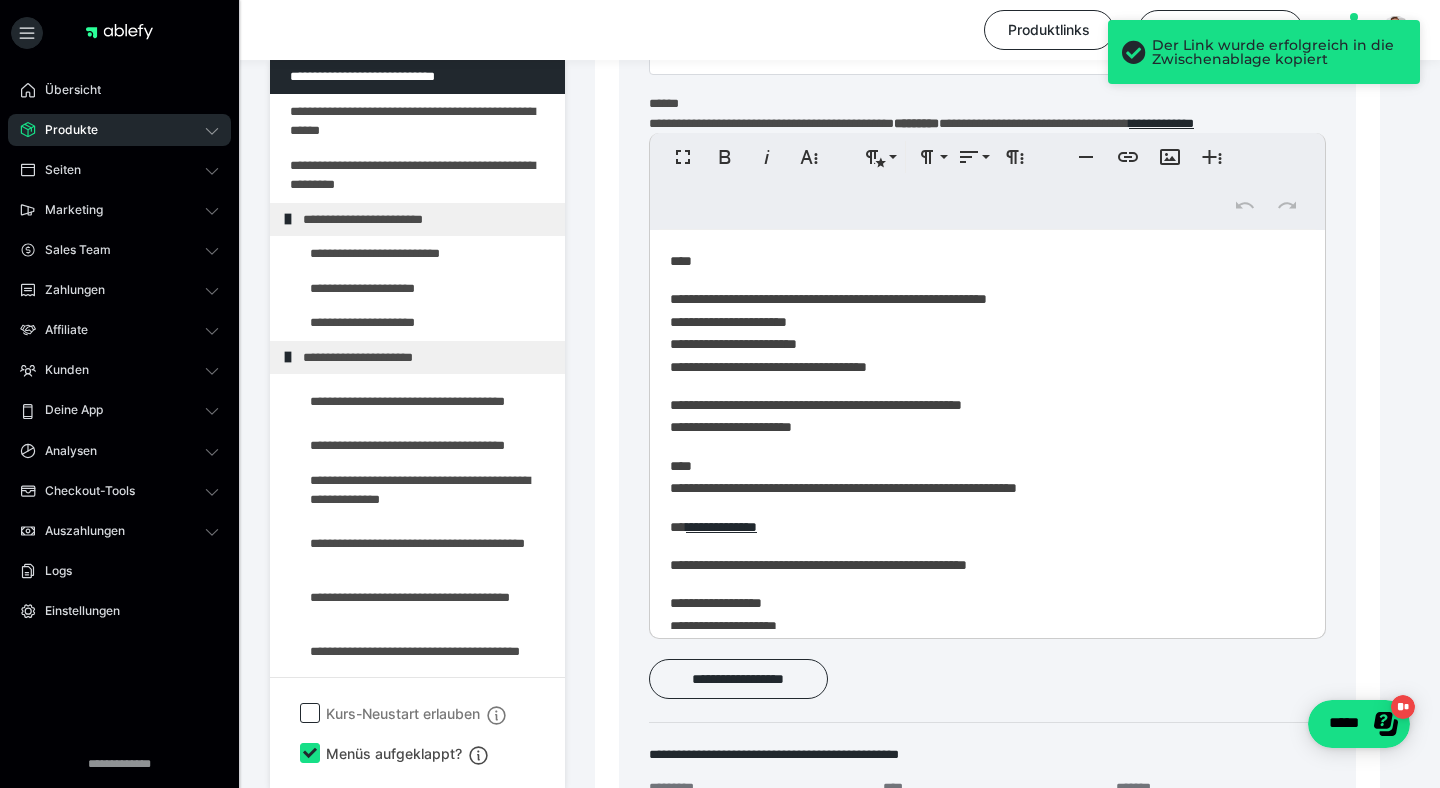 scroll, scrollTop: 731, scrollLeft: 0, axis: vertical 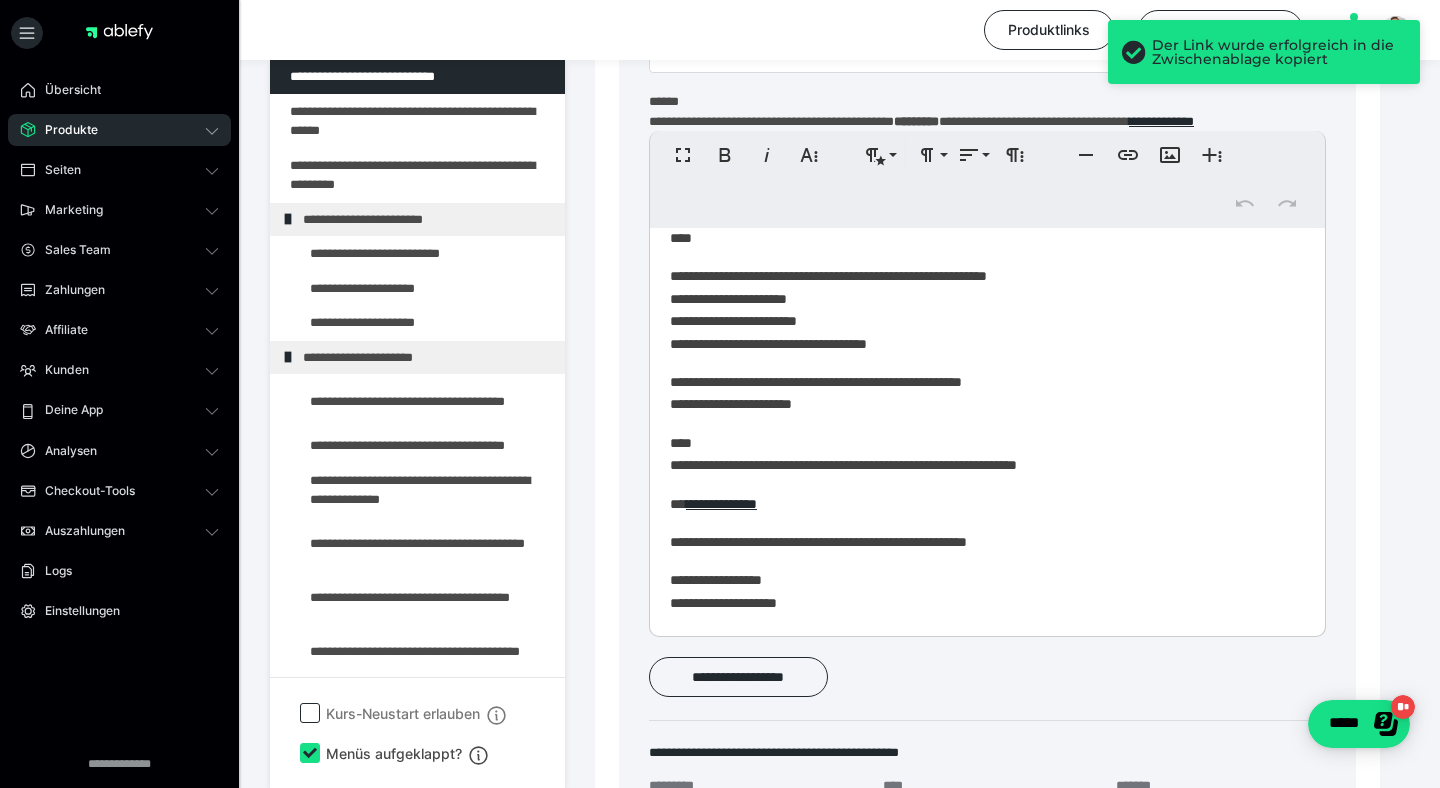 click on "**********" at bounding box center (987, 393) 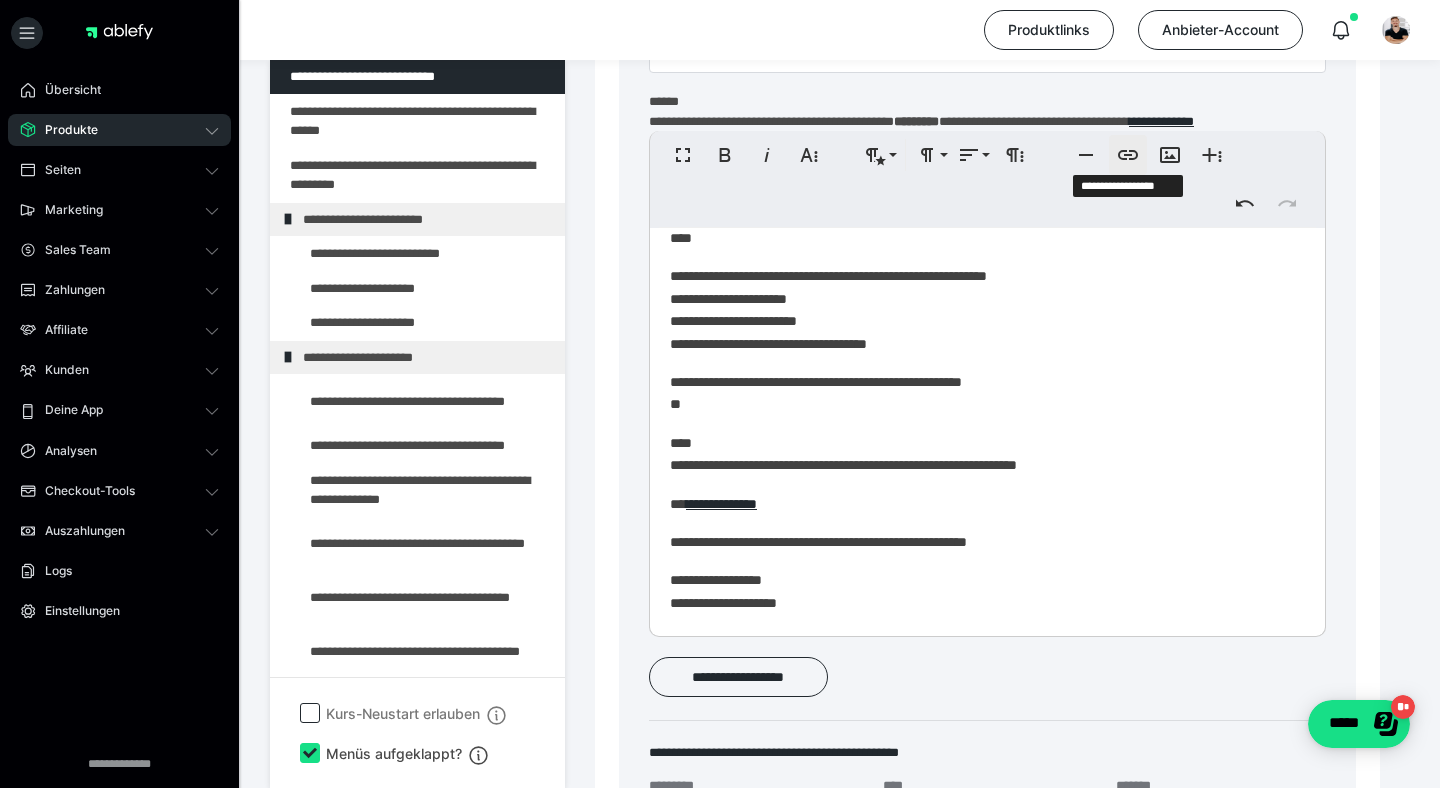 click on "**********" at bounding box center [1128, 155] 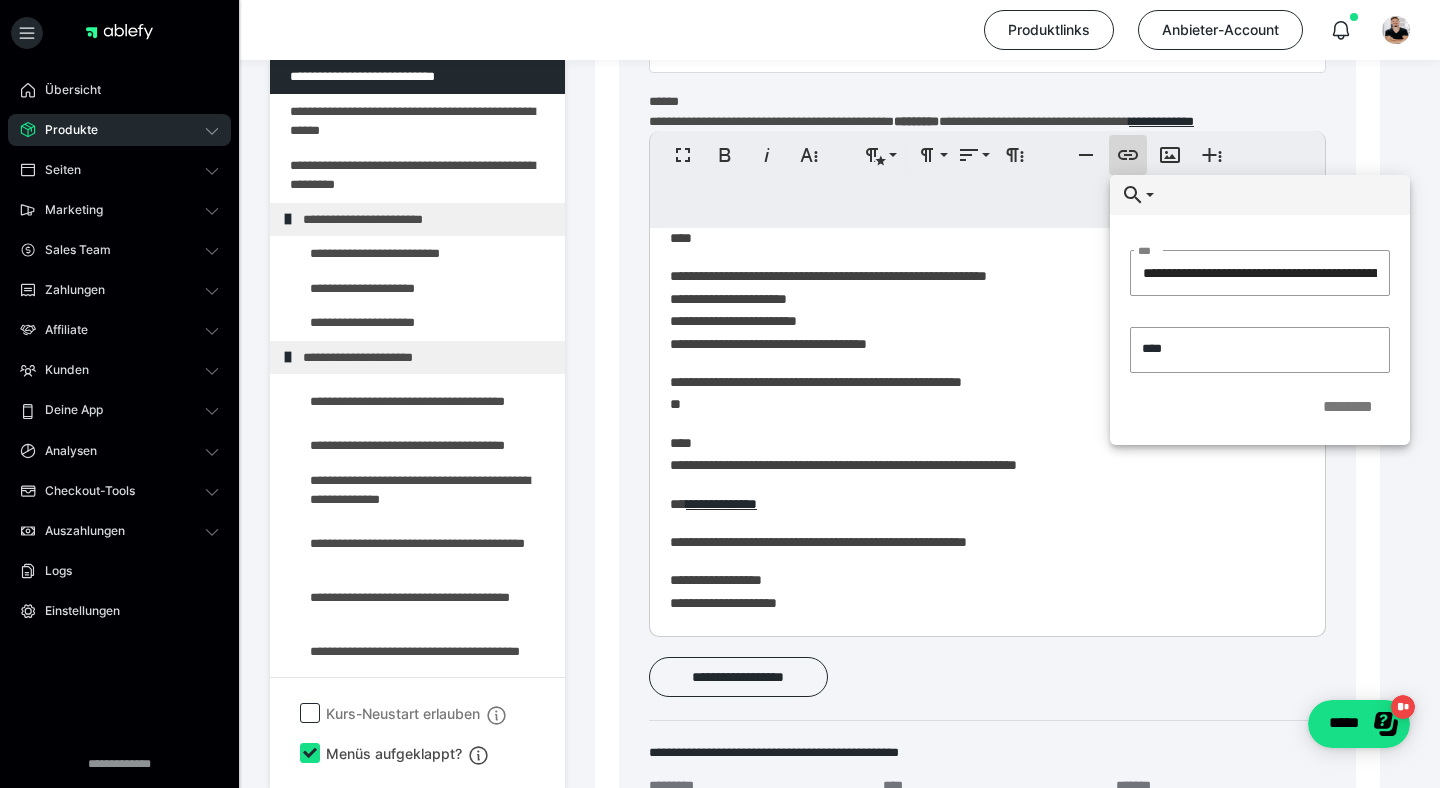 scroll, scrollTop: 0, scrollLeft: 236, axis: horizontal 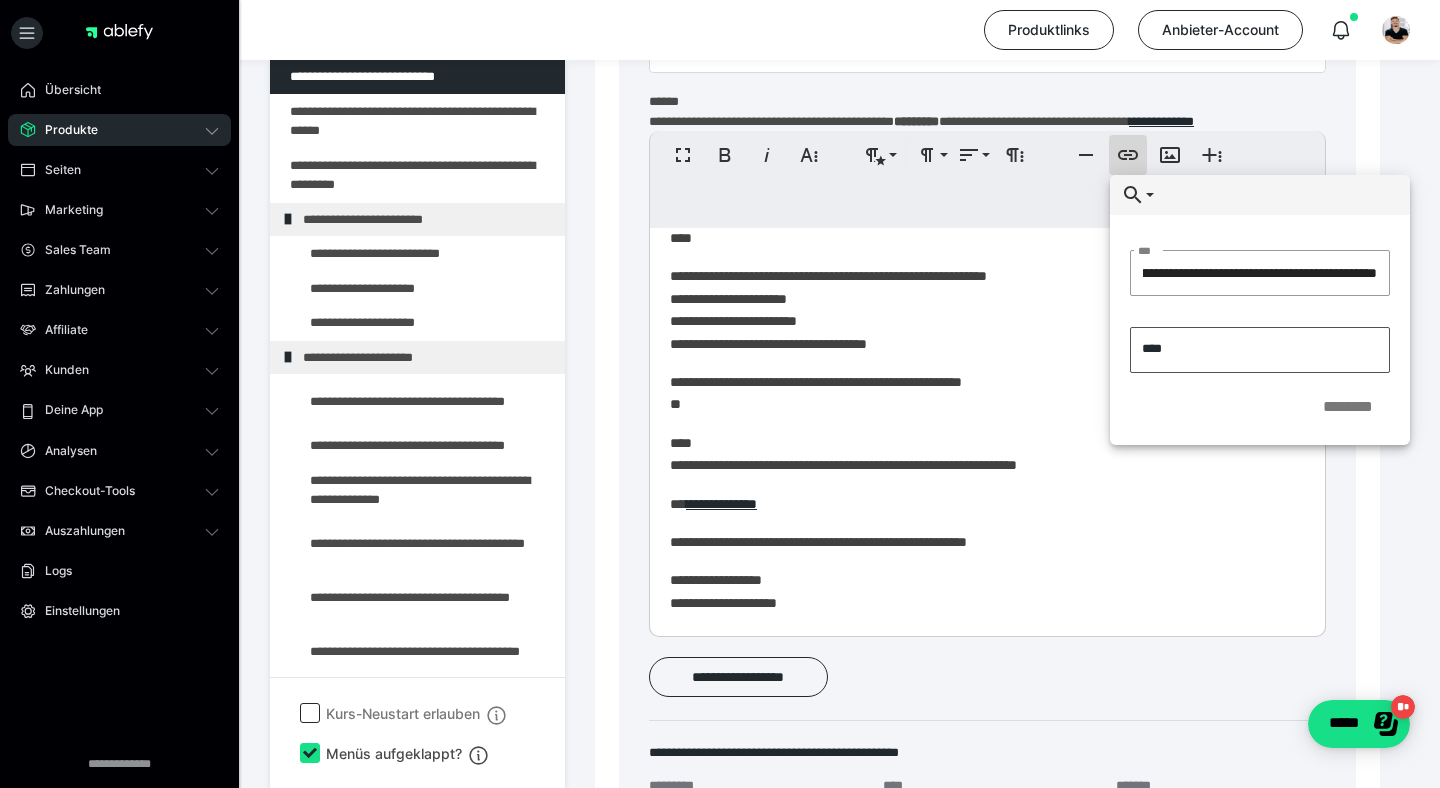 type on "**********" 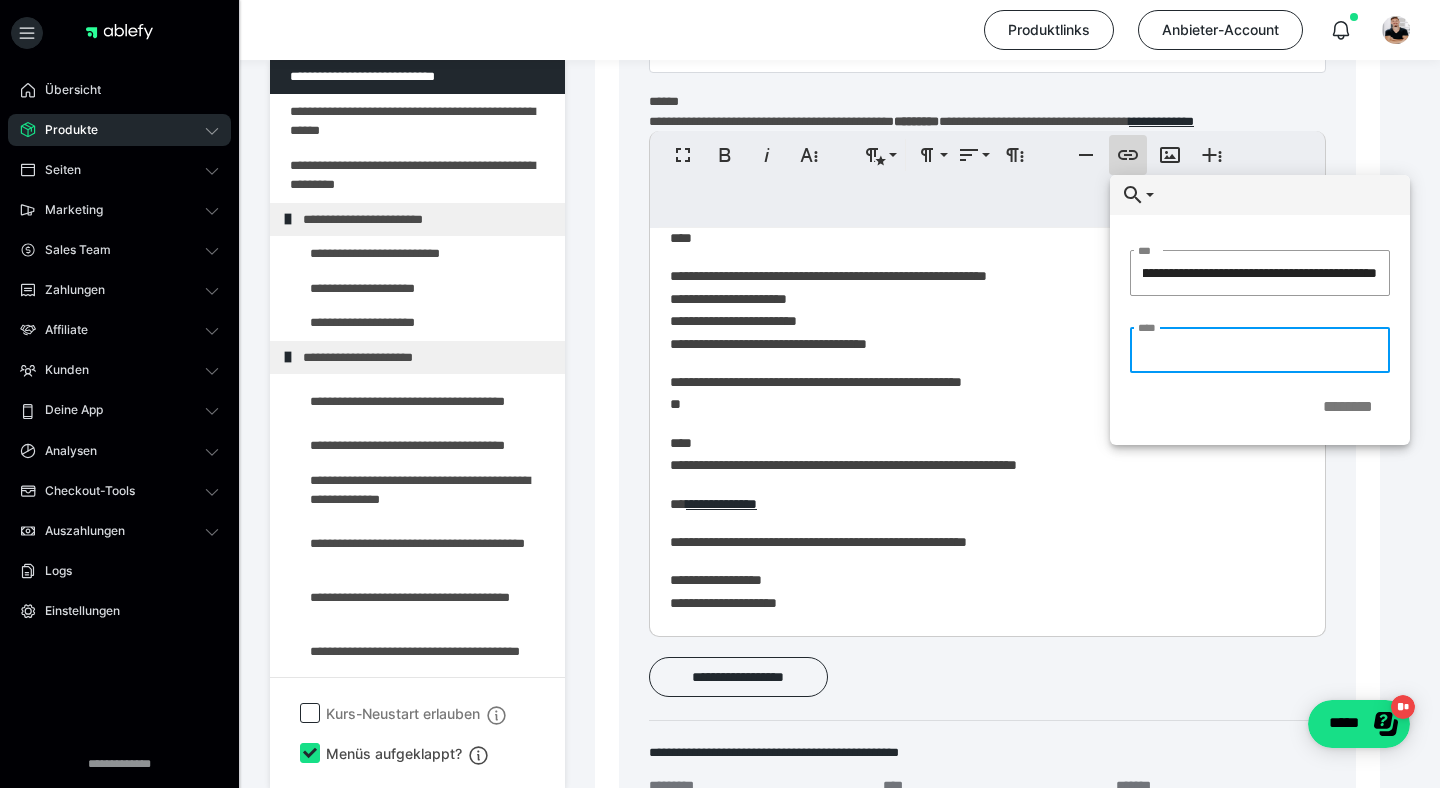 click on "****" at bounding box center [1260, 350] 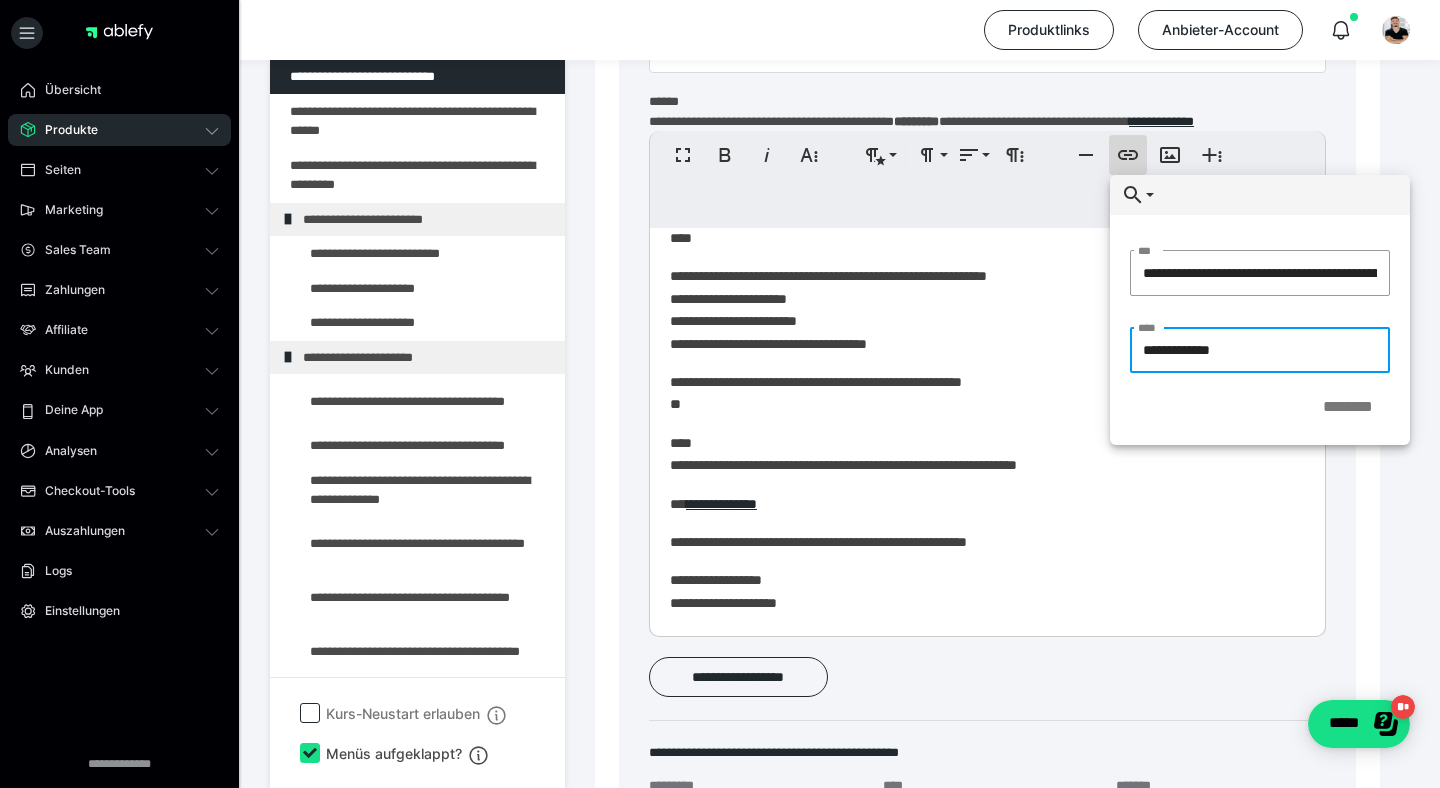 type on "**********" 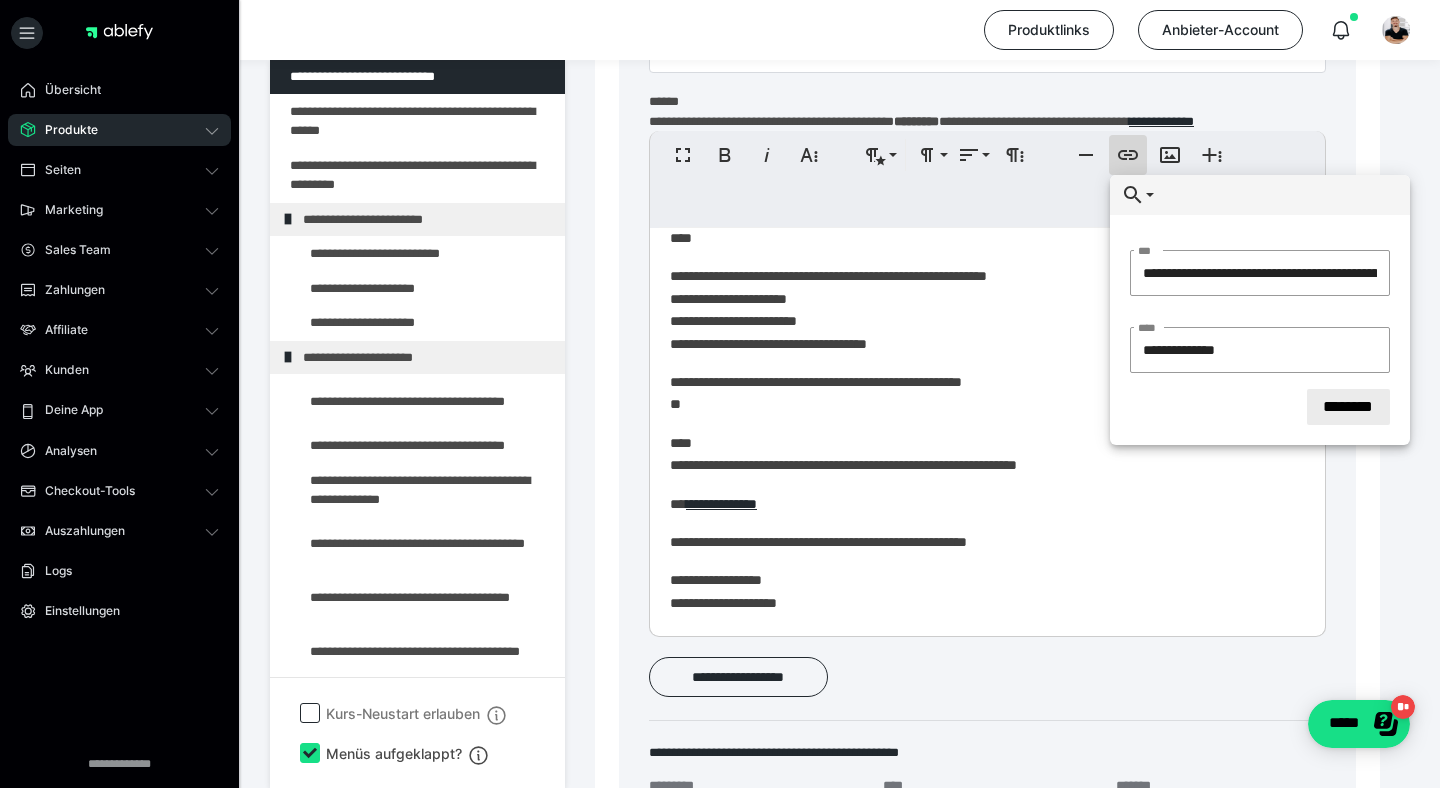 click on "********" at bounding box center [1348, 407] 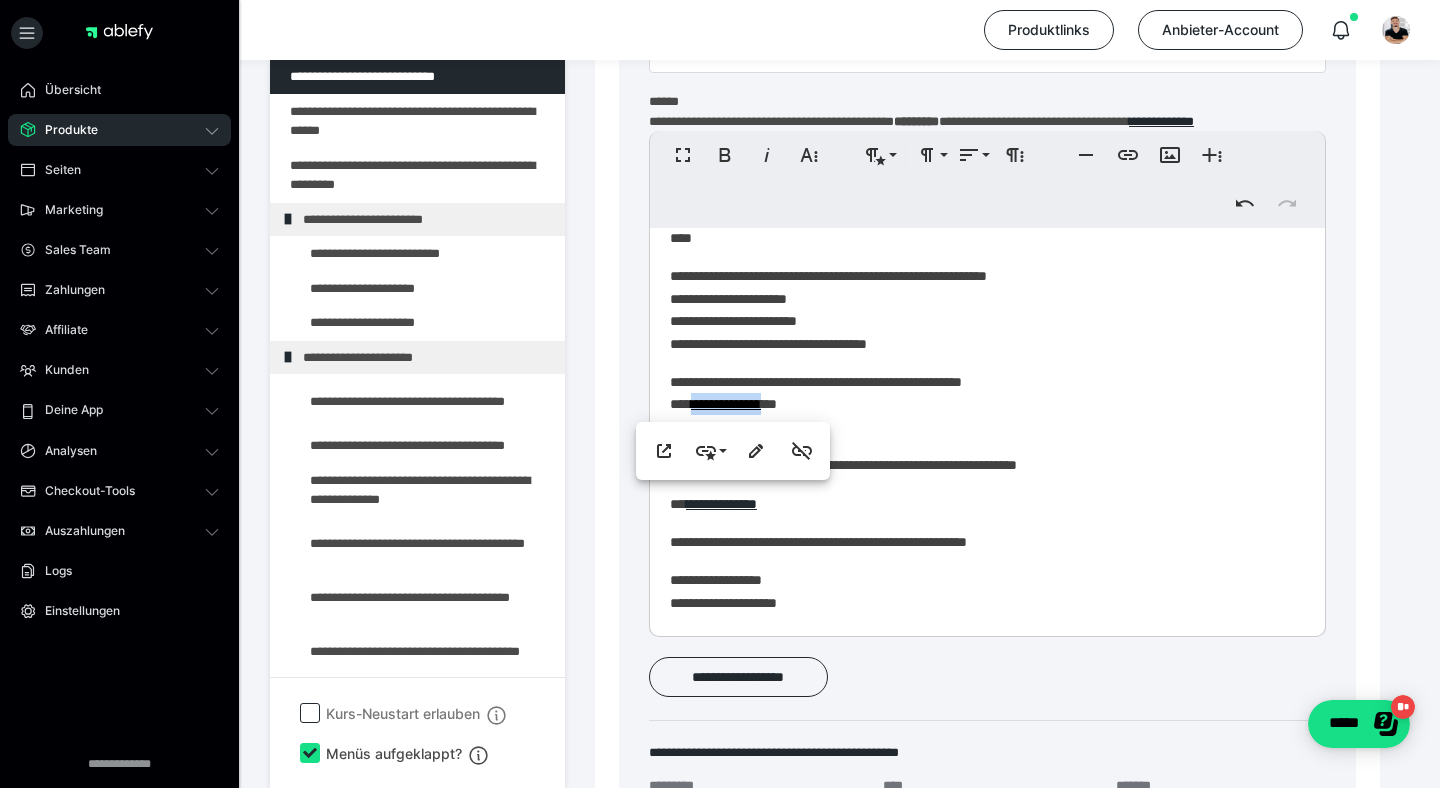 click on "**********" at bounding box center (987, 393) 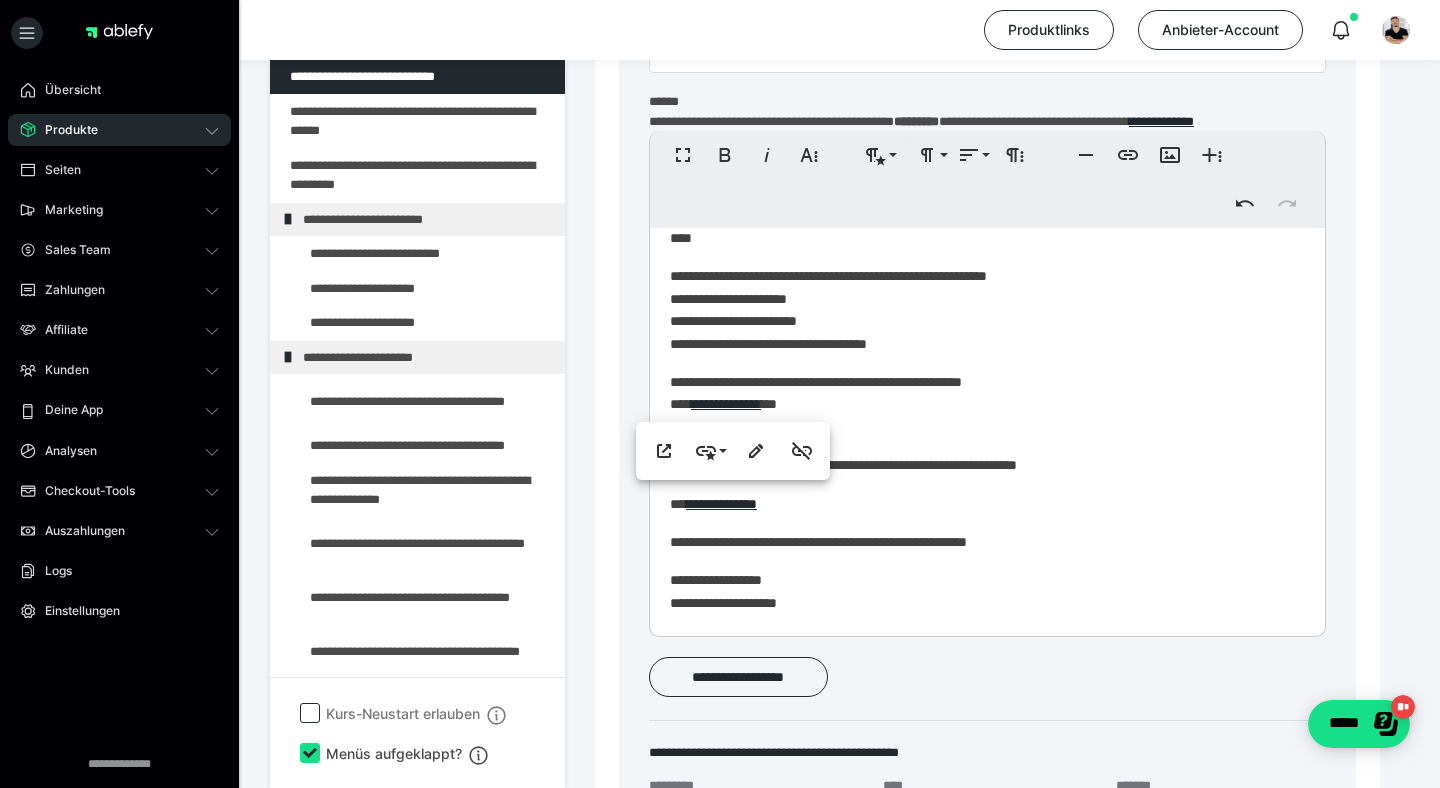 click on "**********" at bounding box center (987, 393) 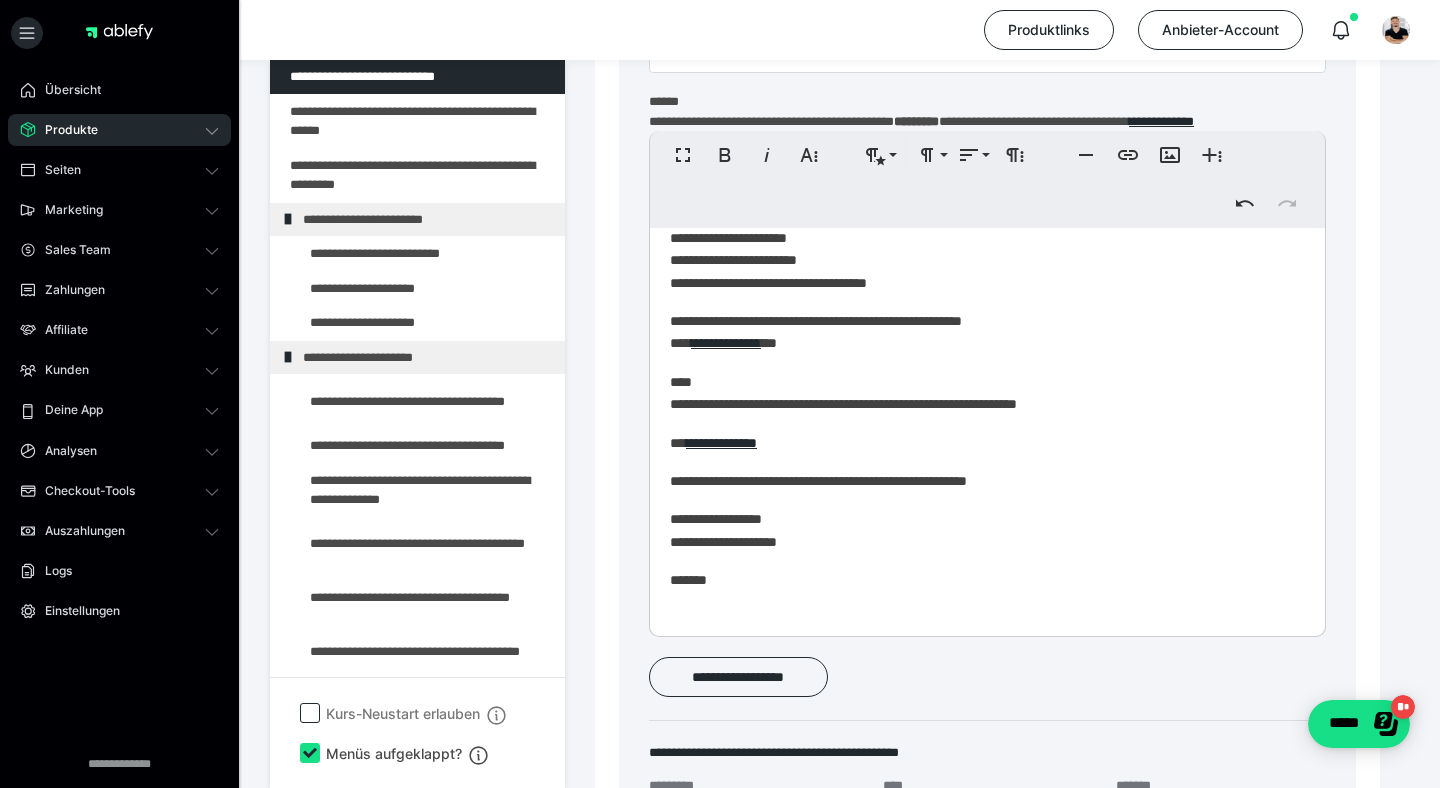 scroll, scrollTop: 0, scrollLeft: 0, axis: both 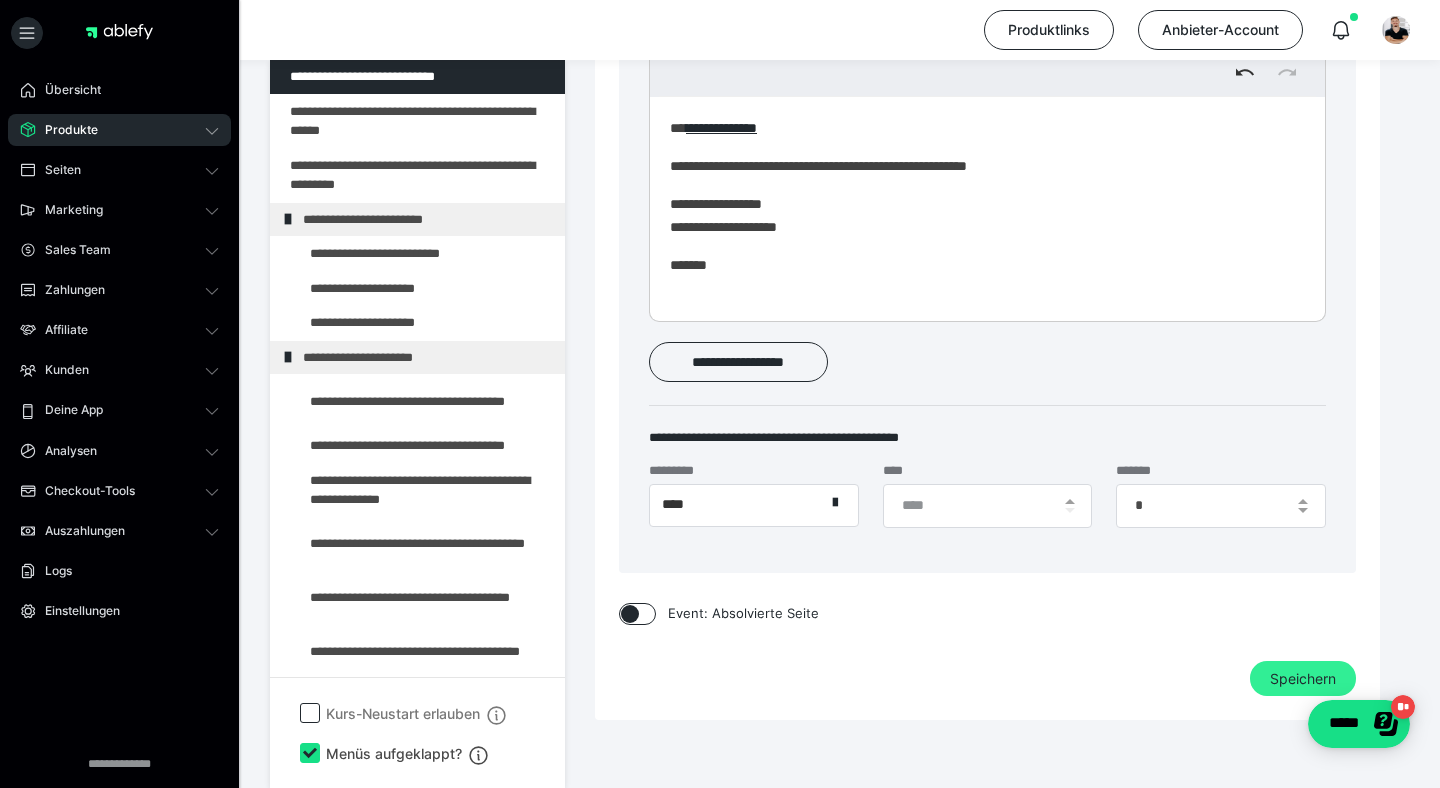 click on "Speichern" at bounding box center (1303, 679) 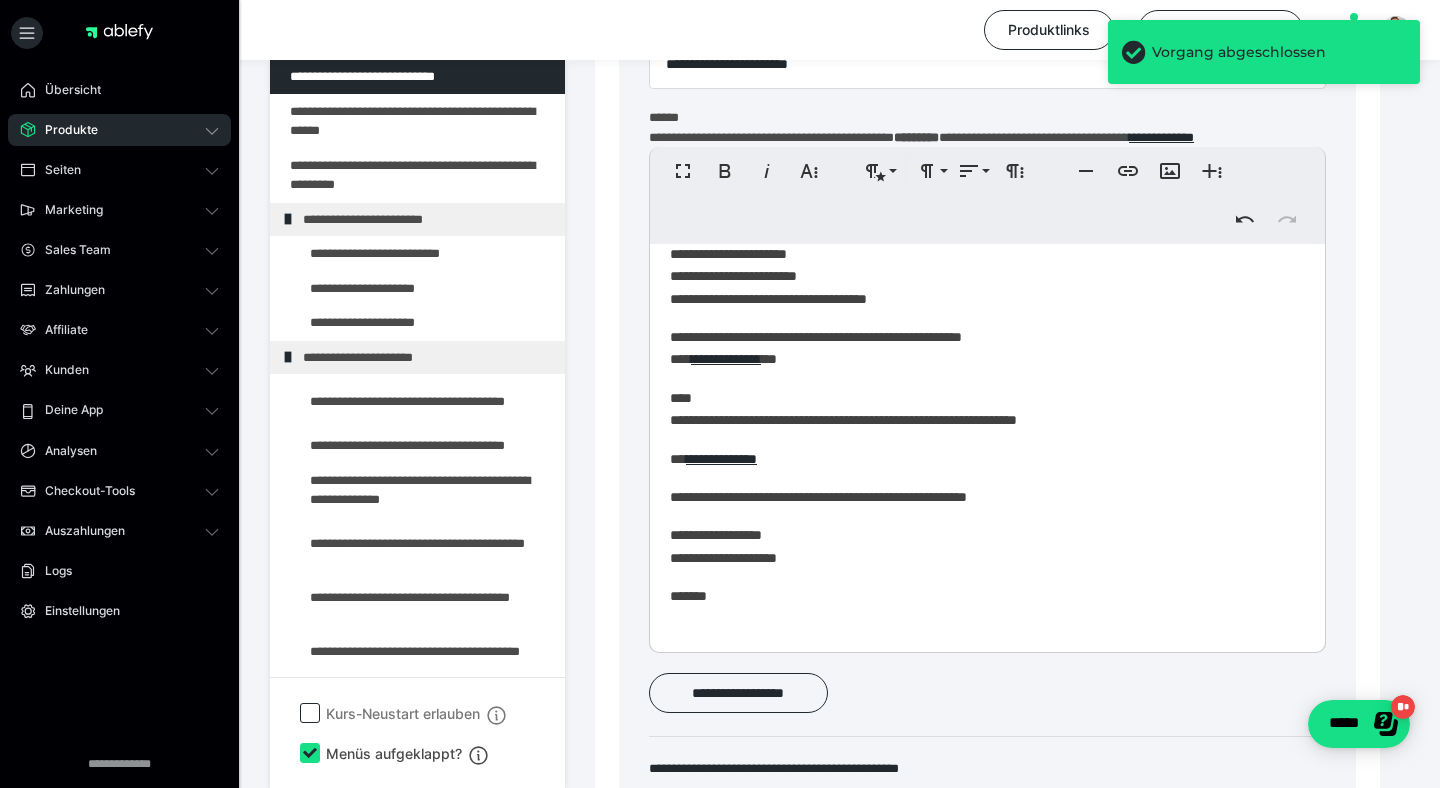 scroll, scrollTop: 405, scrollLeft: 0, axis: vertical 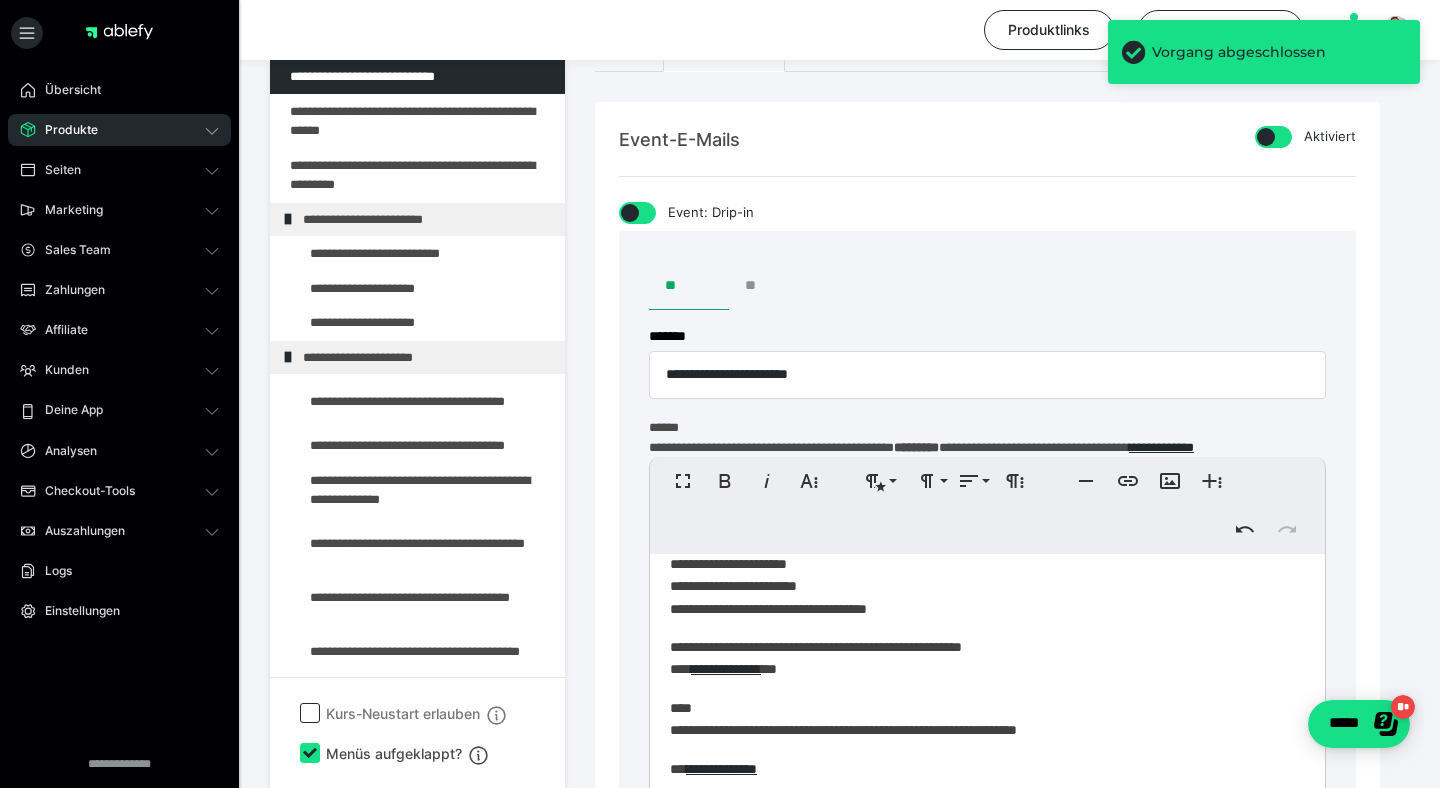 click on "**" at bounding box center [769, 286] 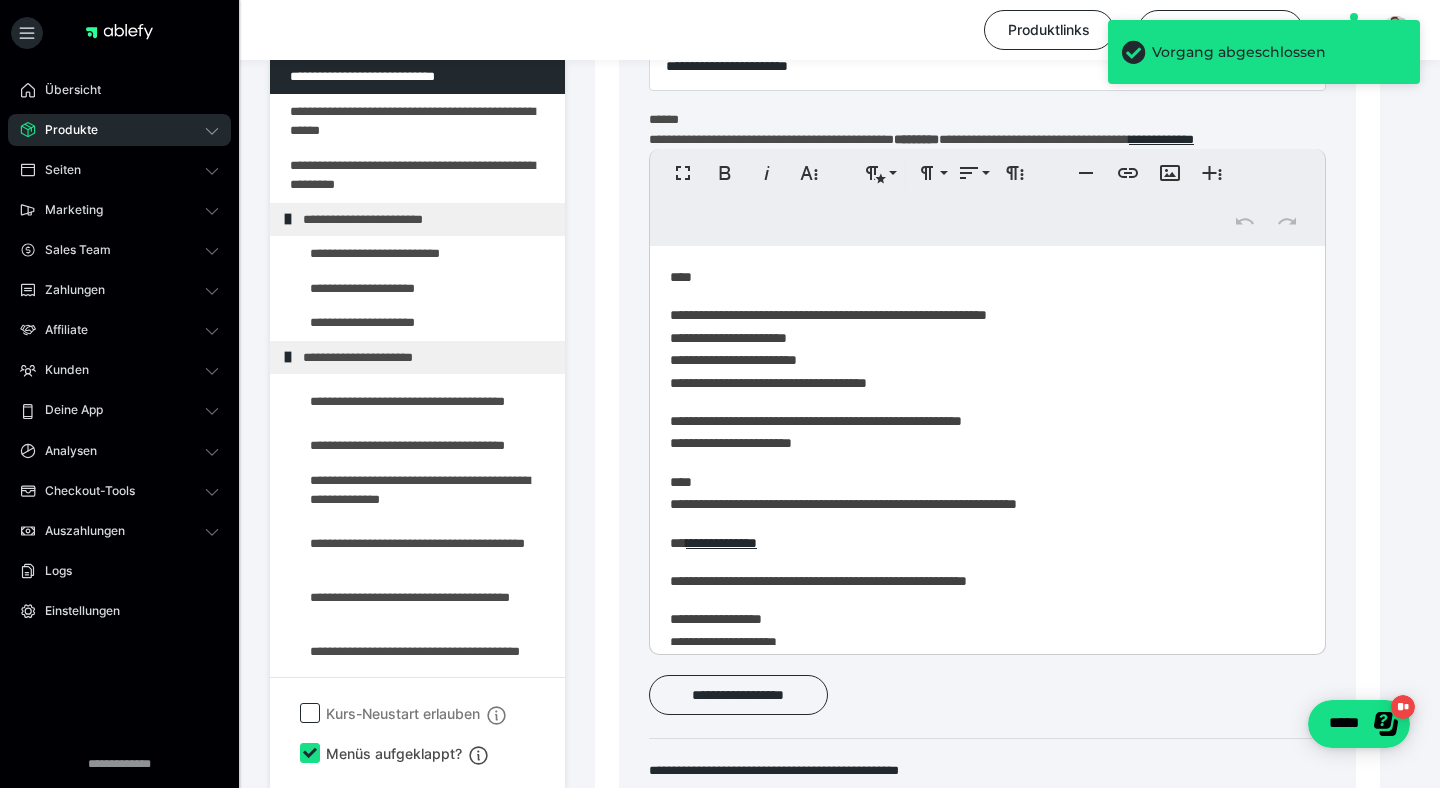 scroll, scrollTop: 718, scrollLeft: 0, axis: vertical 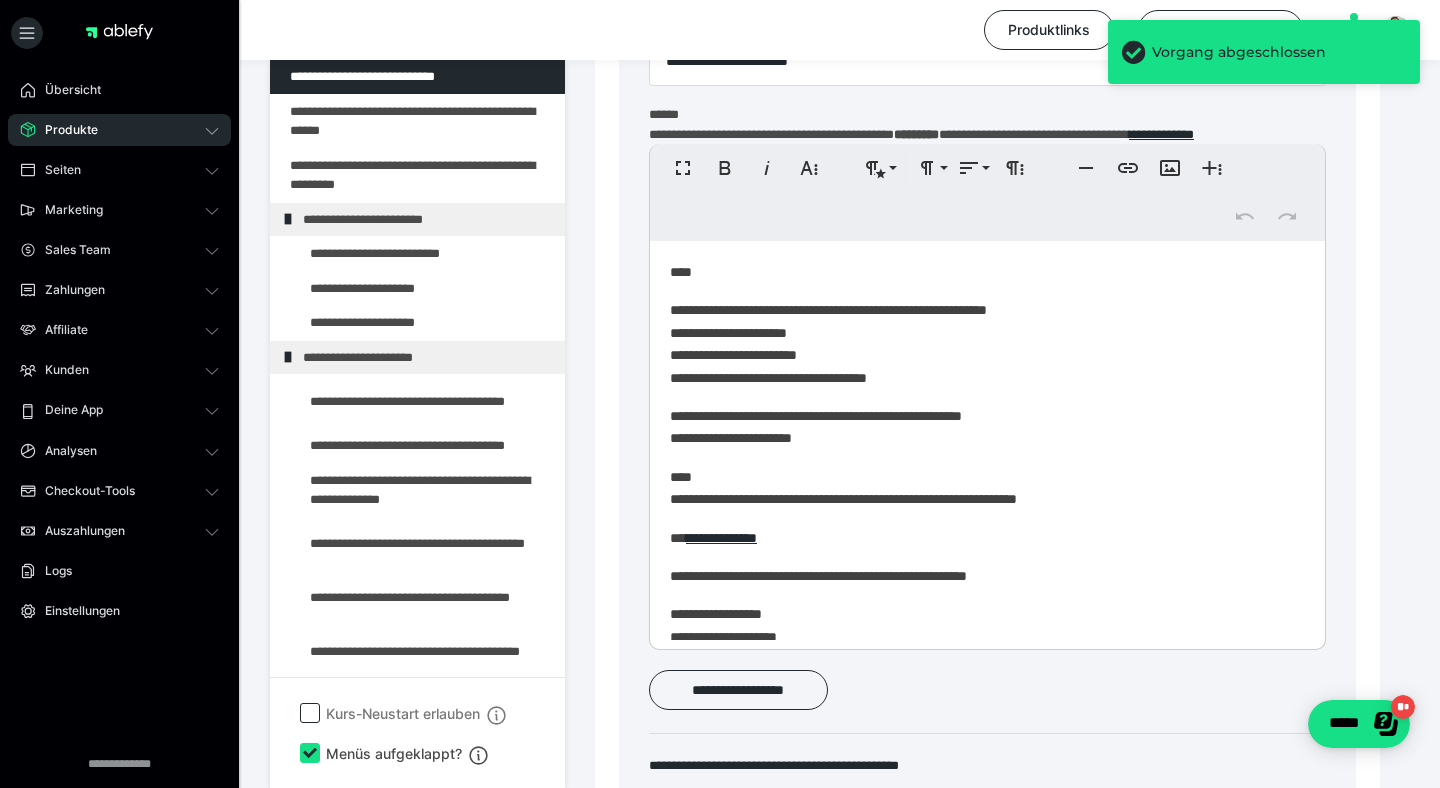 click on "**********" at bounding box center [987, 427] 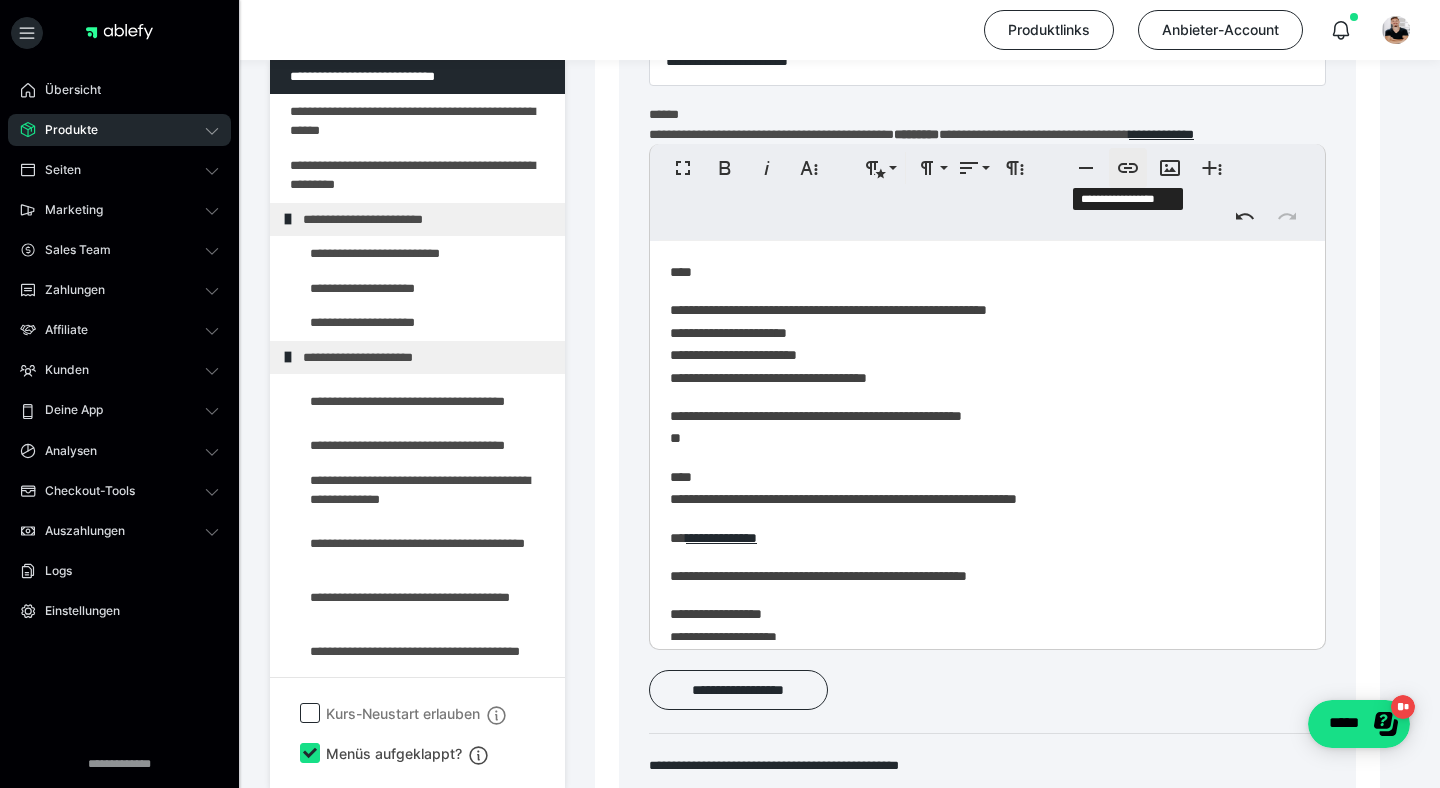 type 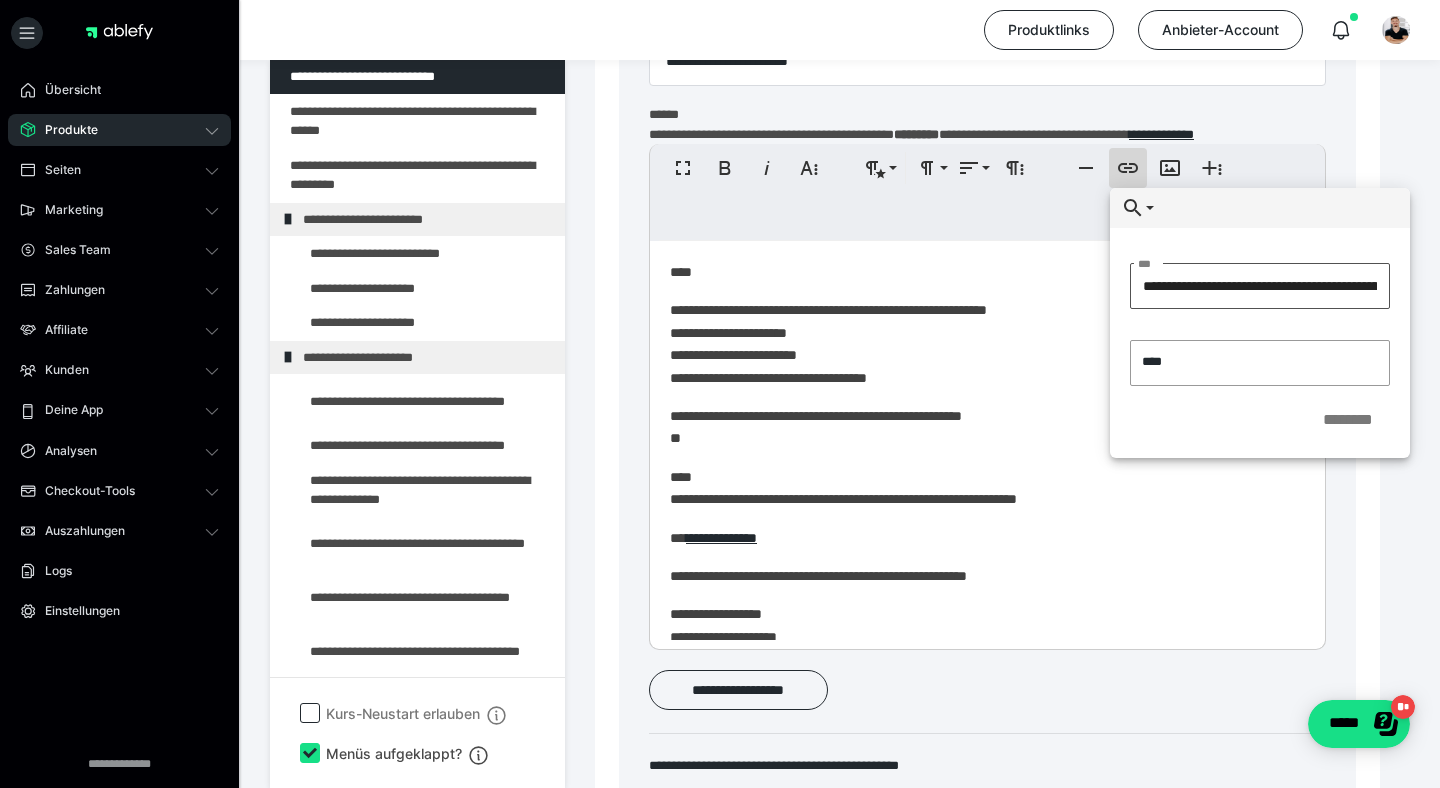 scroll, scrollTop: 0, scrollLeft: 236, axis: horizontal 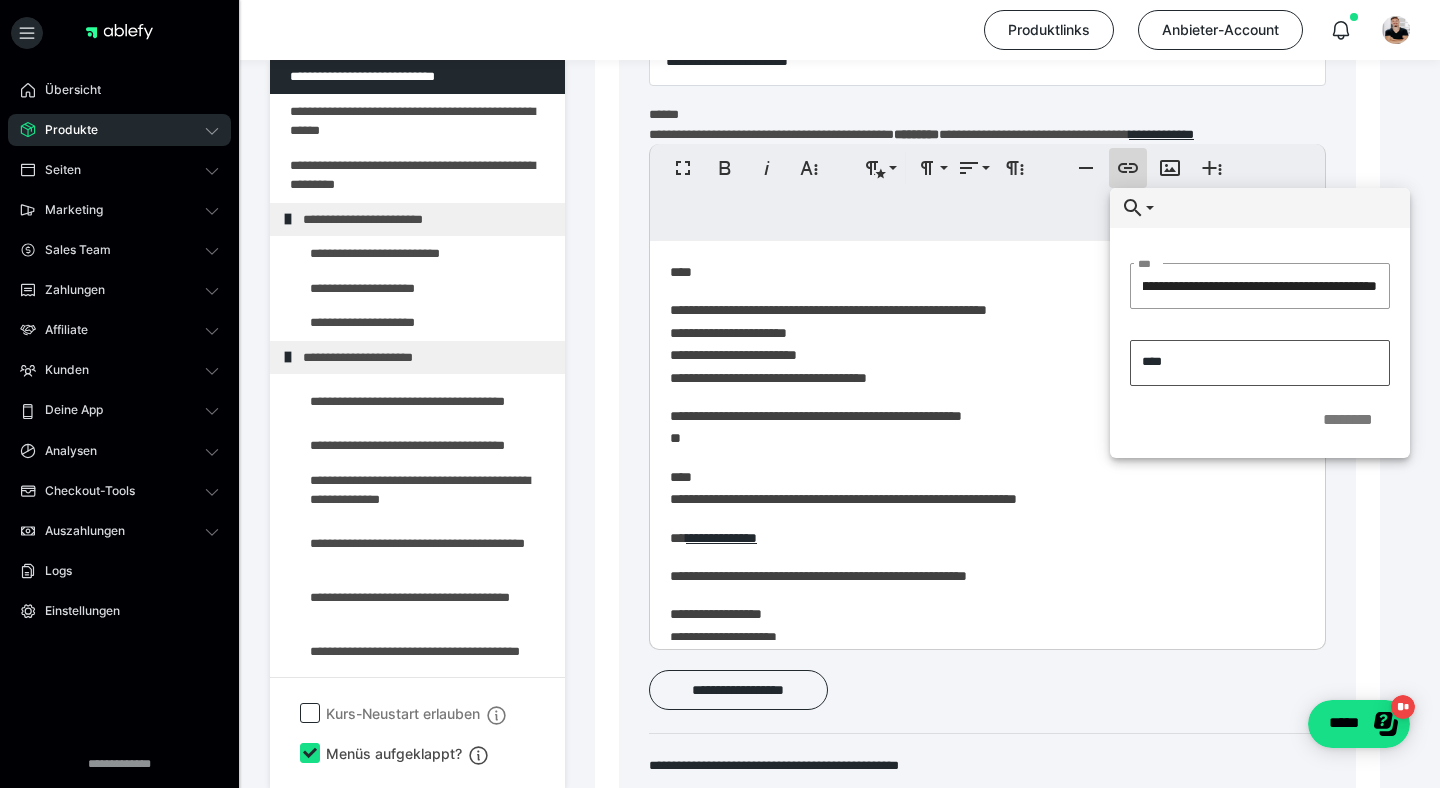 type on "**********" 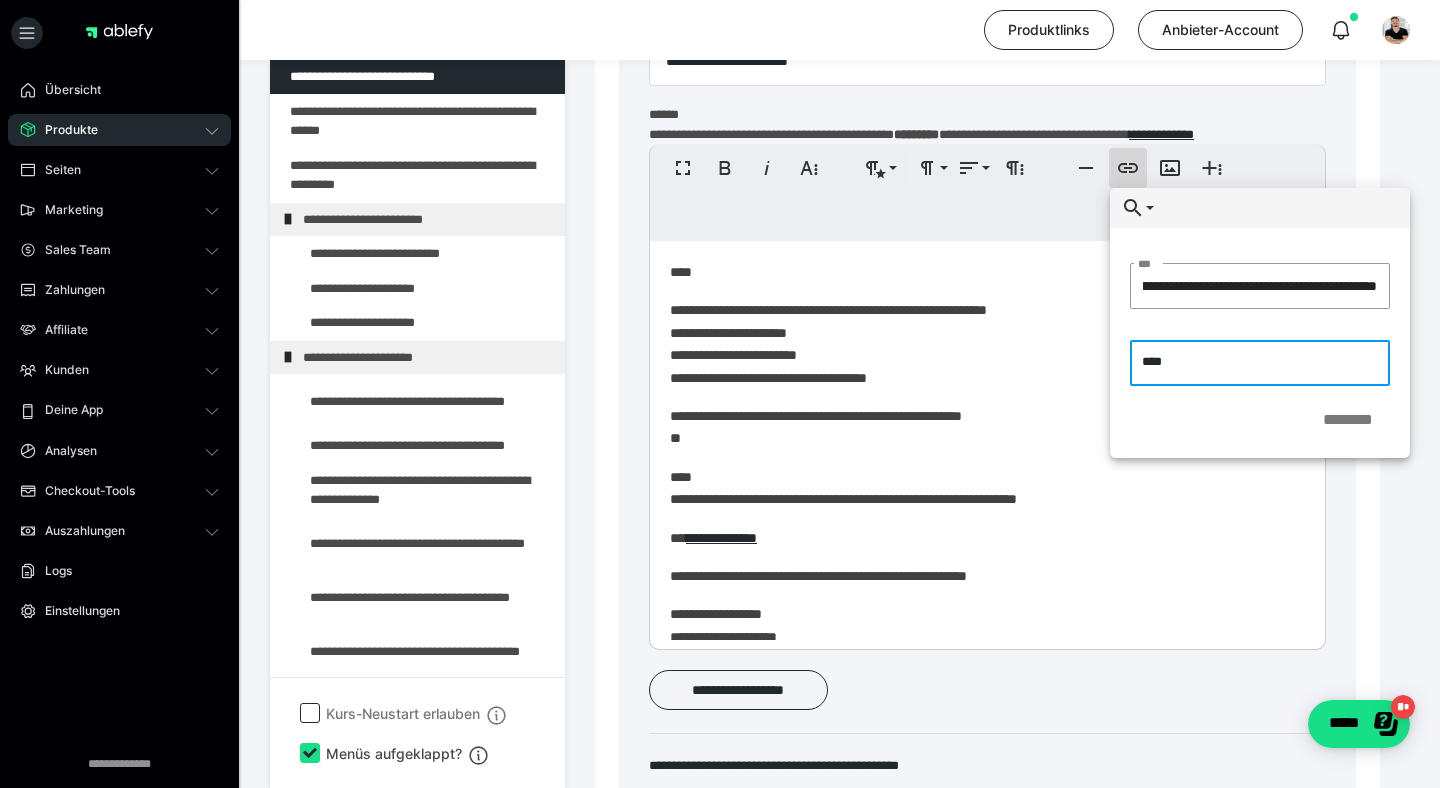 click on "****" at bounding box center (1260, 363) 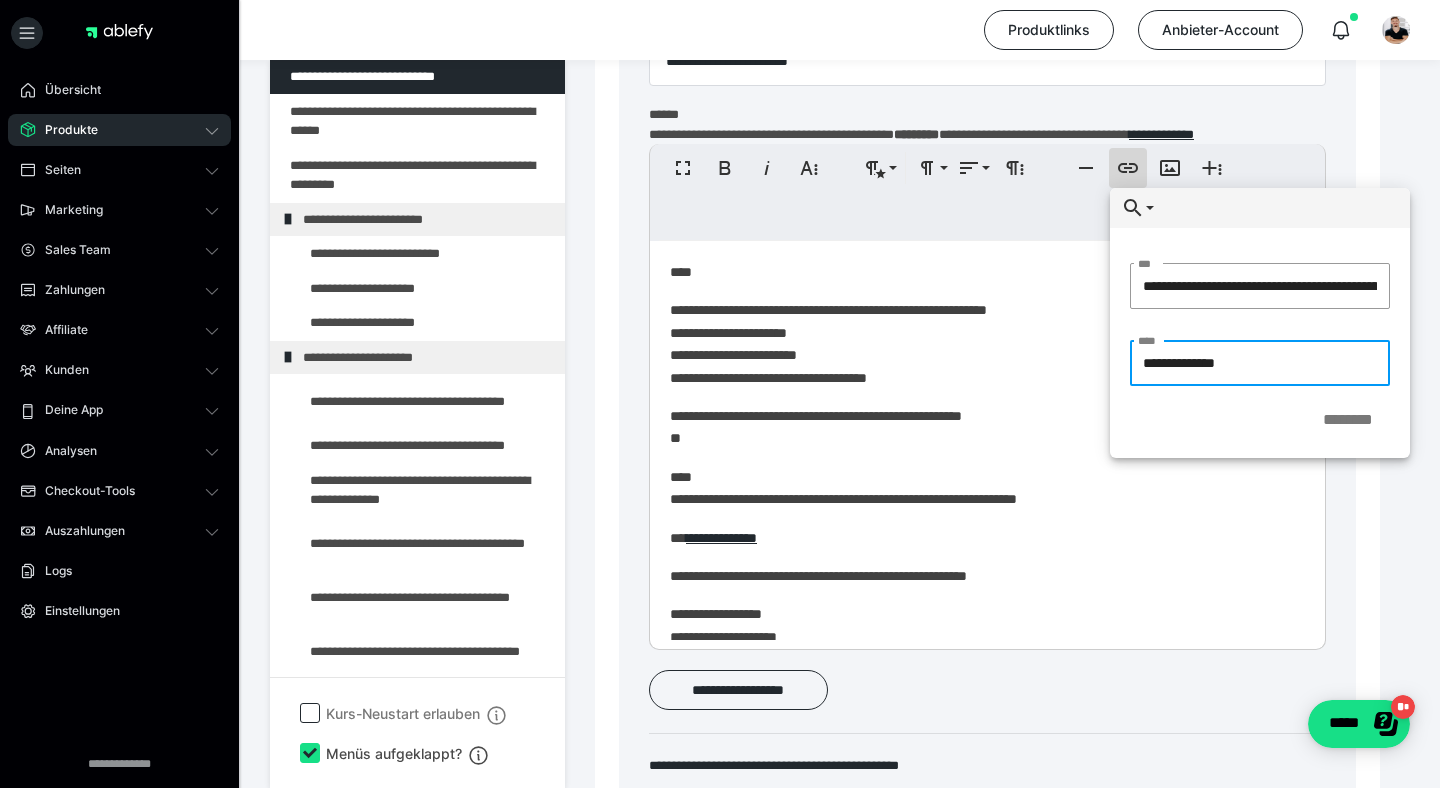 type on "**********" 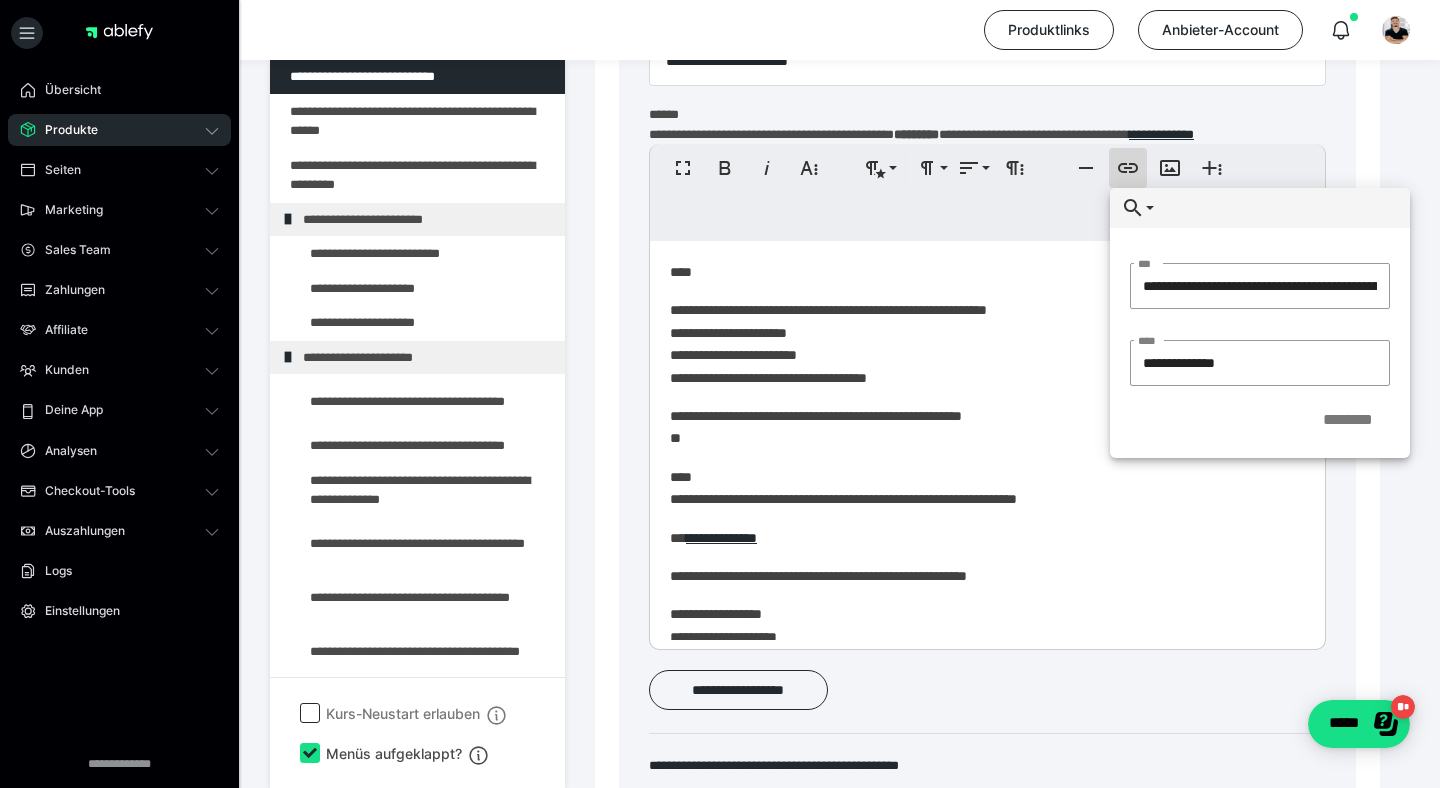 click on "********" at bounding box center (1260, 420) 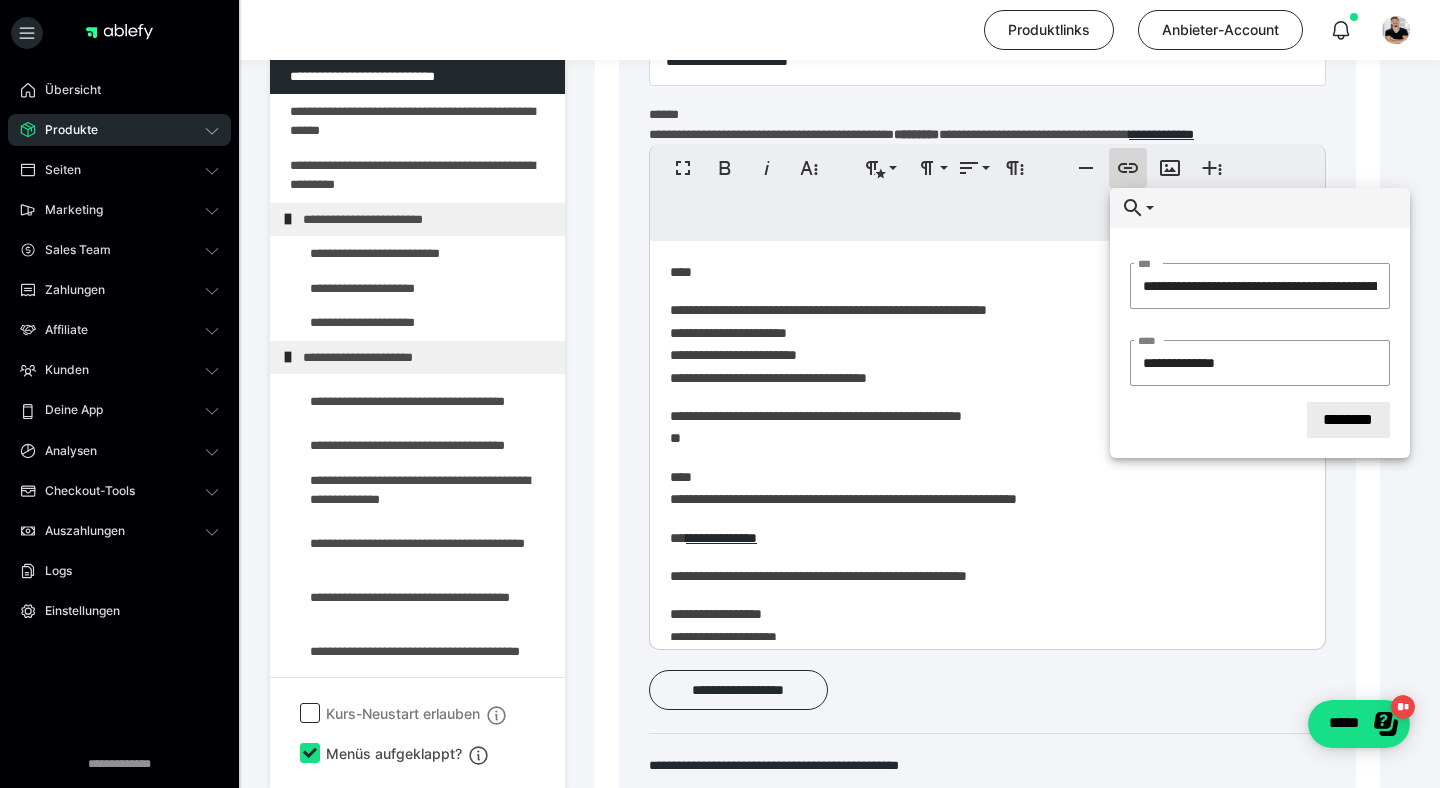 click on "********" at bounding box center (1348, 420) 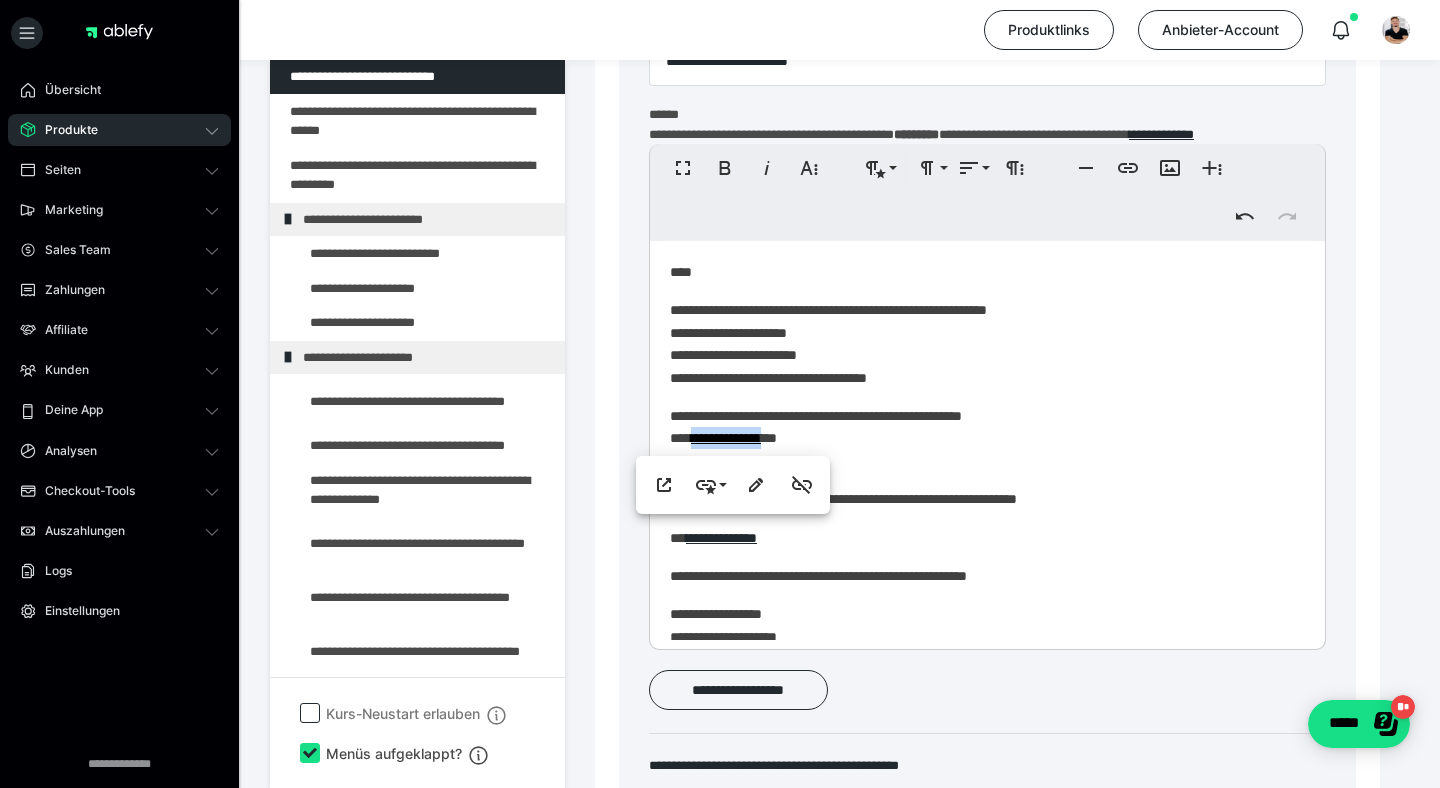 click on "**********" at bounding box center (987, 482) 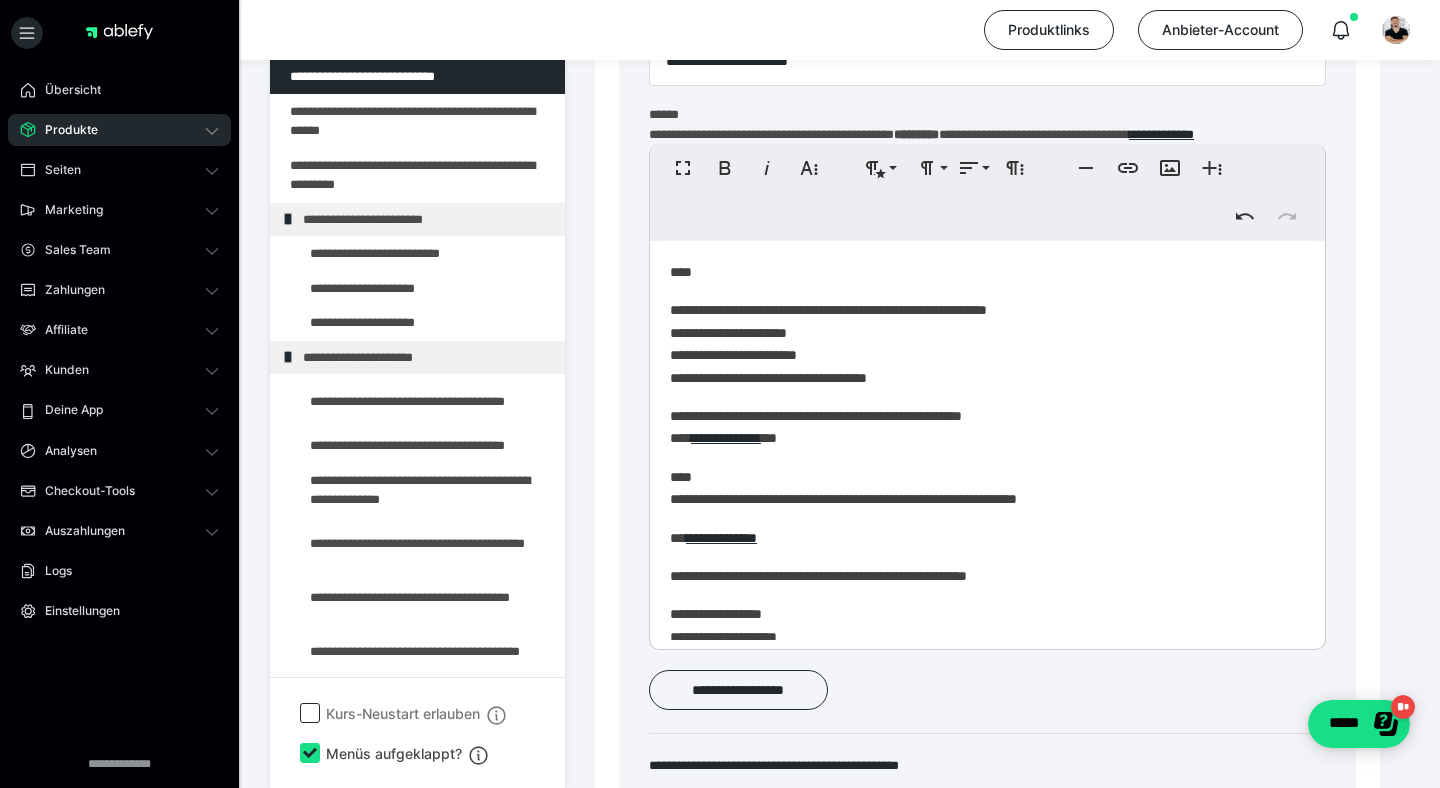 scroll, scrollTop: 82, scrollLeft: 0, axis: vertical 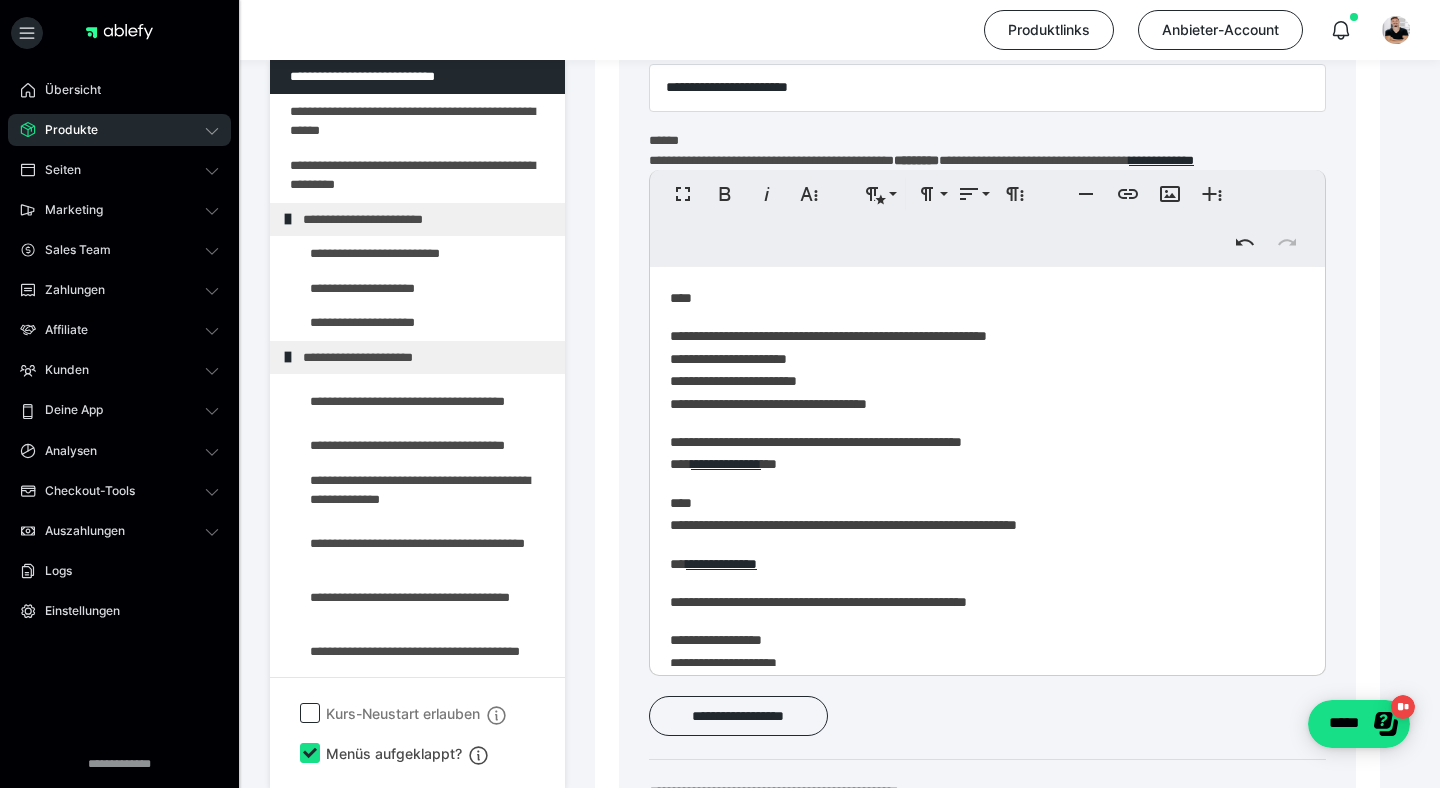 click on "****" at bounding box center (987, 298) 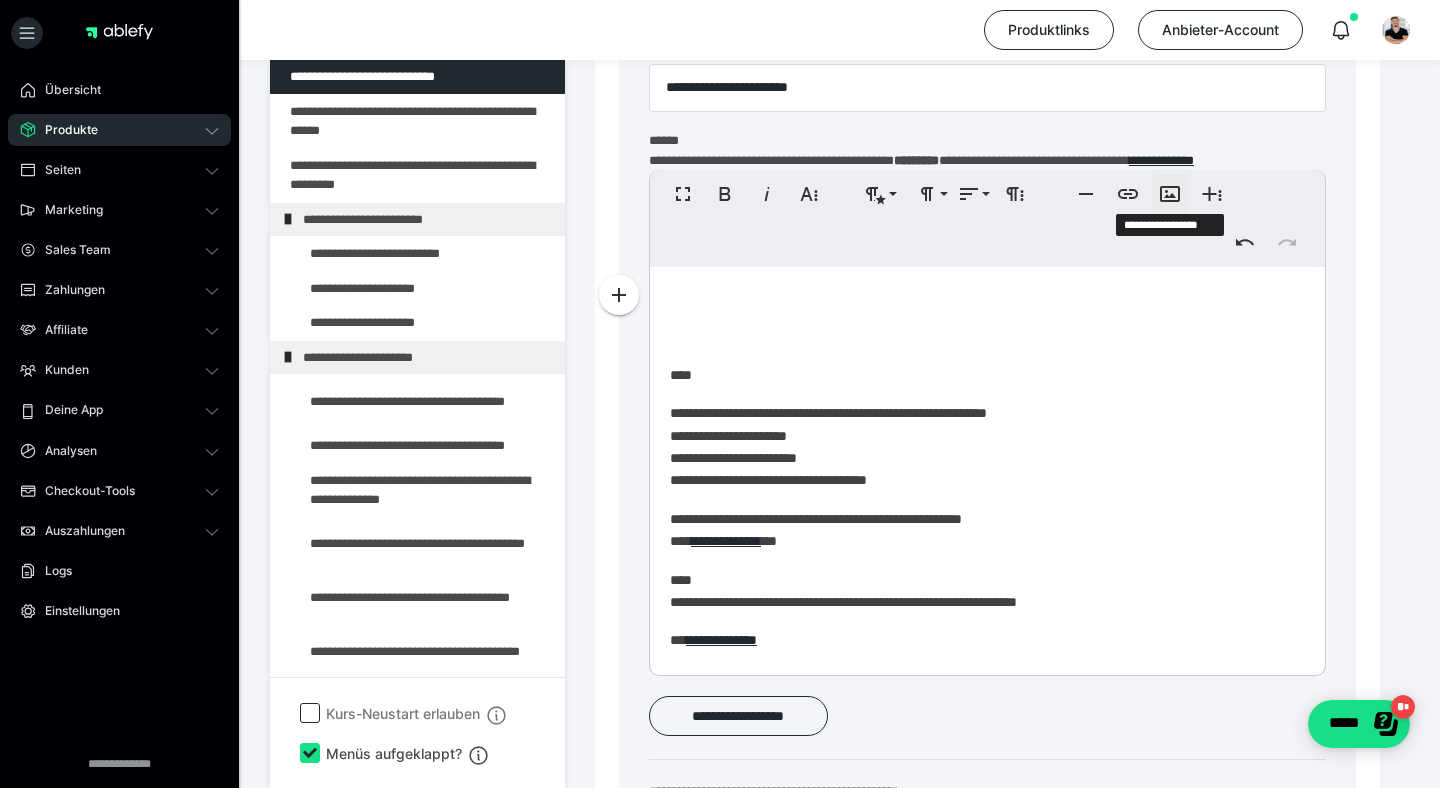 click 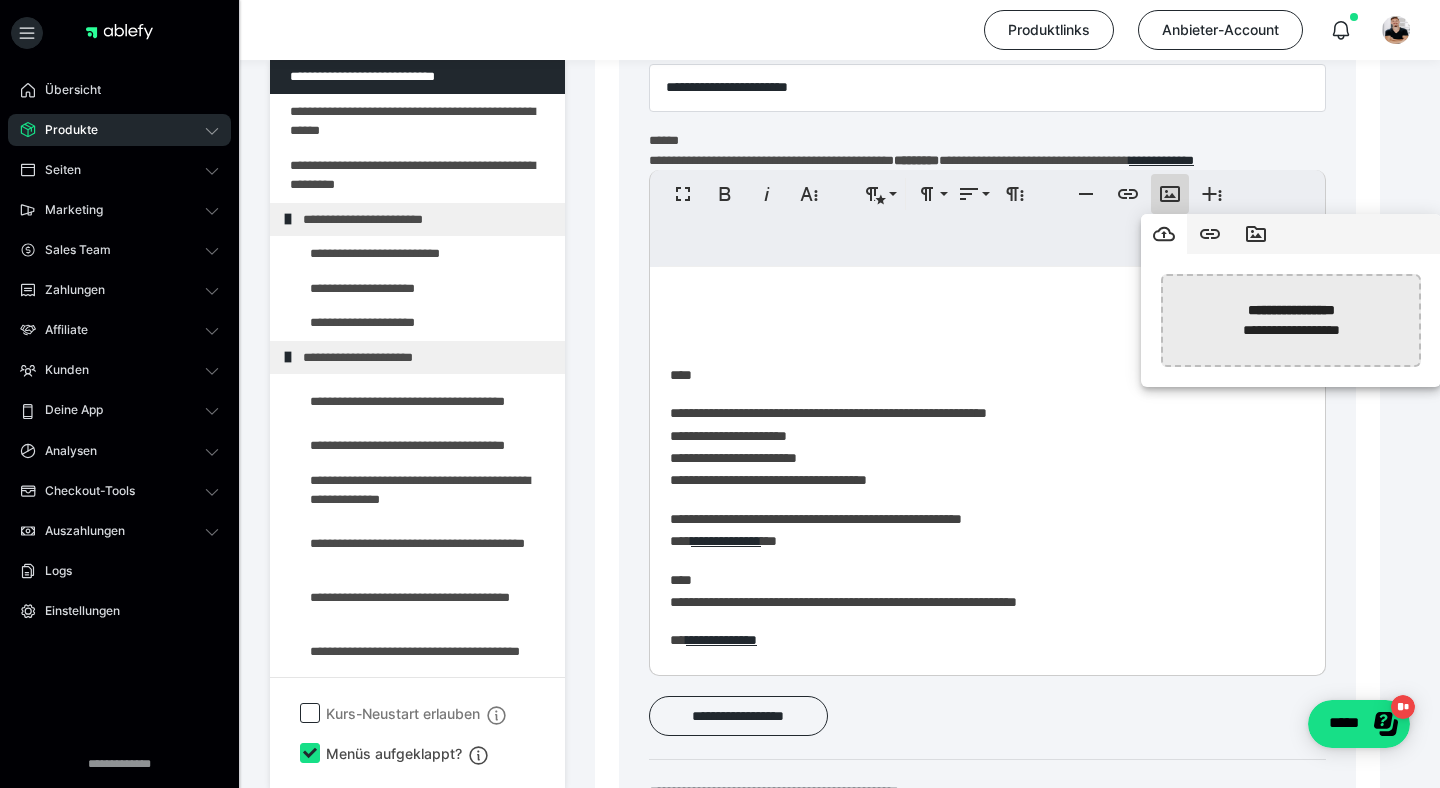 click at bounding box center (779, 320) 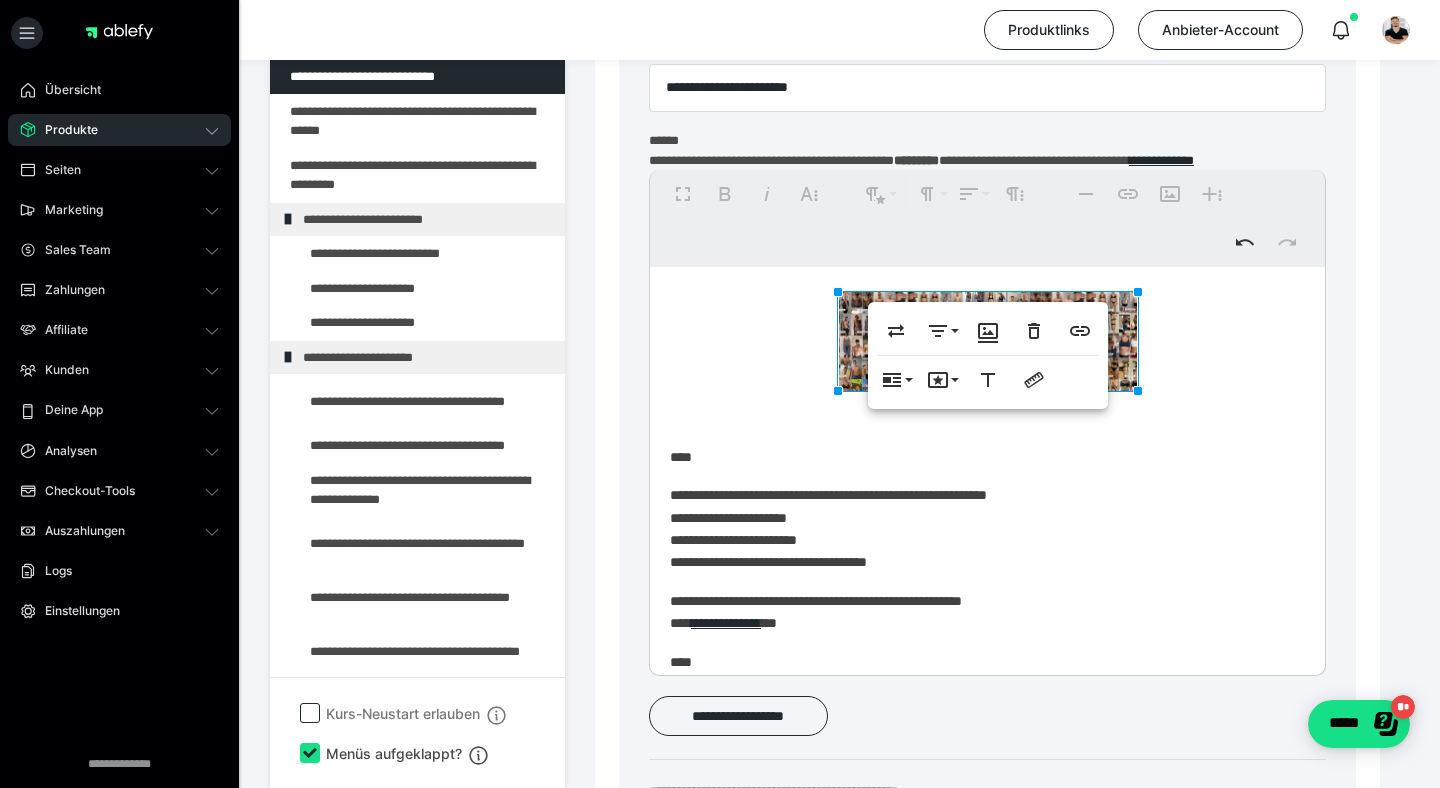 click at bounding box center [987, 341] 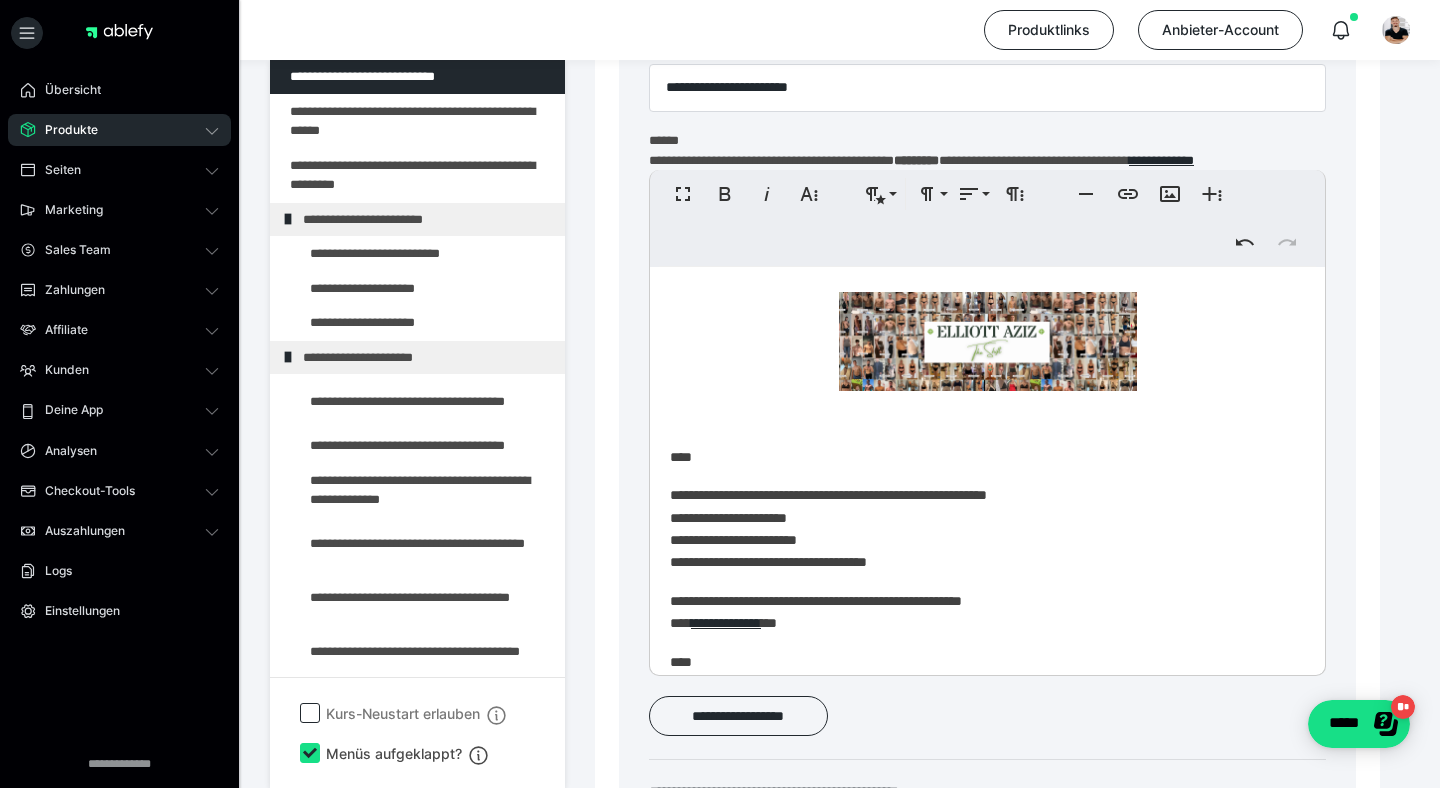 click at bounding box center (988, 341) 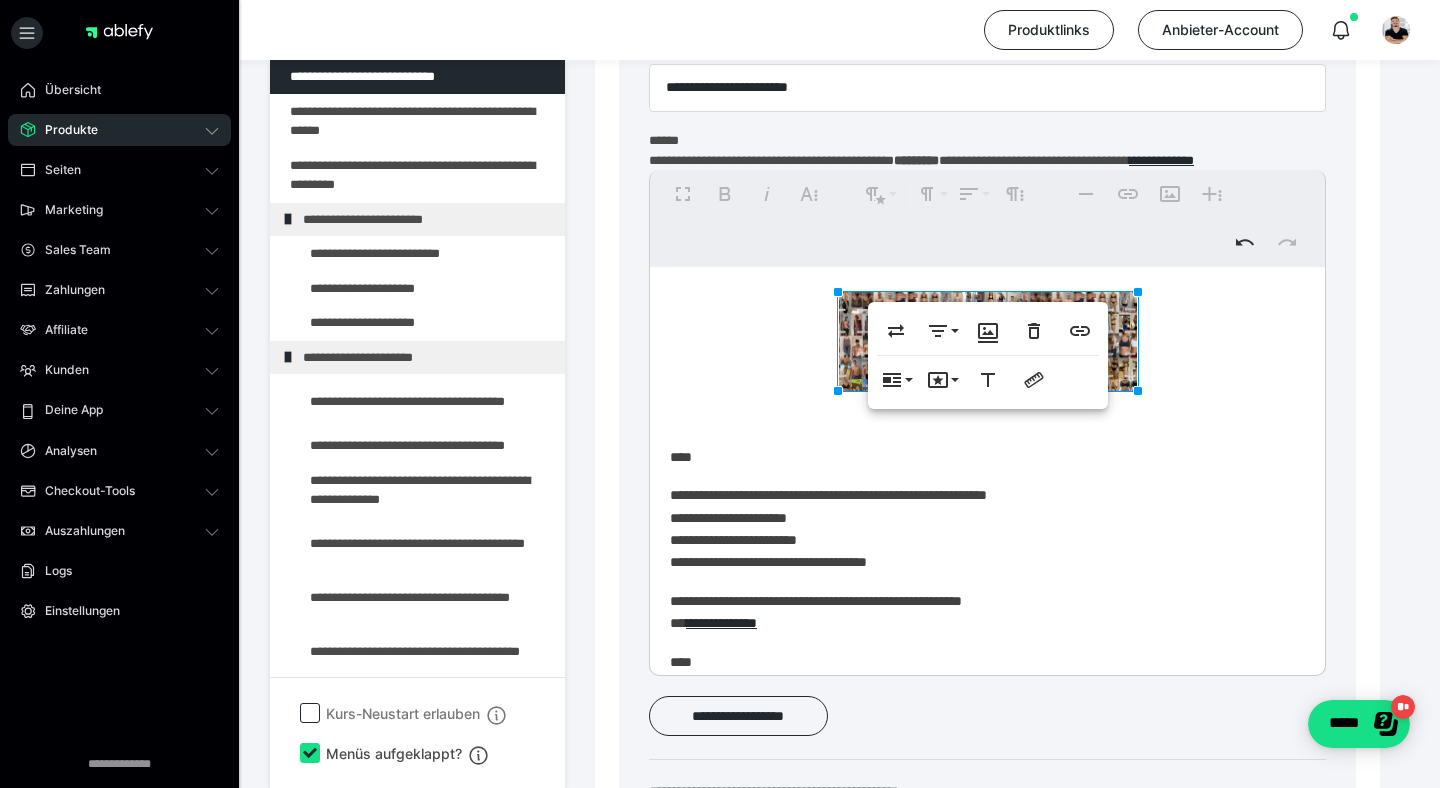 click on "**********" at bounding box center (987, 587) 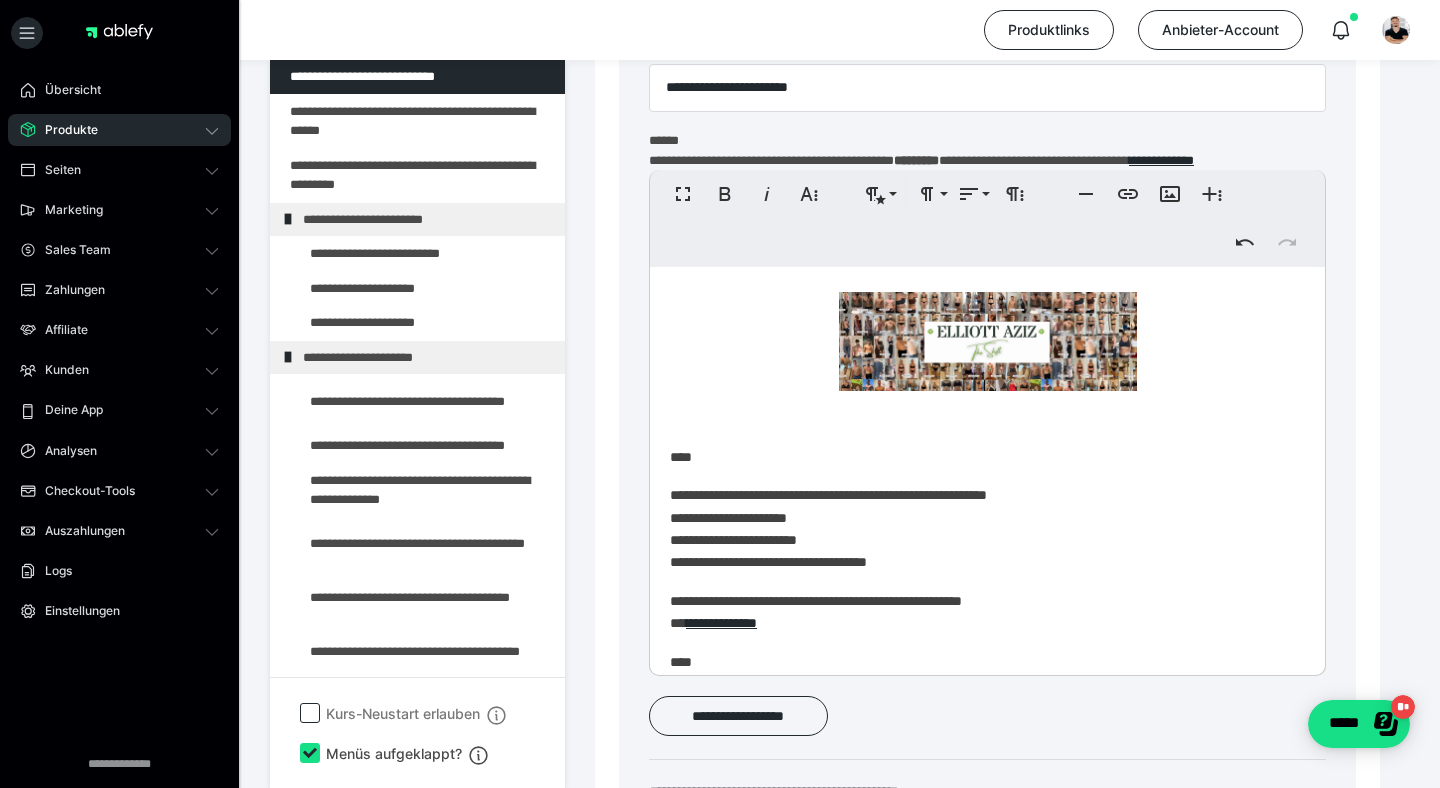 scroll, scrollTop: 241, scrollLeft: 0, axis: vertical 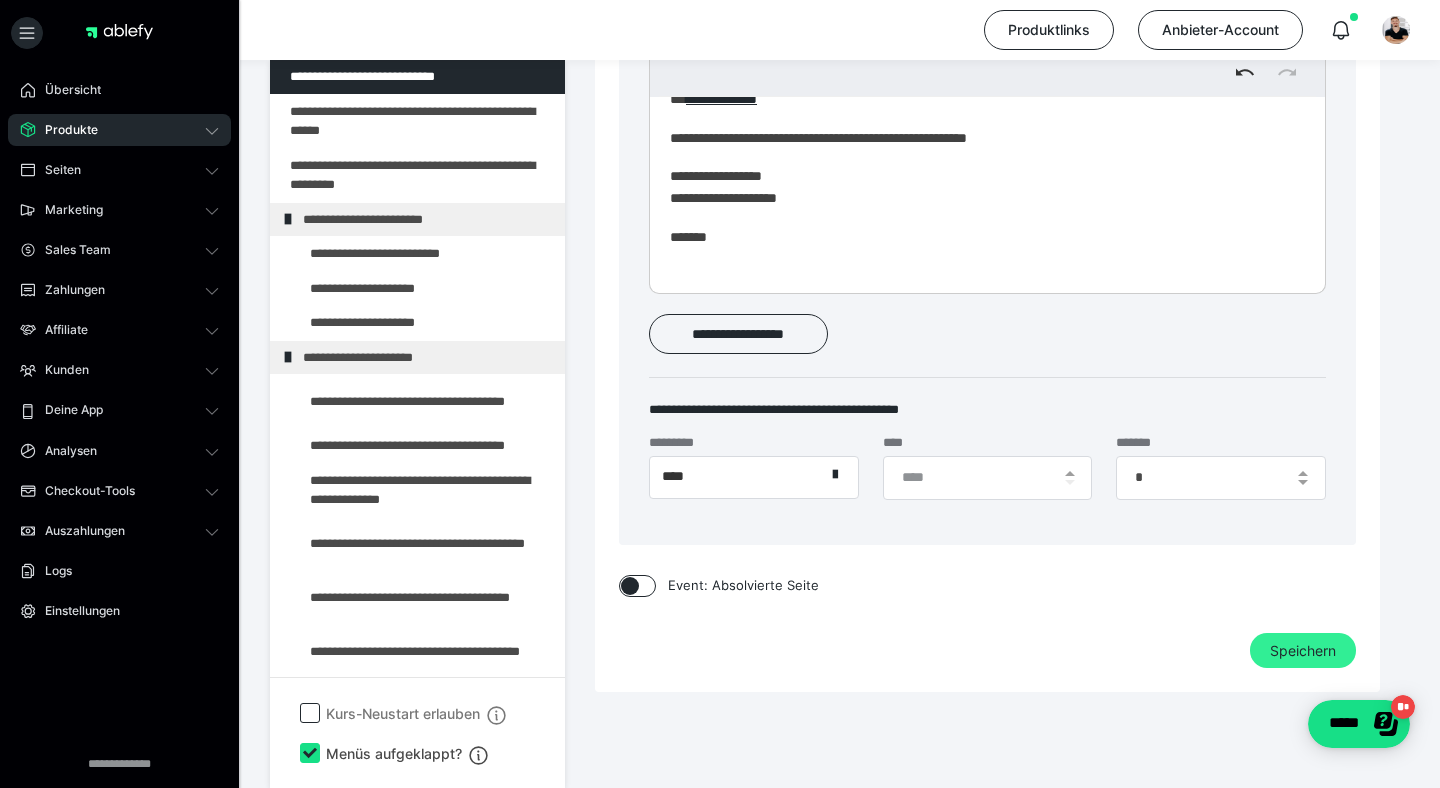 click on "Speichern" at bounding box center (1303, 651) 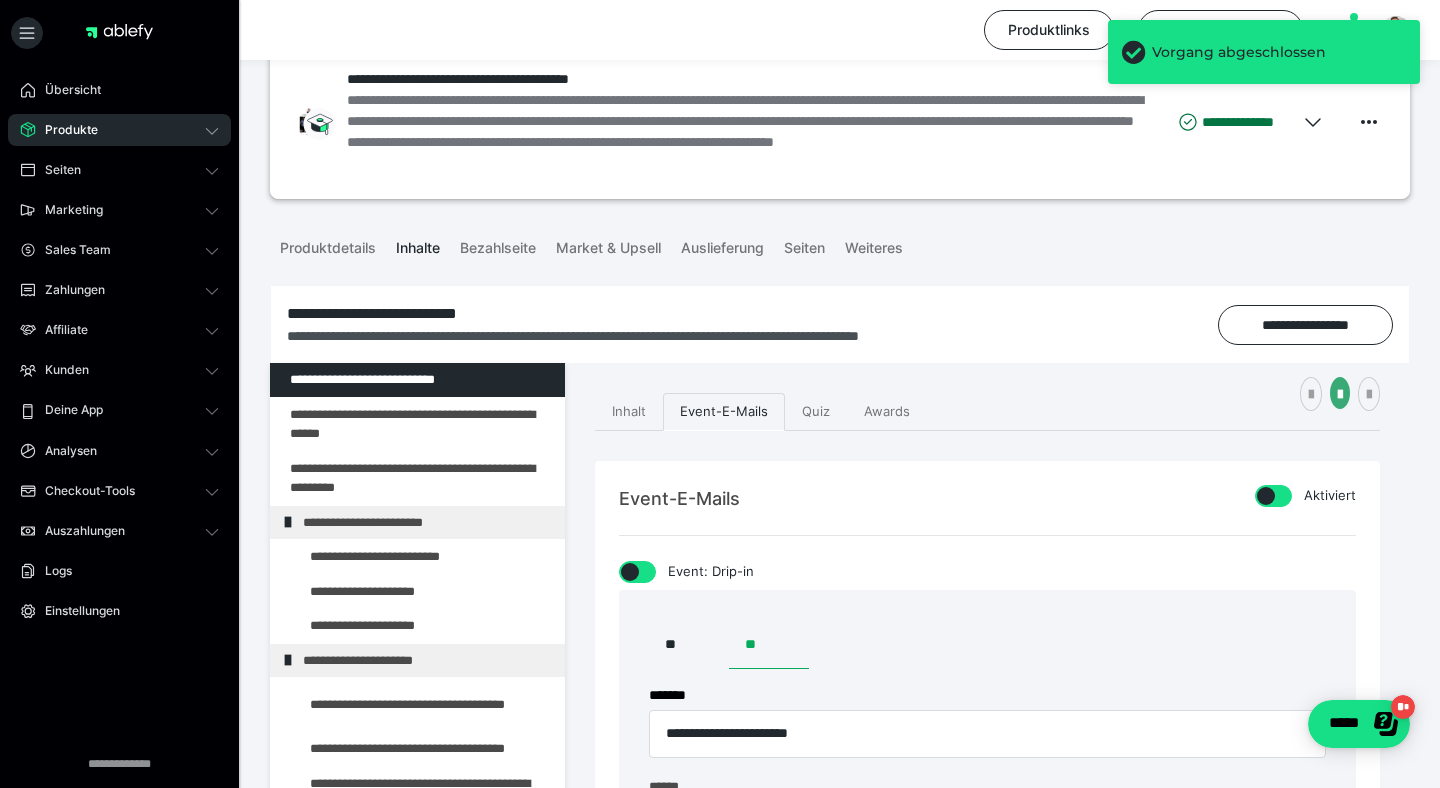 scroll, scrollTop: 0, scrollLeft: 0, axis: both 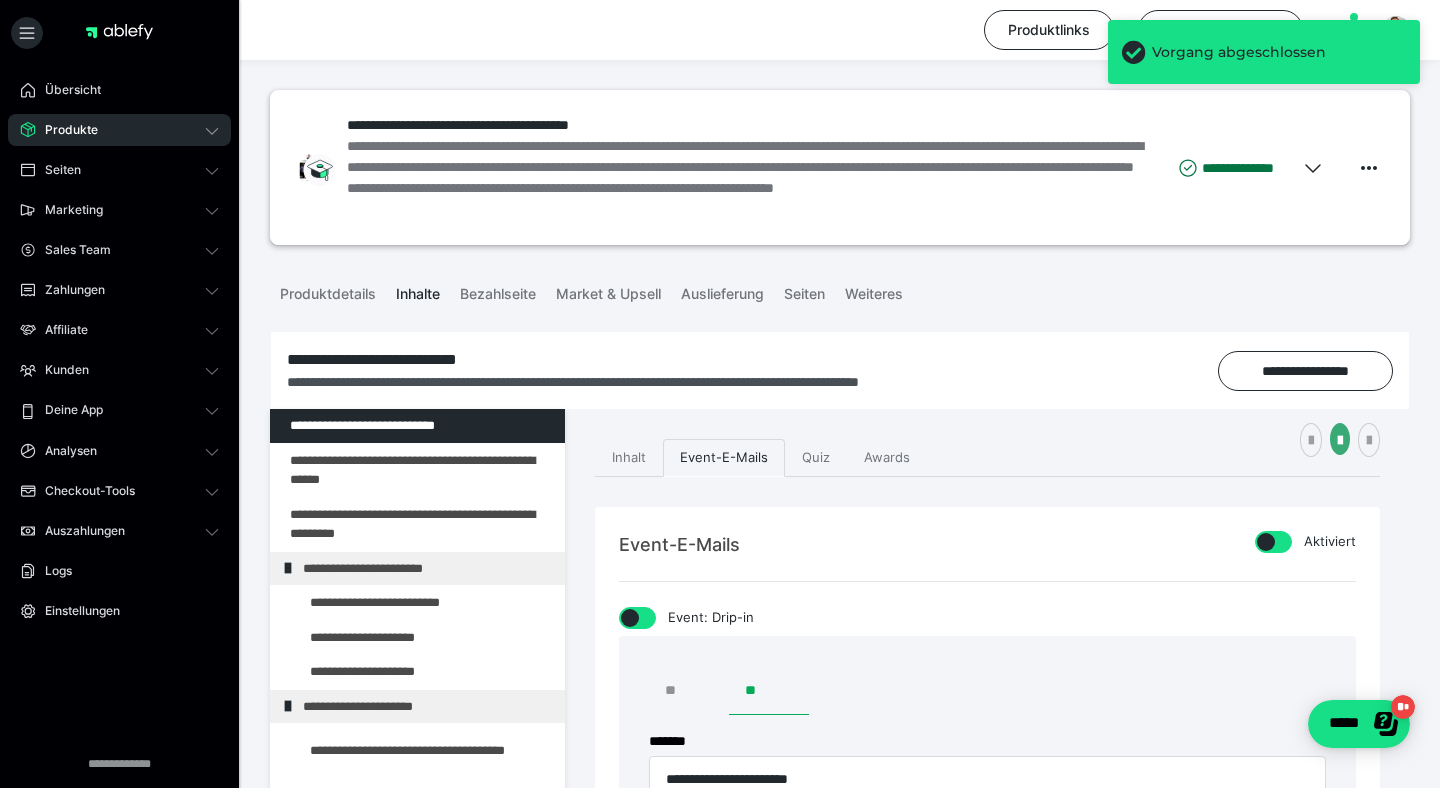 click on "**" at bounding box center (689, 691) 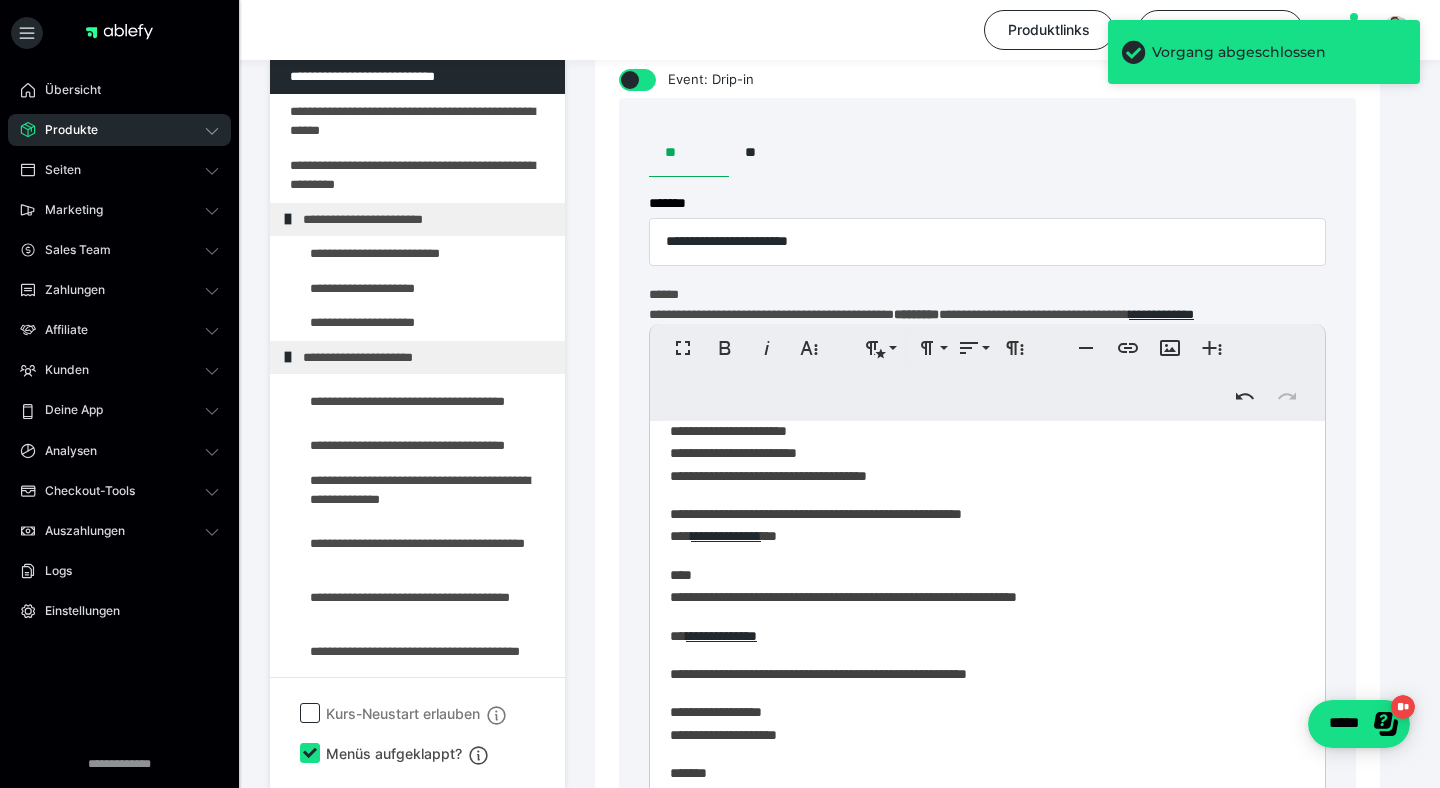 scroll, scrollTop: 562, scrollLeft: 0, axis: vertical 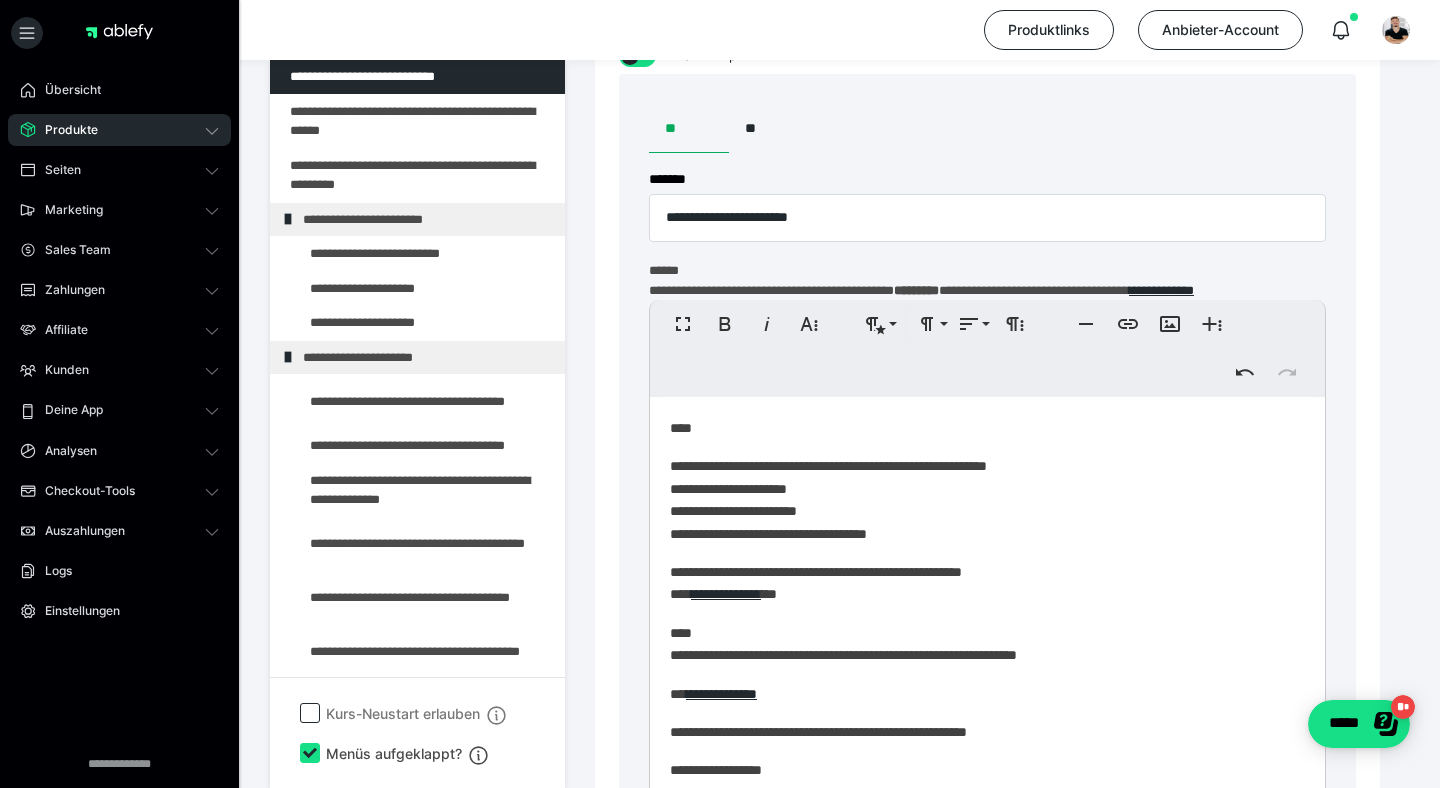 click on "****" at bounding box center (987, 428) 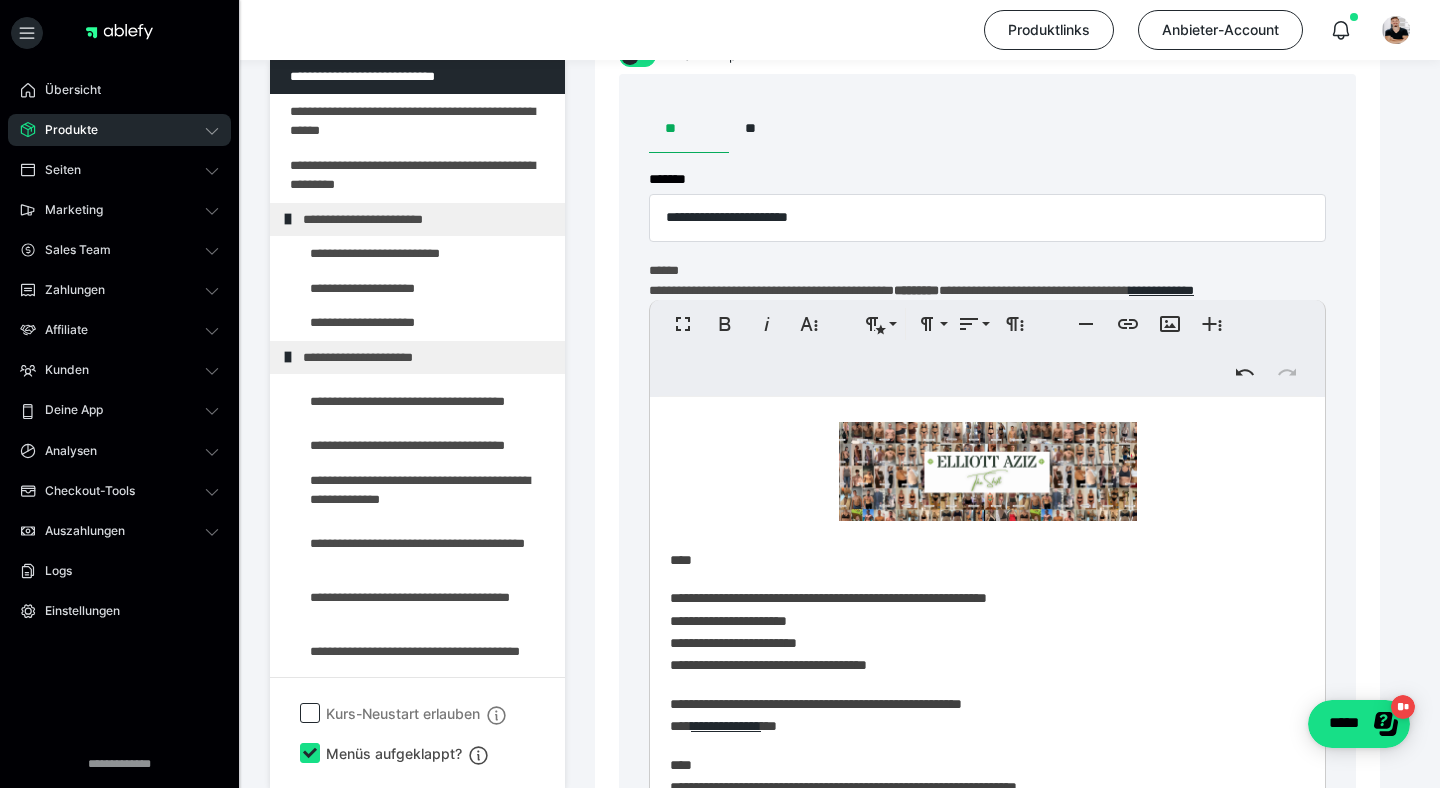 click on "**********" at bounding box center (987, 565) 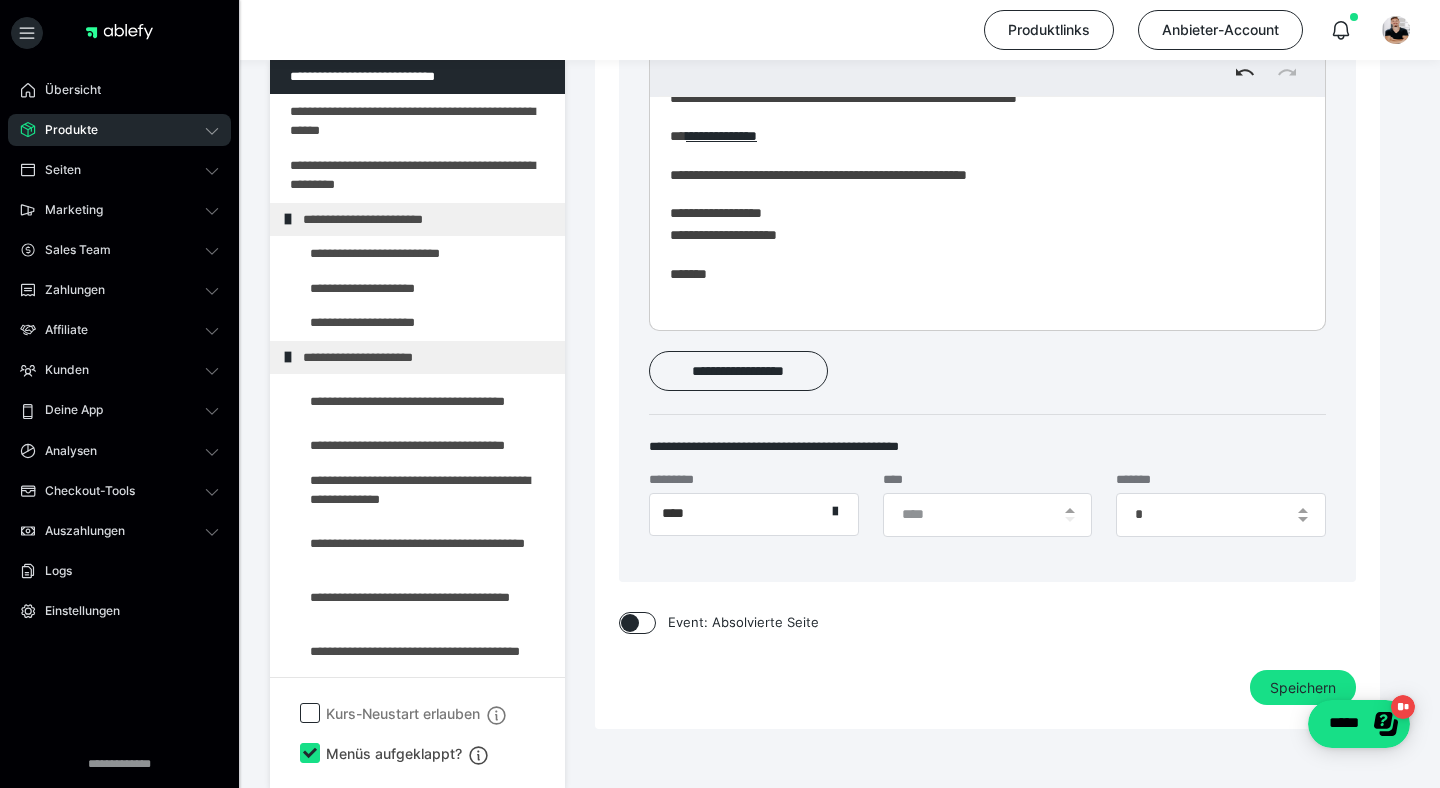 scroll, scrollTop: 1078, scrollLeft: 0, axis: vertical 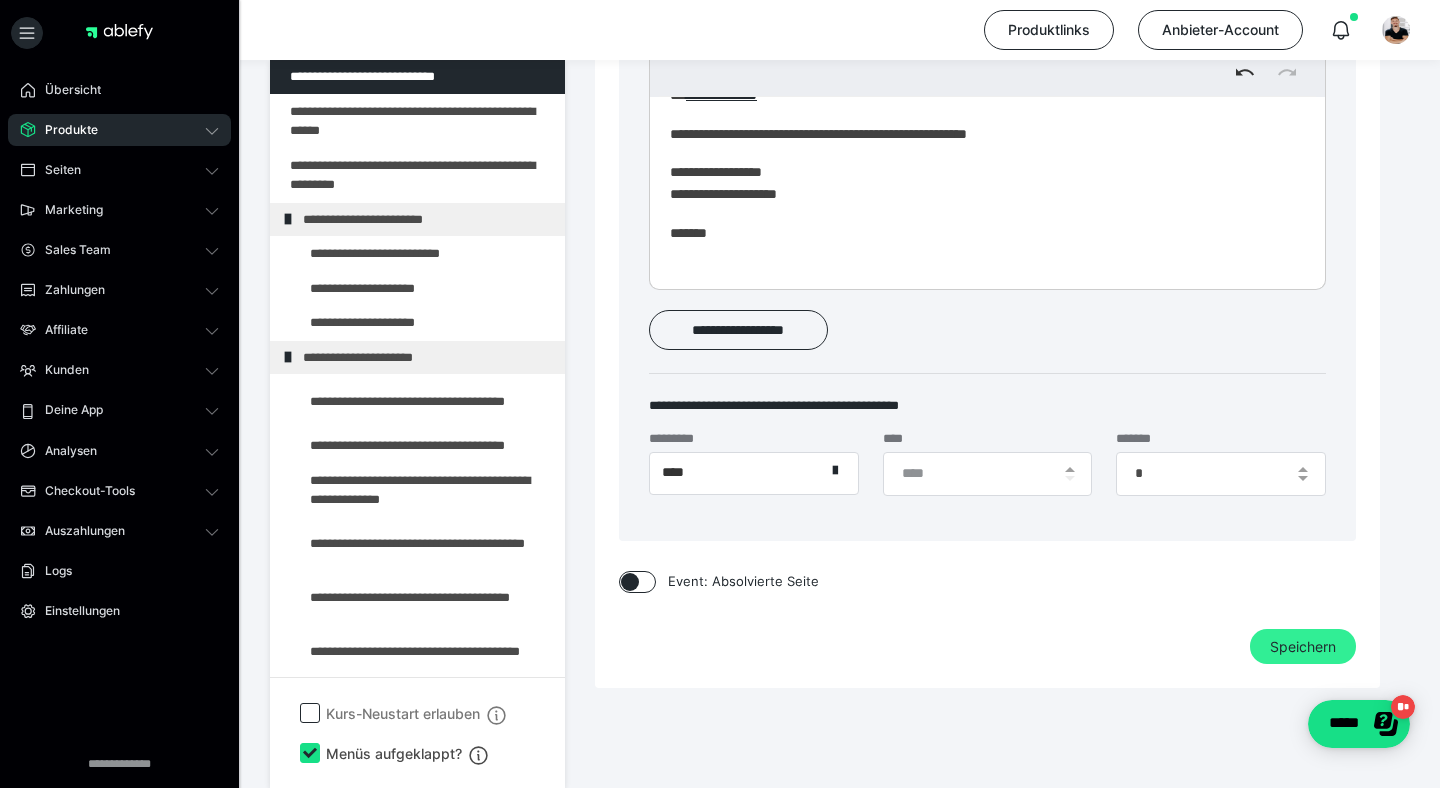 click on "Speichern" at bounding box center (1303, 647) 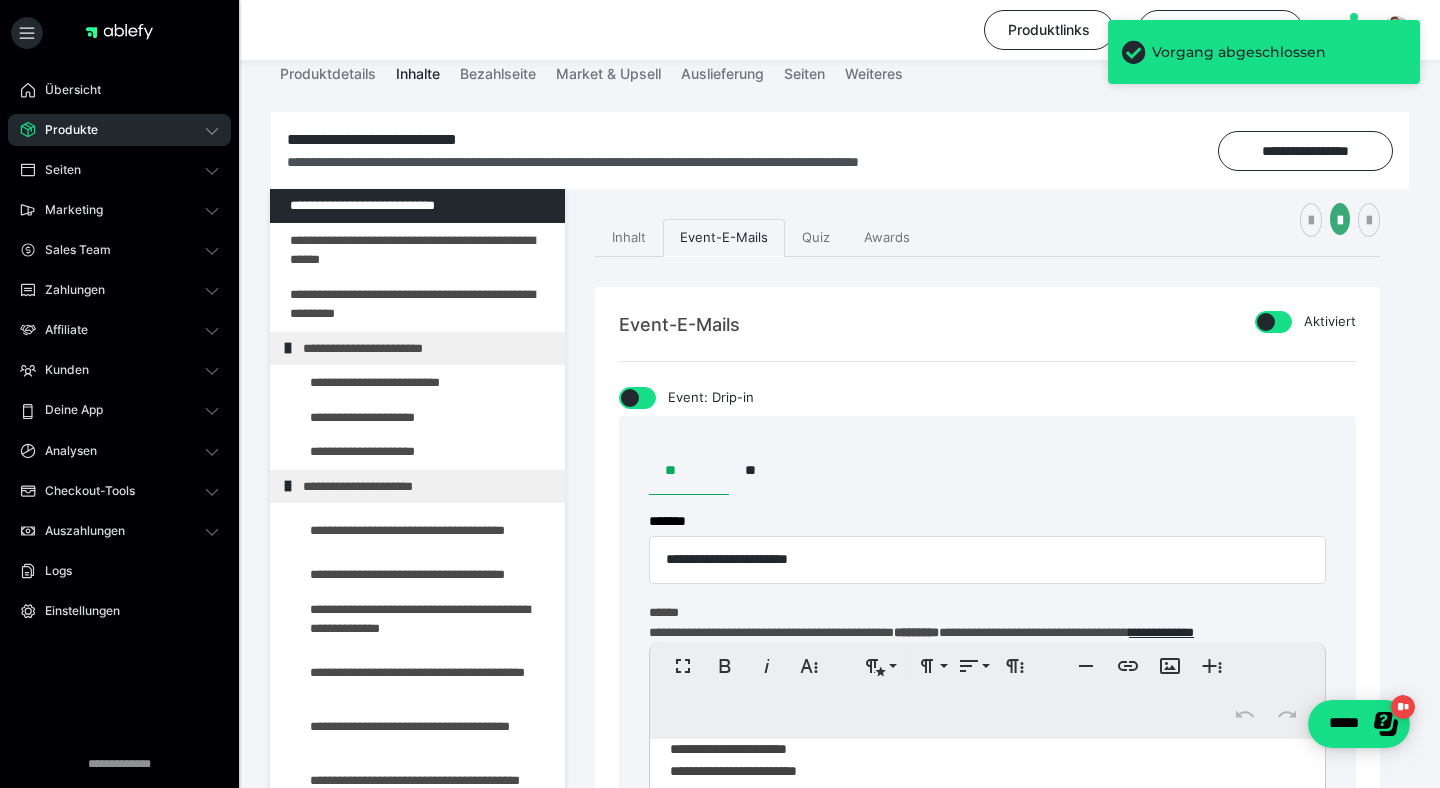 scroll, scrollTop: 223, scrollLeft: 0, axis: vertical 